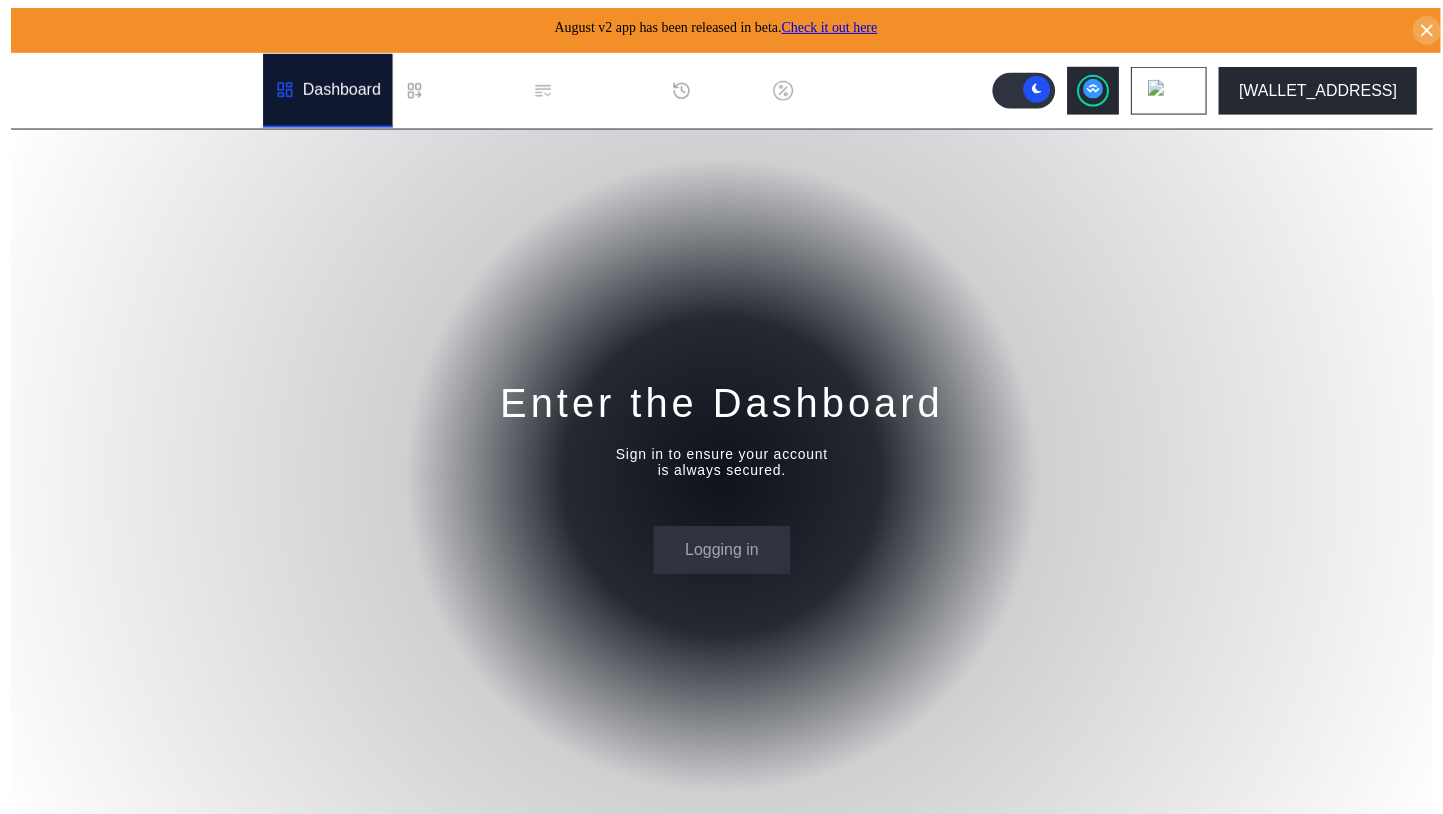 scroll, scrollTop: 0, scrollLeft: 0, axis: both 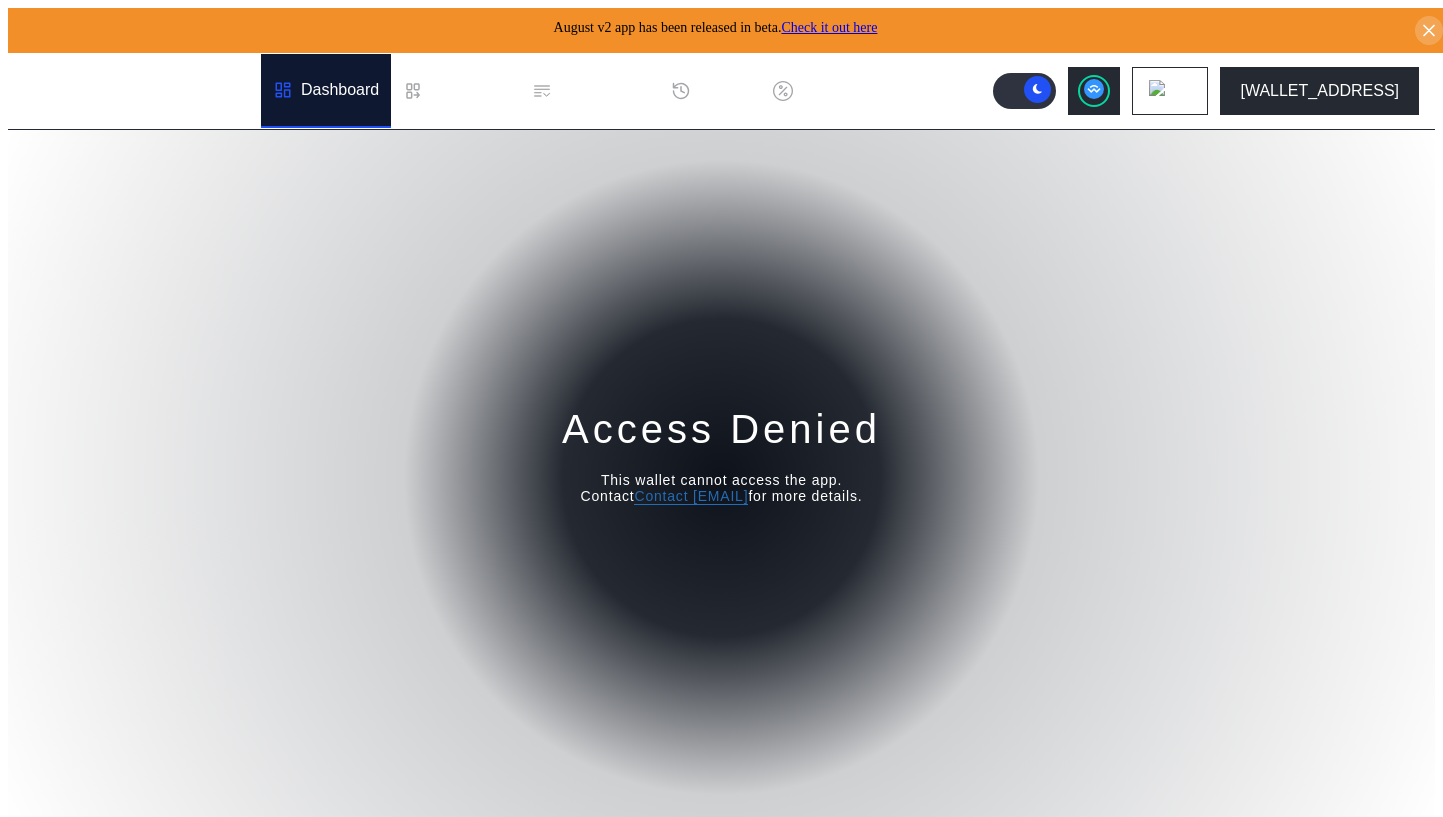 click on "Dashboard" at bounding box center [340, 90] 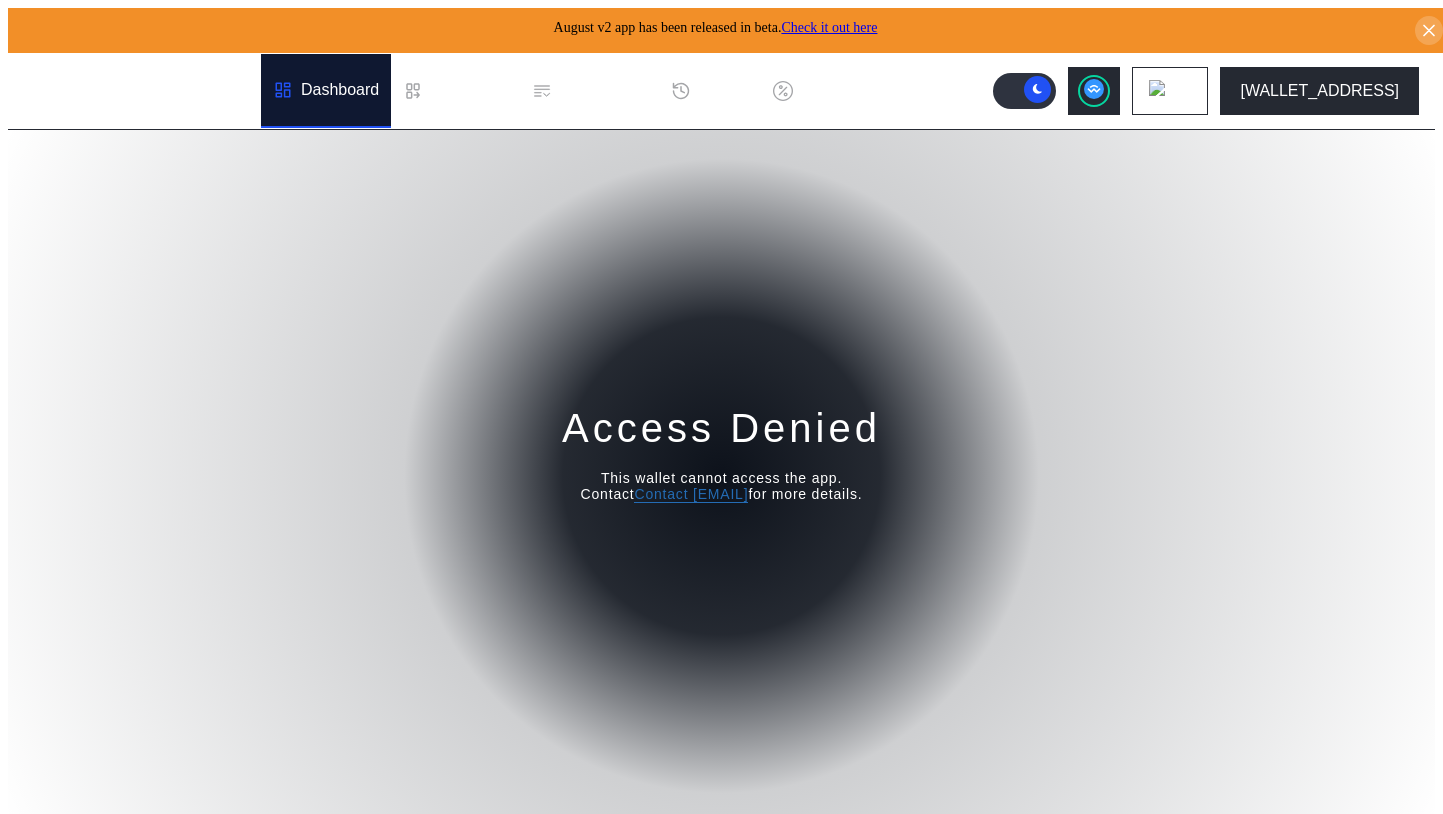 click on "Access Denied This wallet cannot access the app.  Contact  operations@augustdigital.io  for more details." at bounding box center (721, 476) 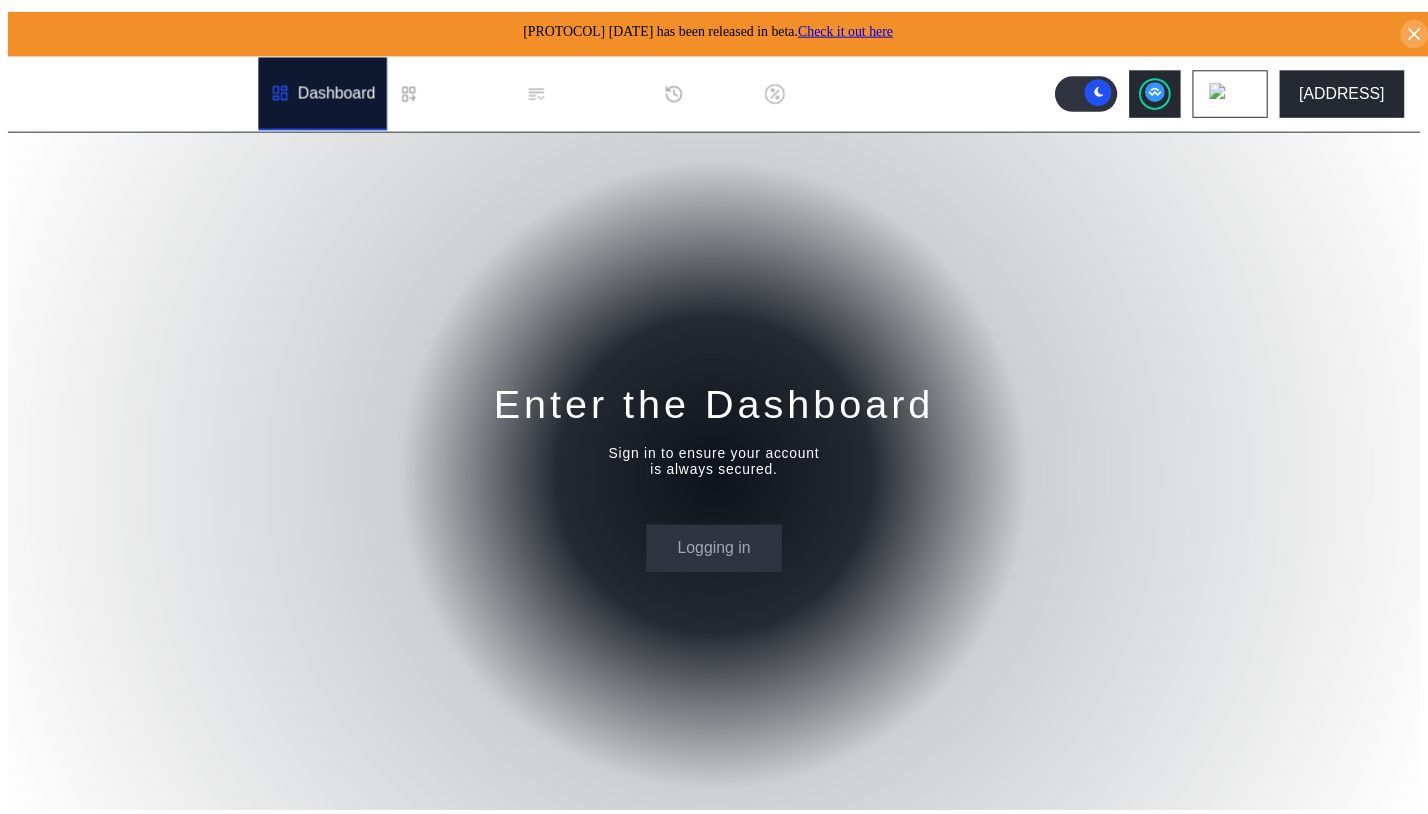 scroll, scrollTop: 0, scrollLeft: 0, axis: both 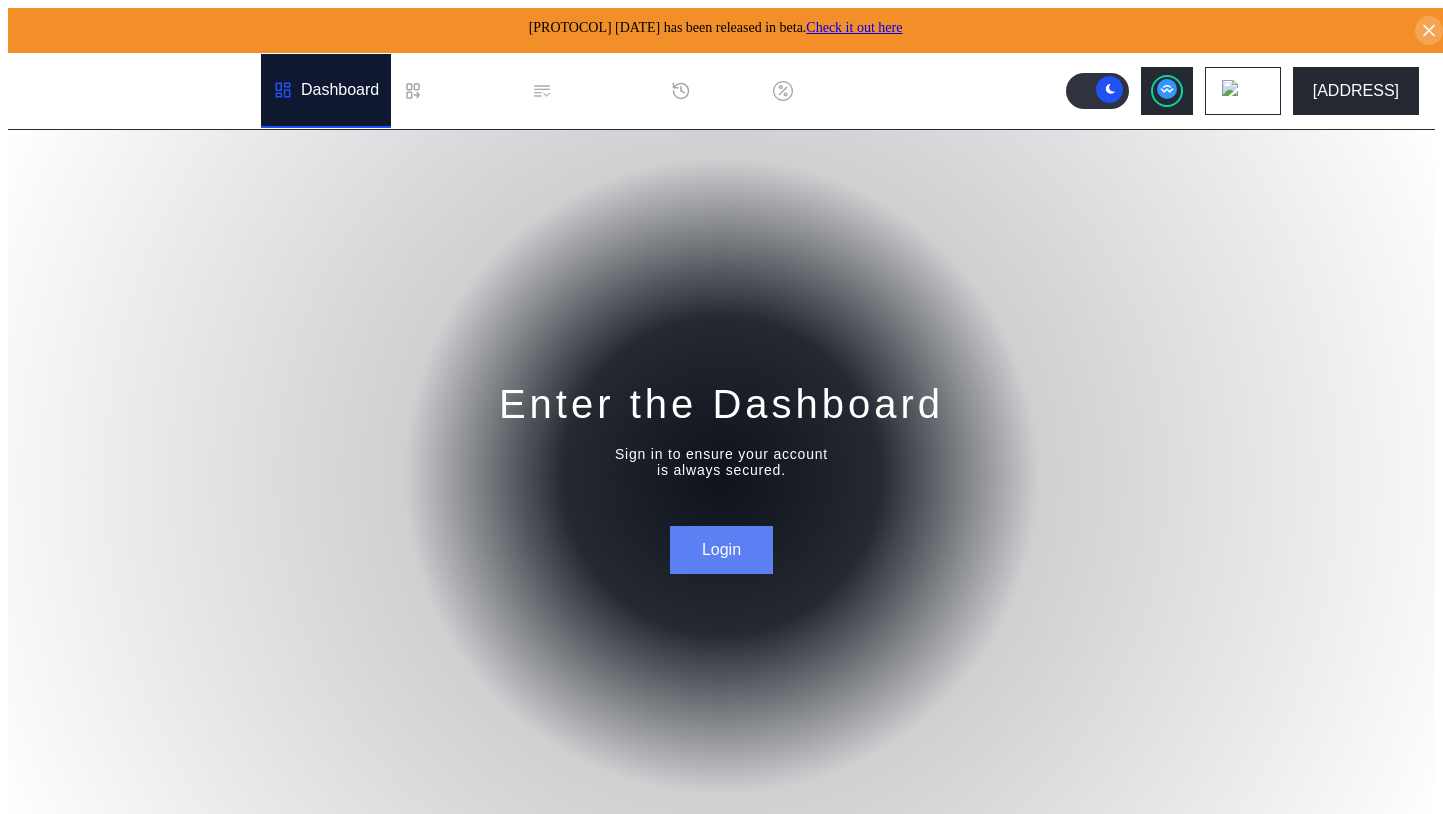 click on "Login" at bounding box center [721, 550] 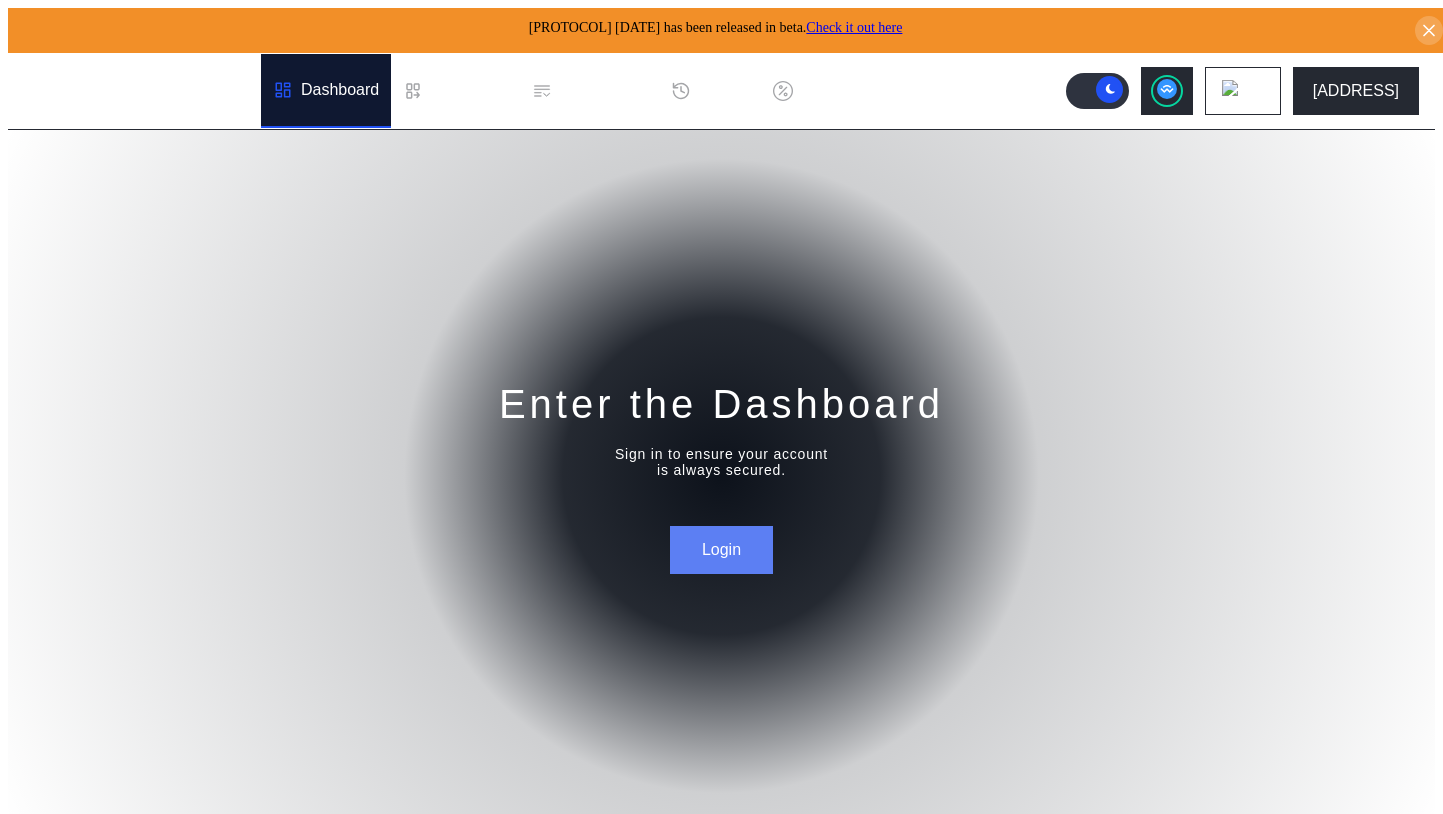 click on "Login" at bounding box center [721, 550] 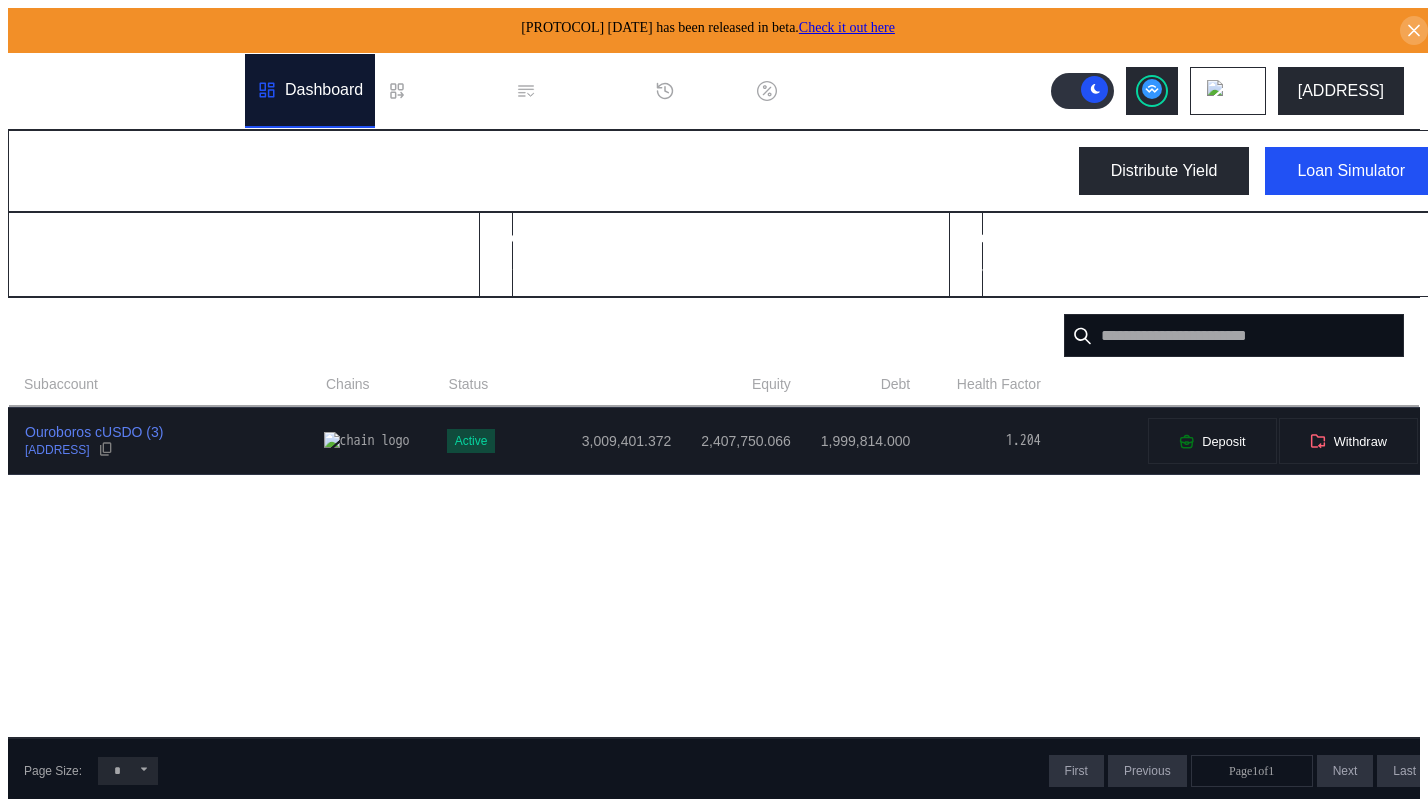 click on "3,009,401.372" at bounding box center (593, 441) 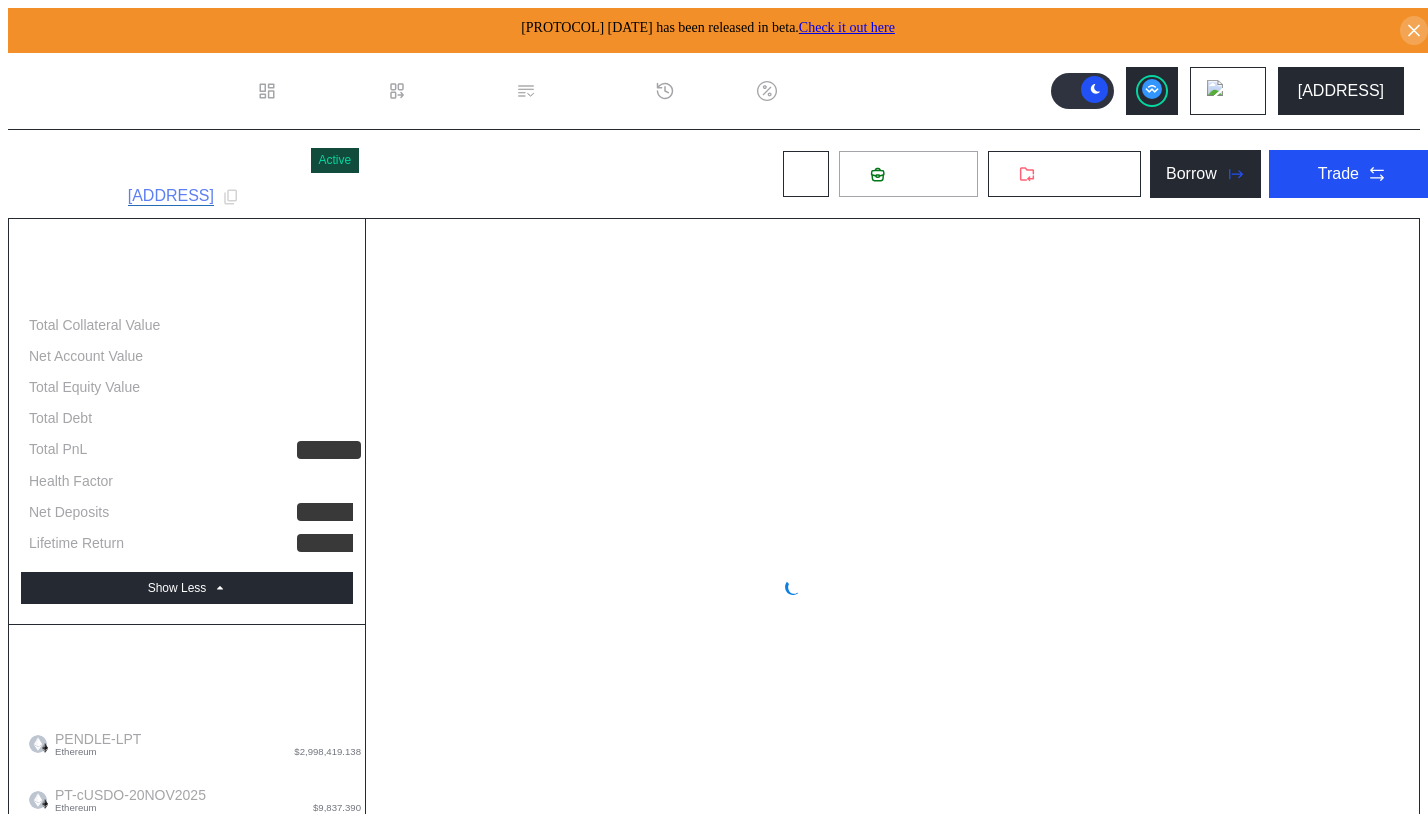 click on "Deposit" at bounding box center (908, 174) 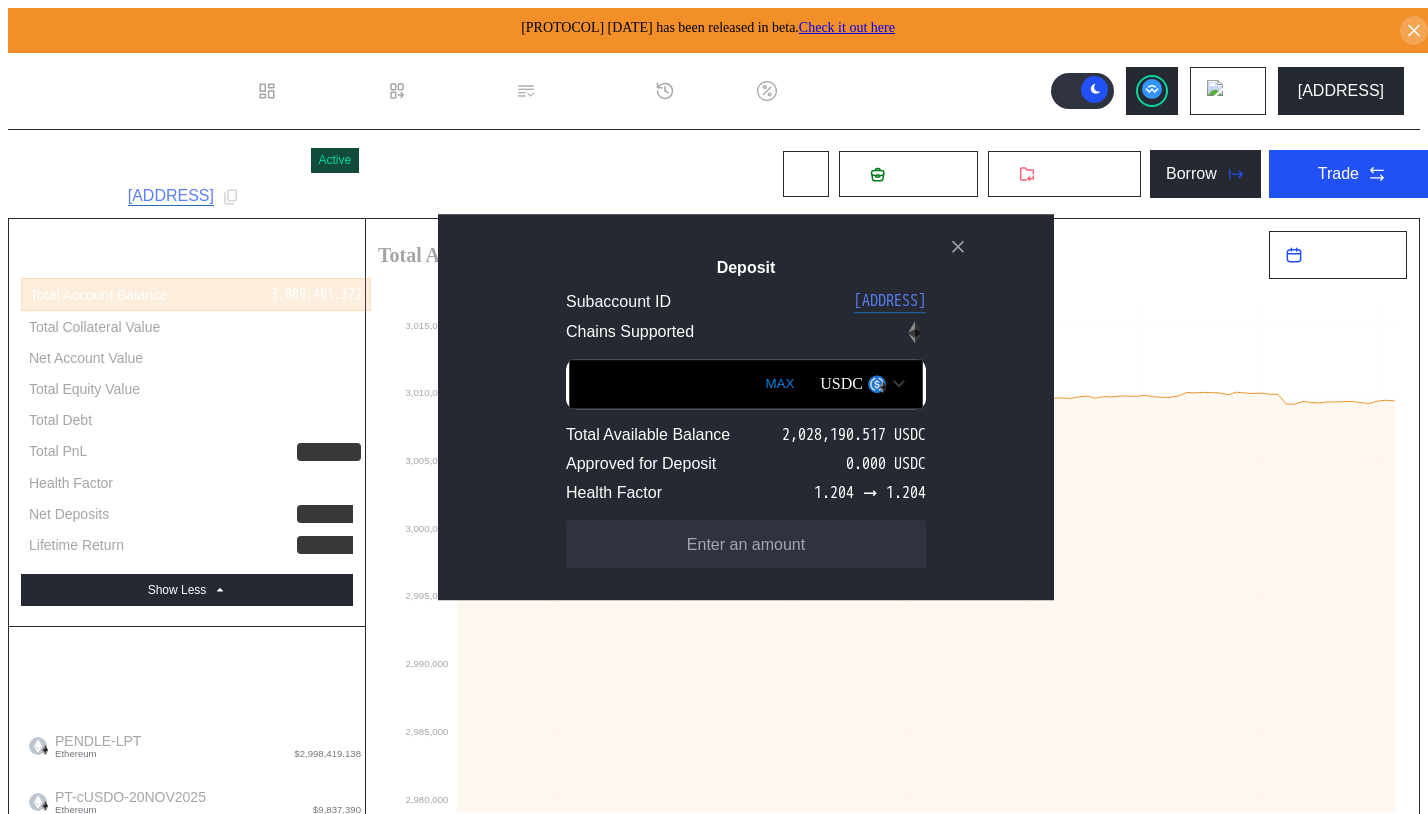 click on "MAX" at bounding box center [779, 384] 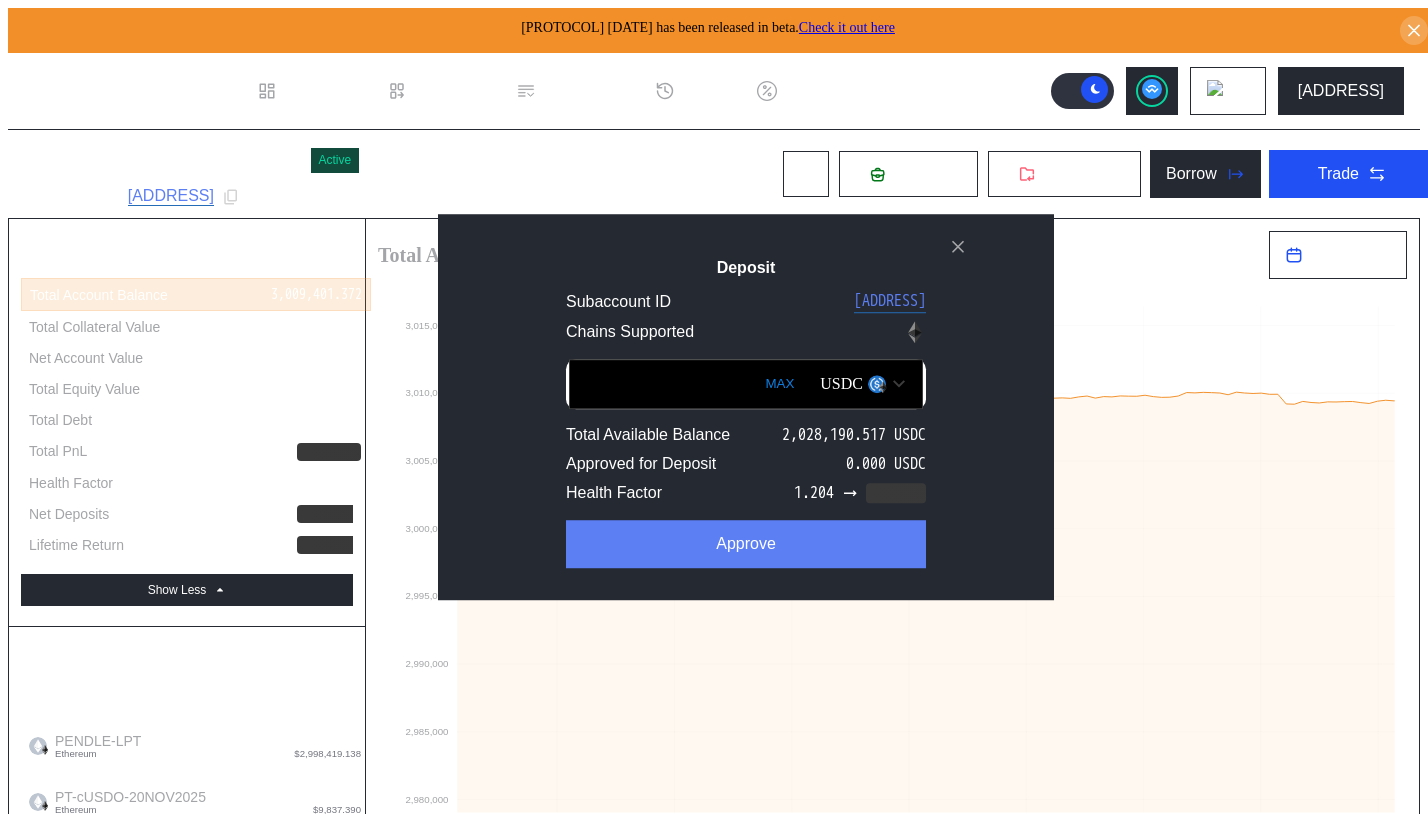 click on "Approve" at bounding box center (746, 544) 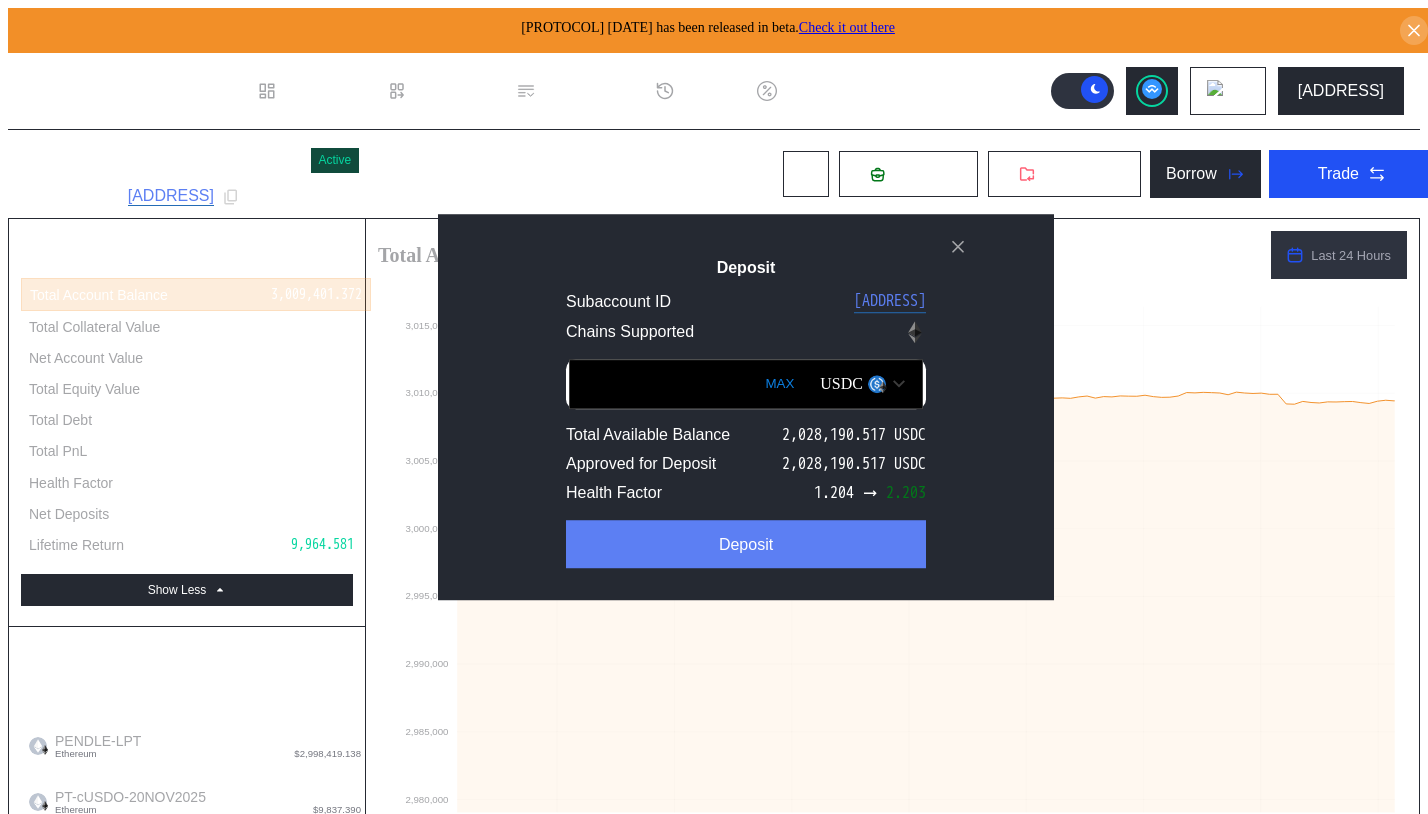 click on "Deposit" at bounding box center [746, 544] 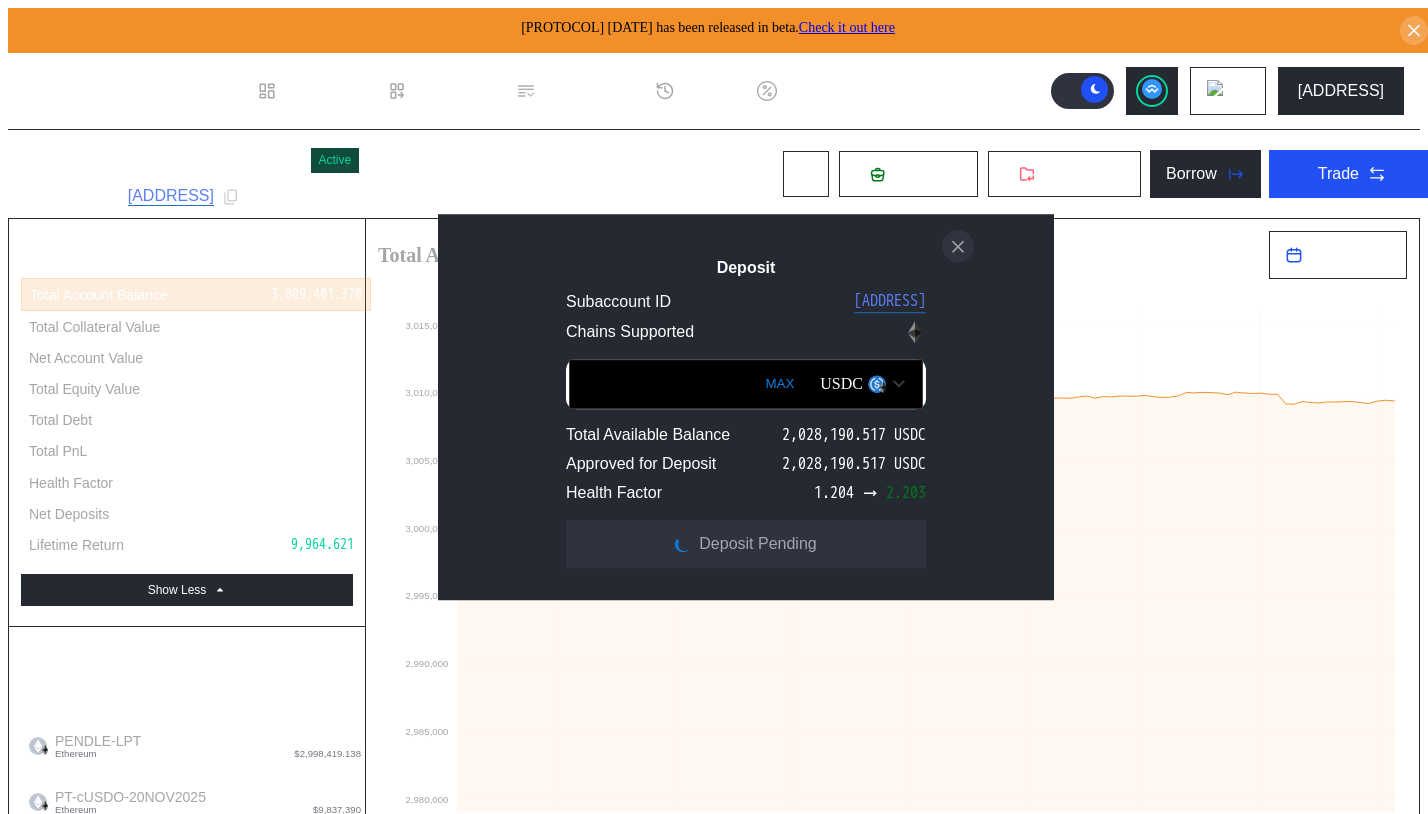 click at bounding box center (958, 246) 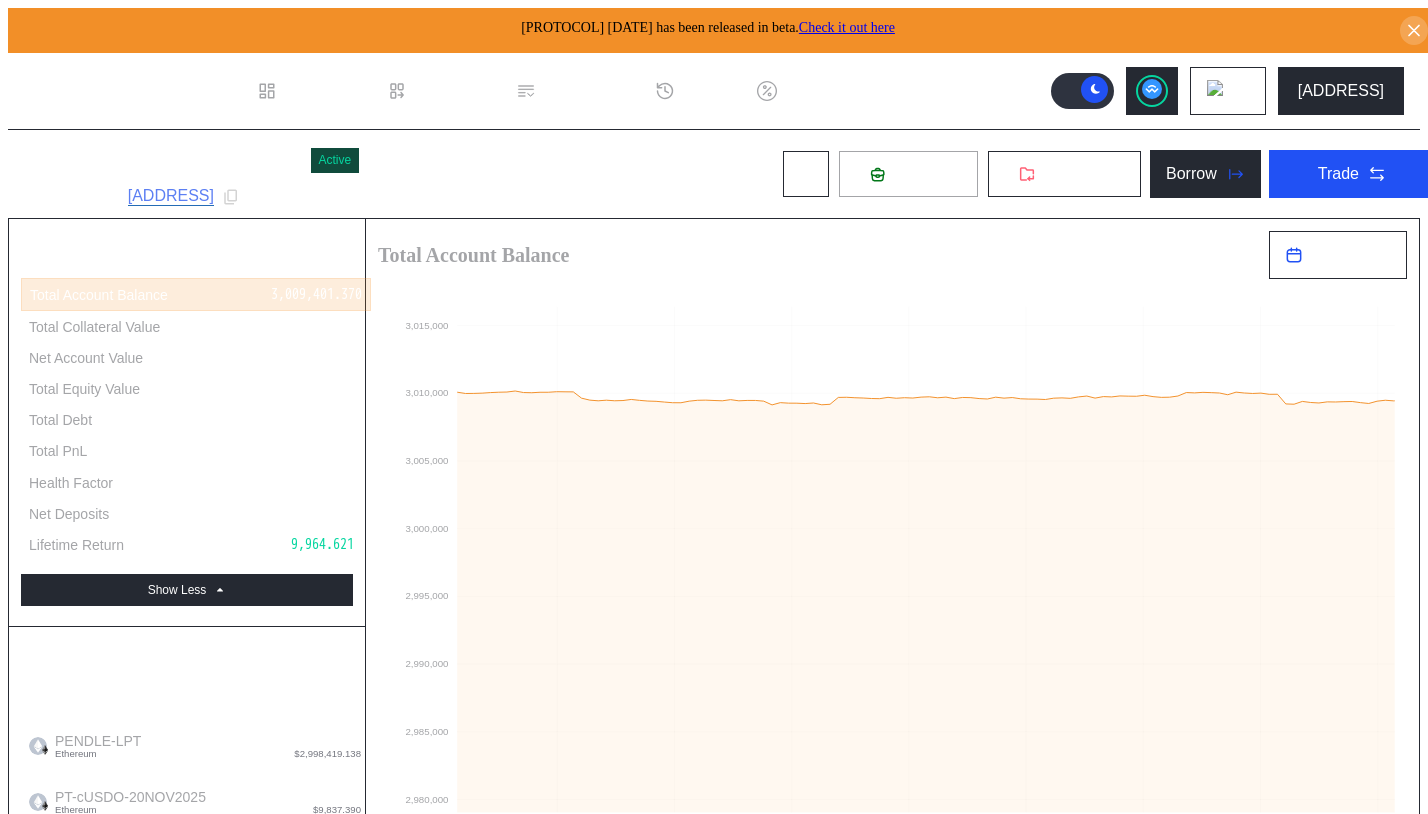 click on "Deposit" at bounding box center (920, 174) 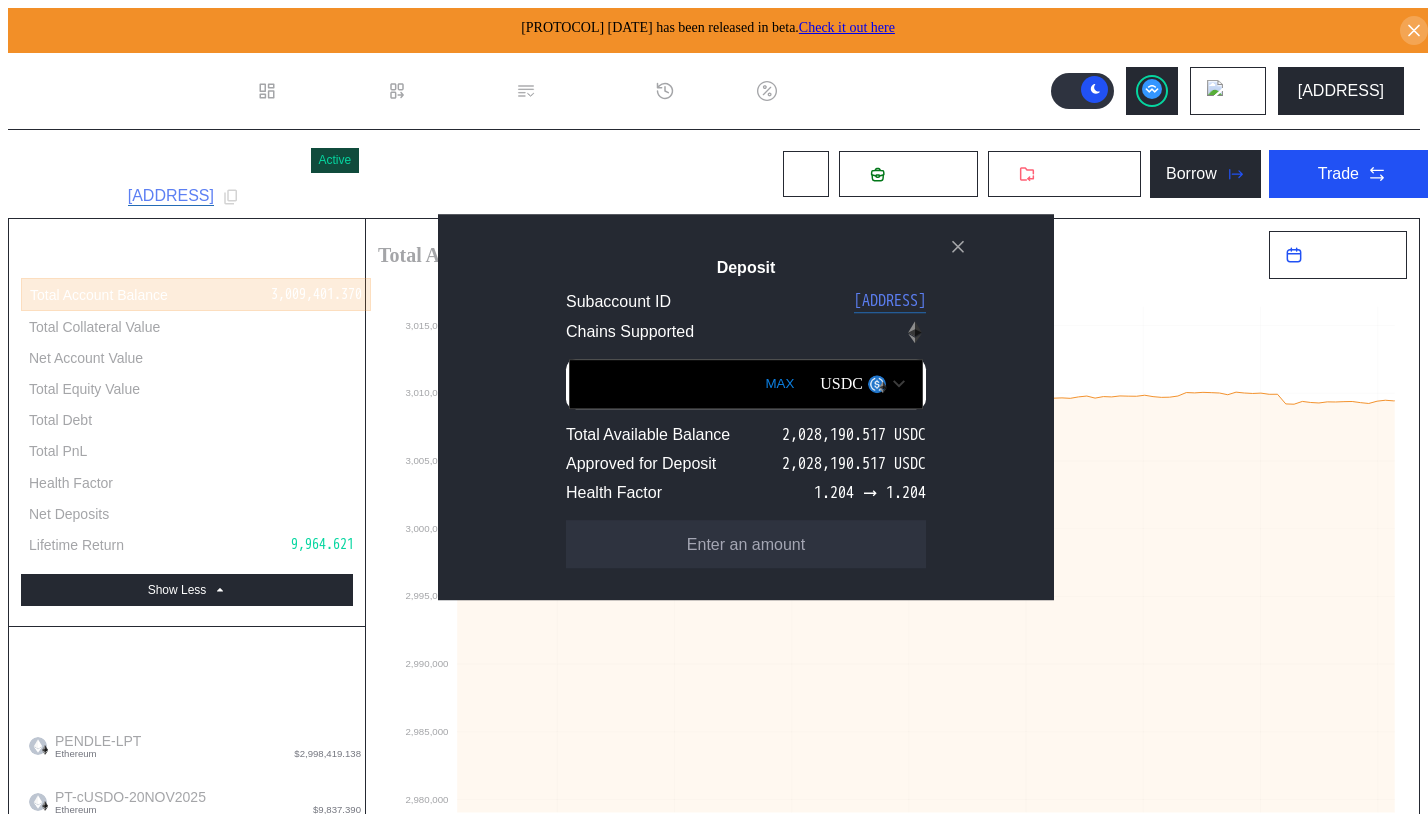 click on "MAX" at bounding box center [779, 384] 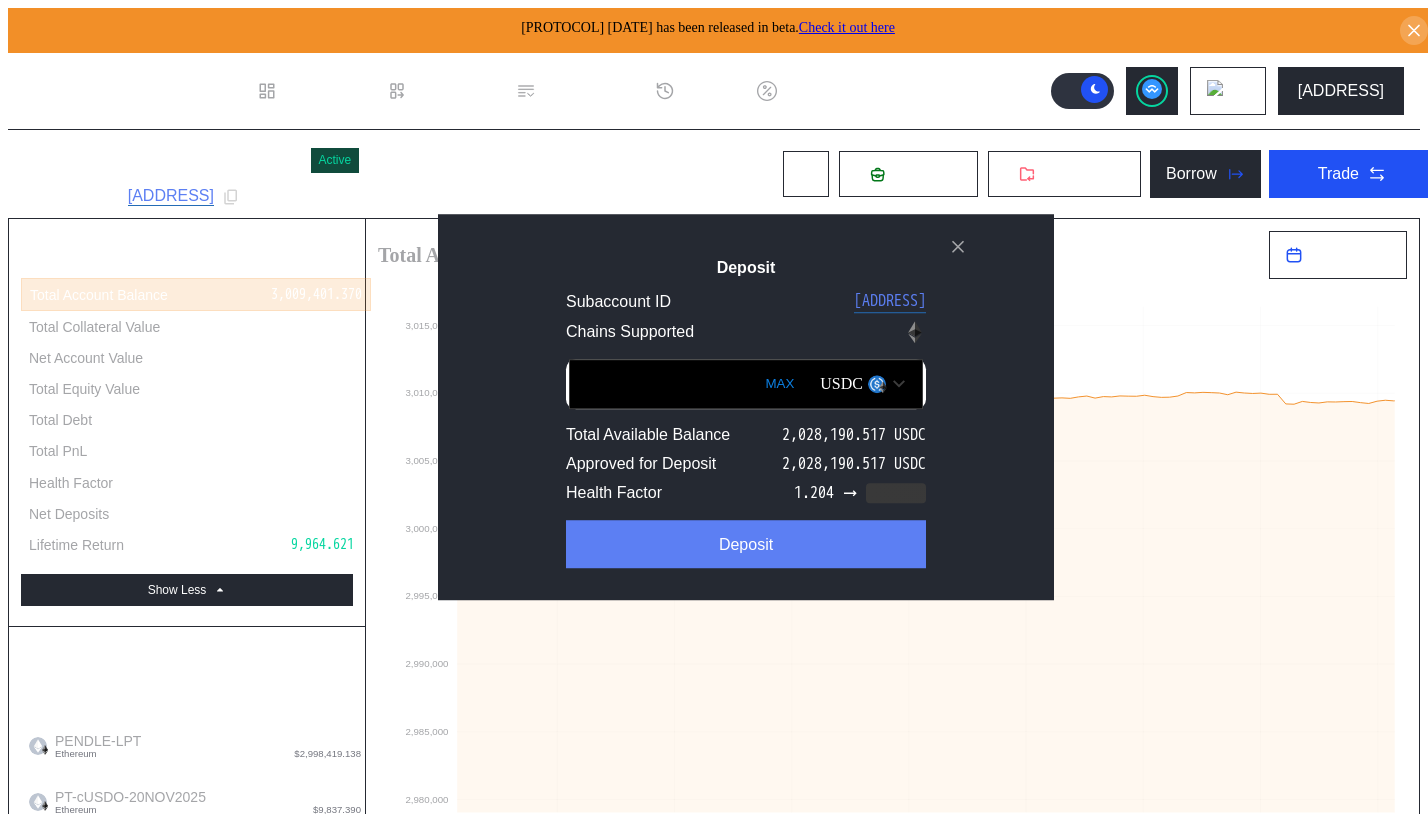 click on "Deposit" at bounding box center (746, 545) 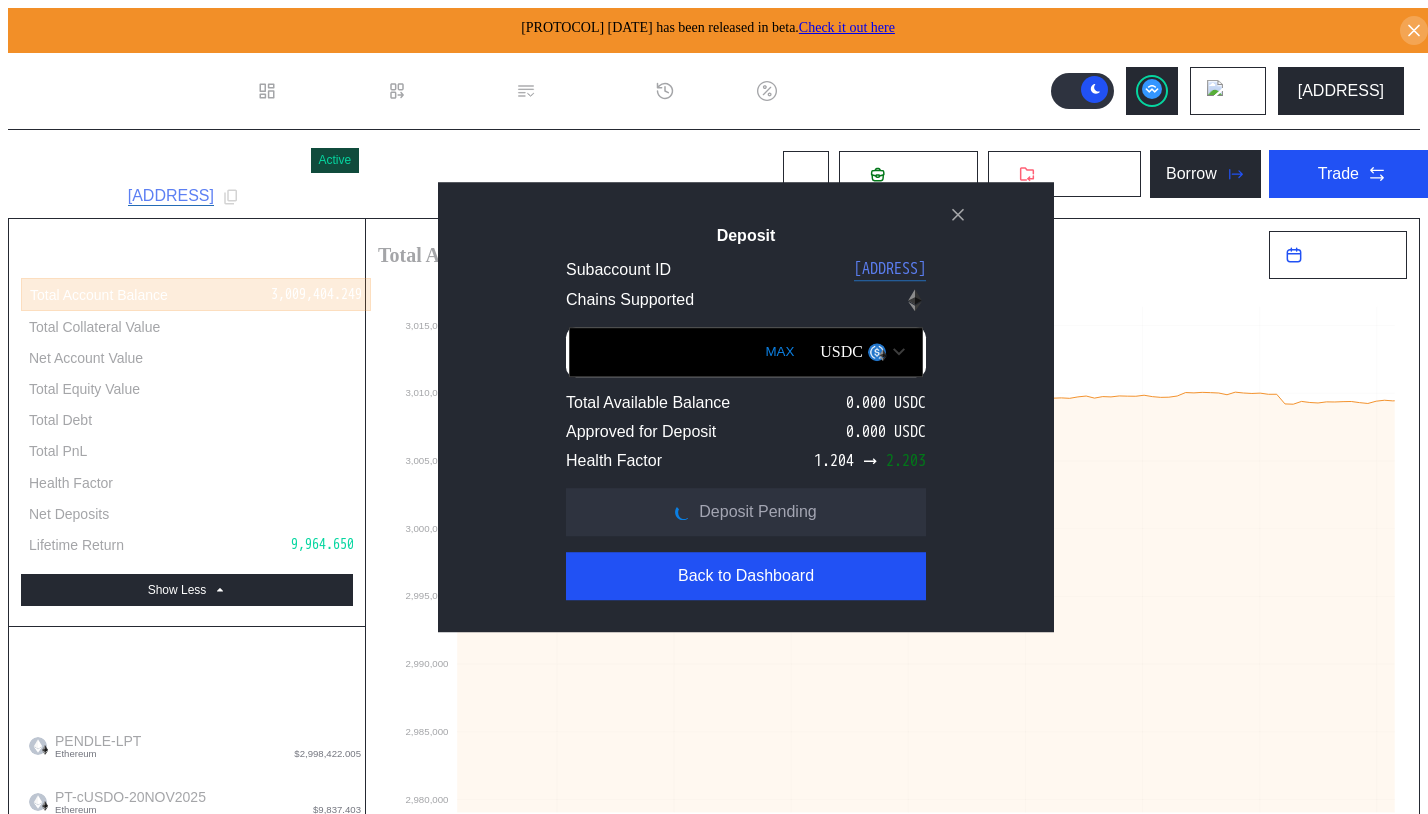 click on "**********" at bounding box center [714, 1911] 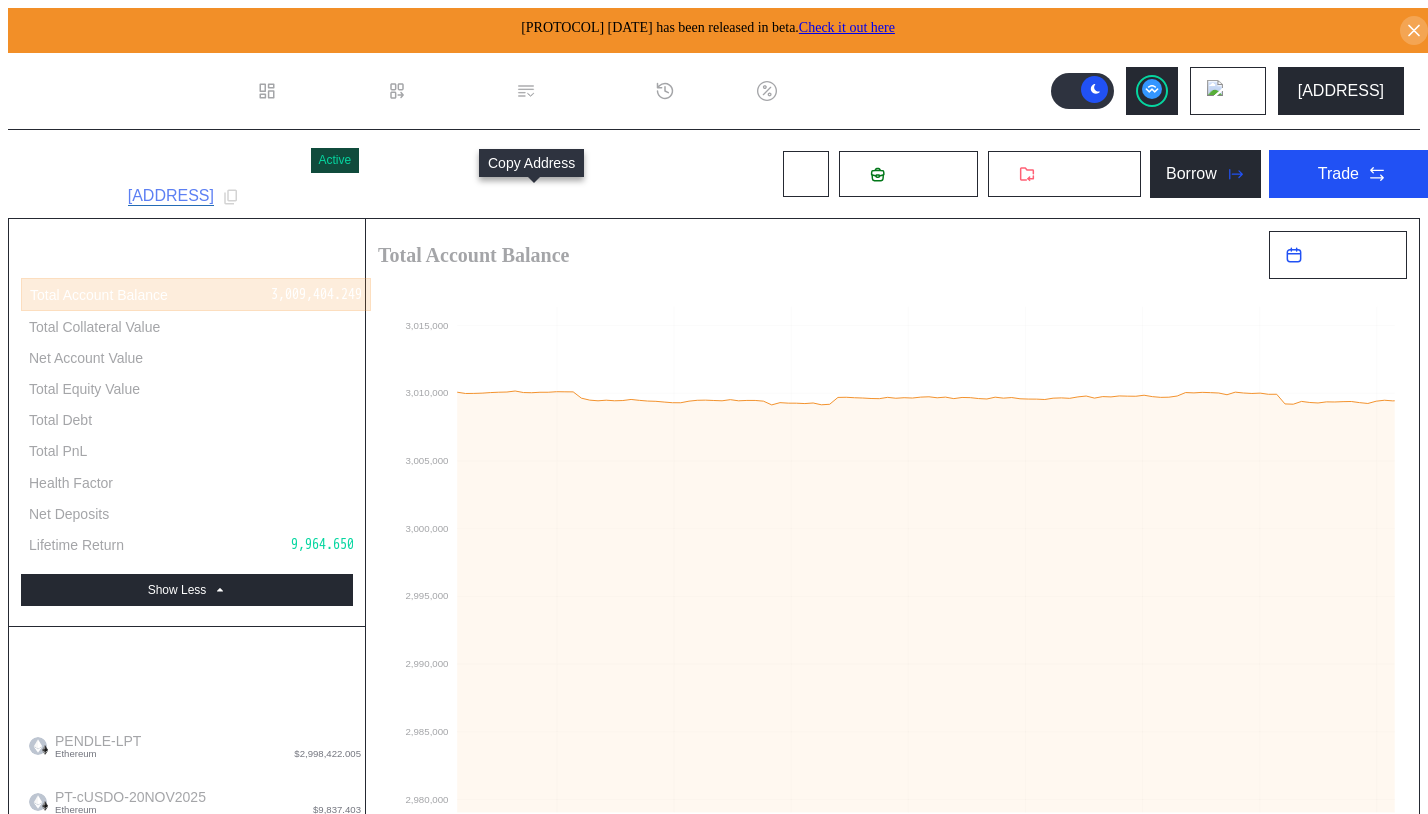 click at bounding box center (231, 197) 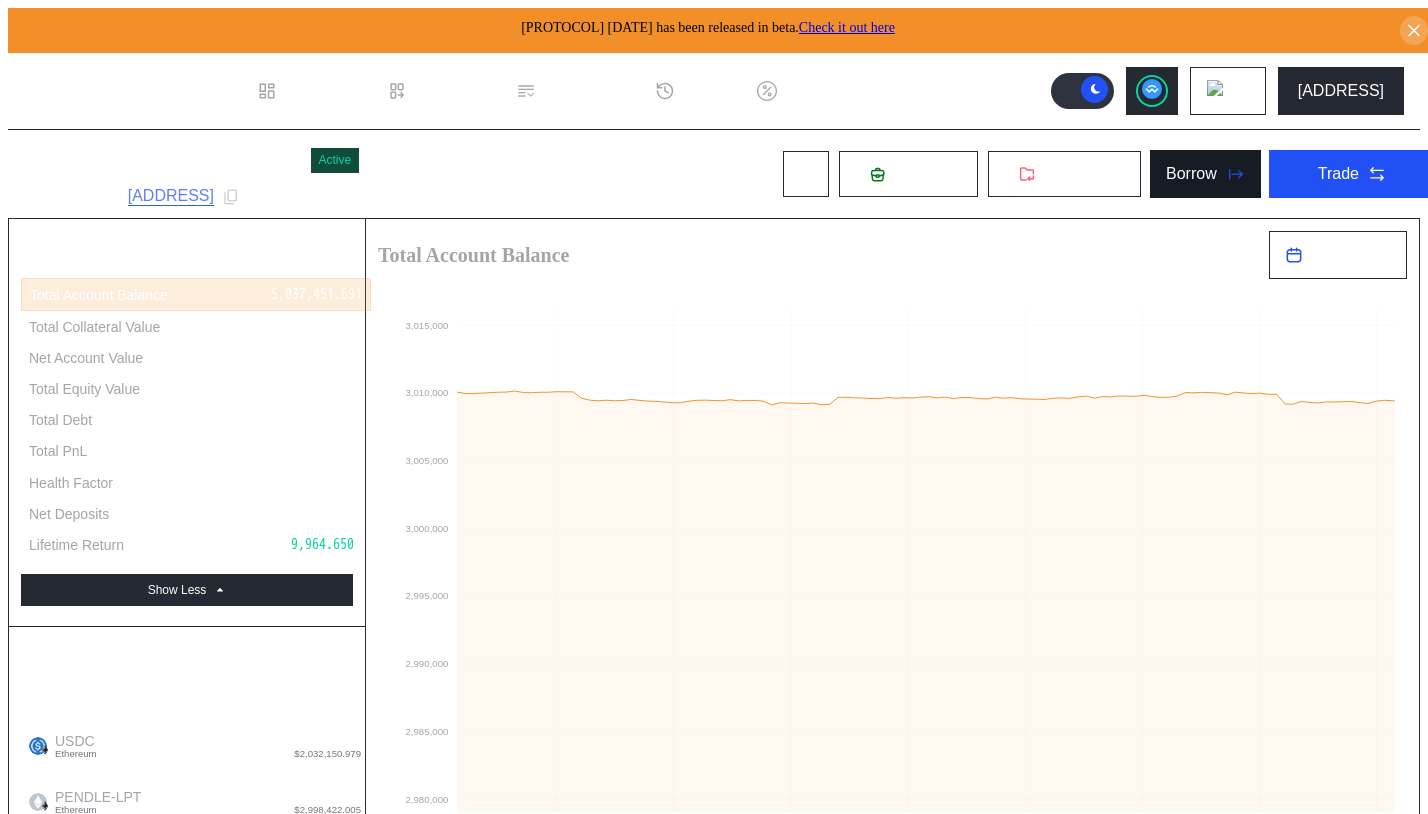 click on "Borrow" at bounding box center (1191, 174) 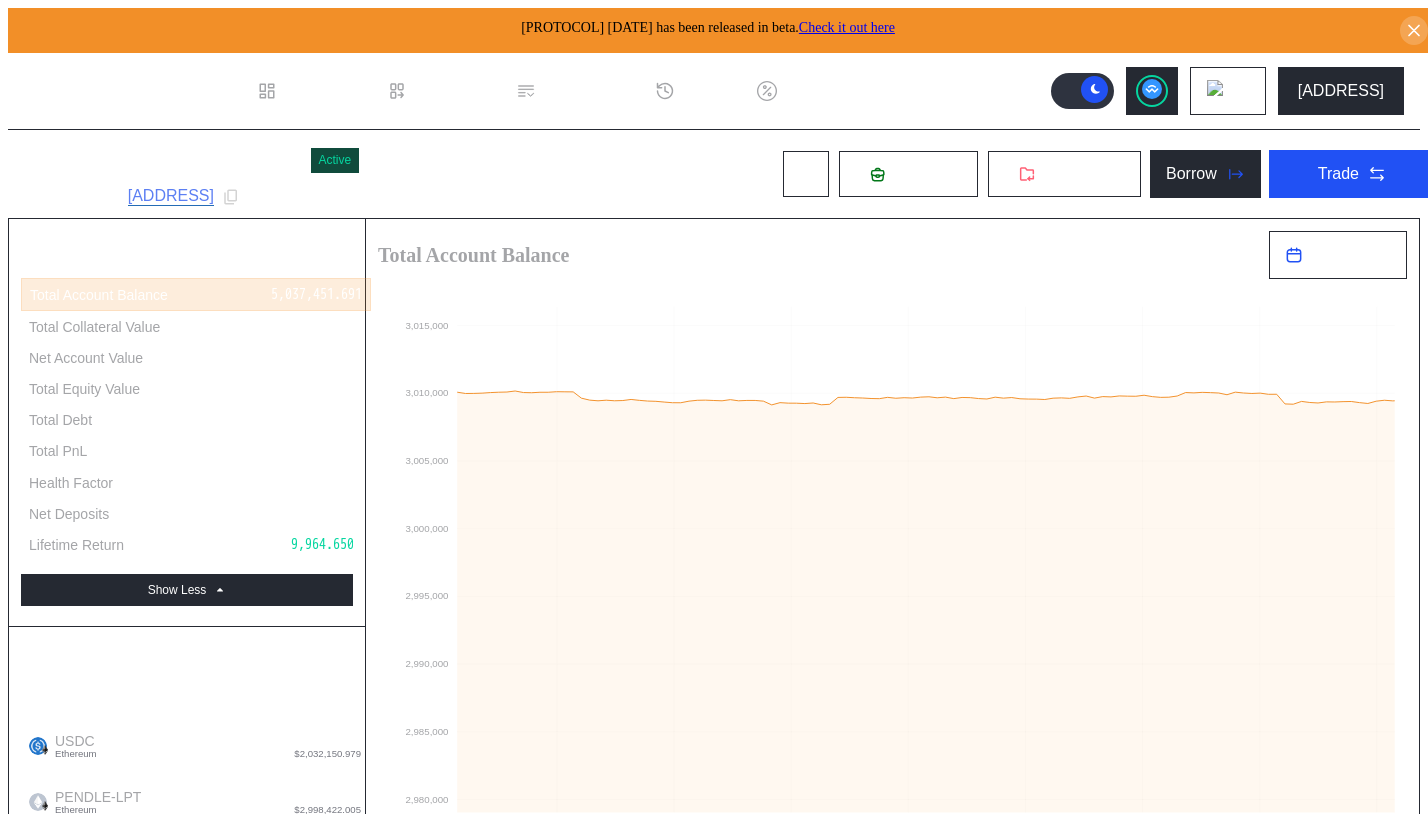 click on "Repay Principal" at bounding box center (301, 2047) 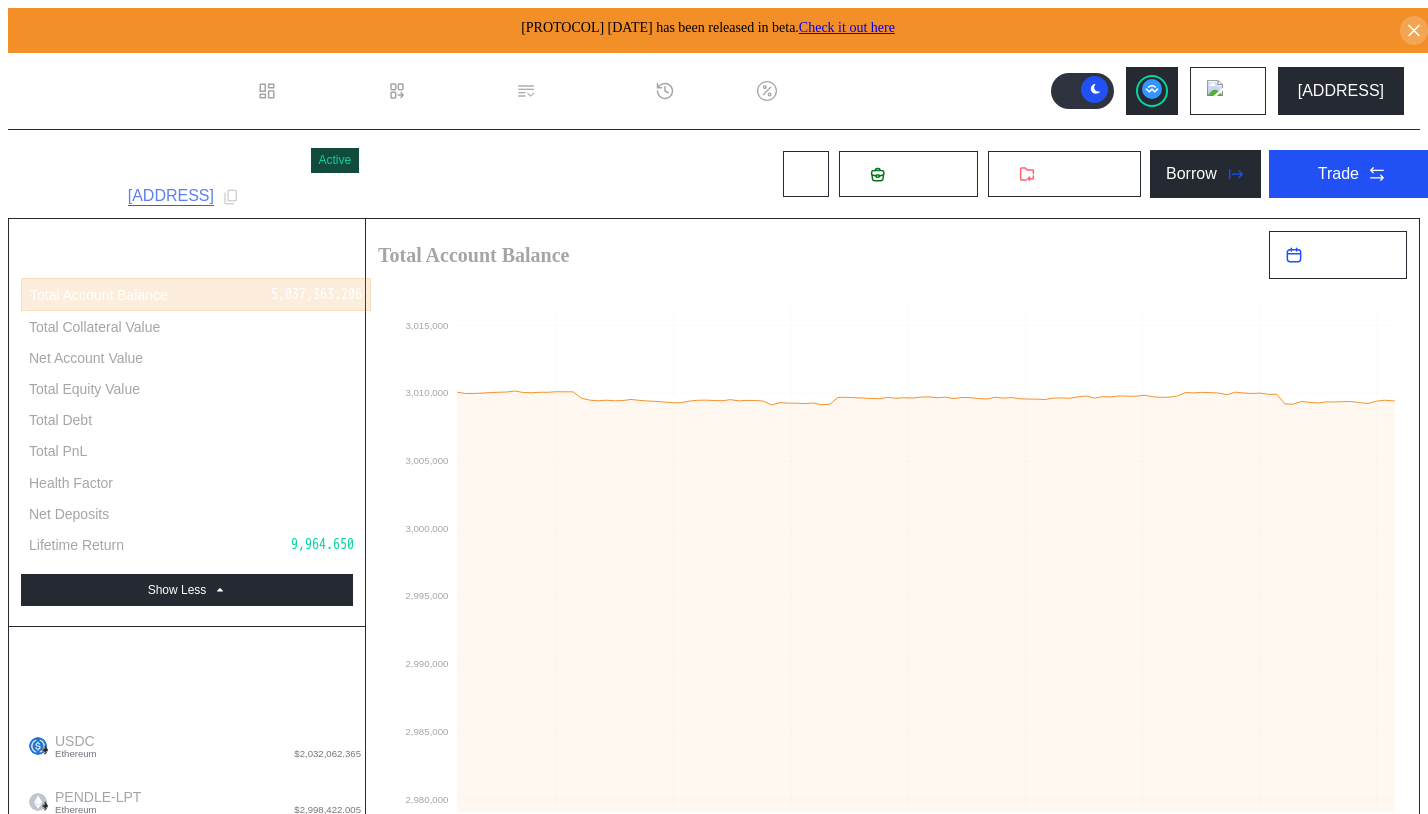 click on "Repay Interest" at bounding box center (301, 2047) 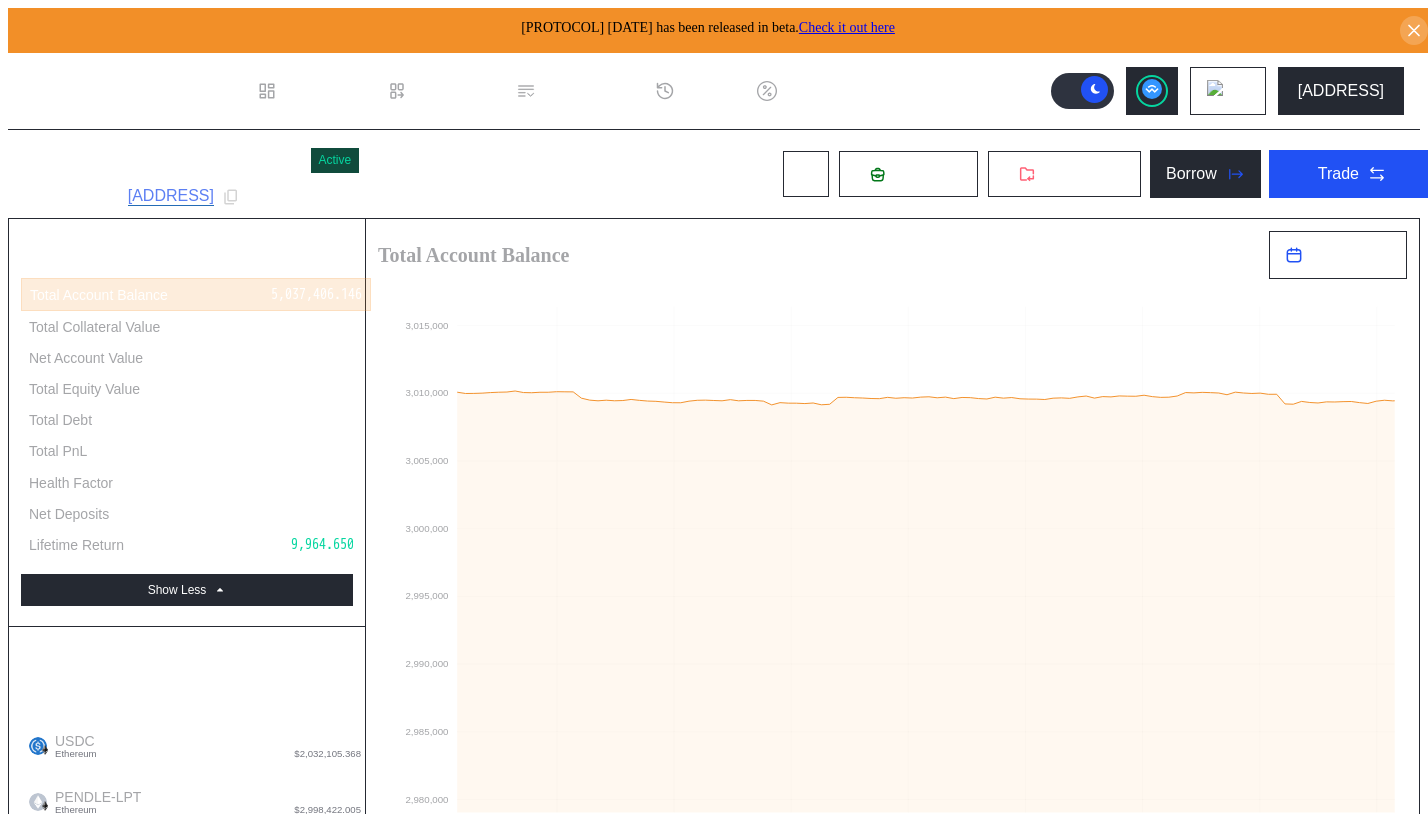click on "[AMOUNT] [TOKEN] - [PERCENTAGE] % APR - [CHAIN]" at bounding box center (227, 2277) 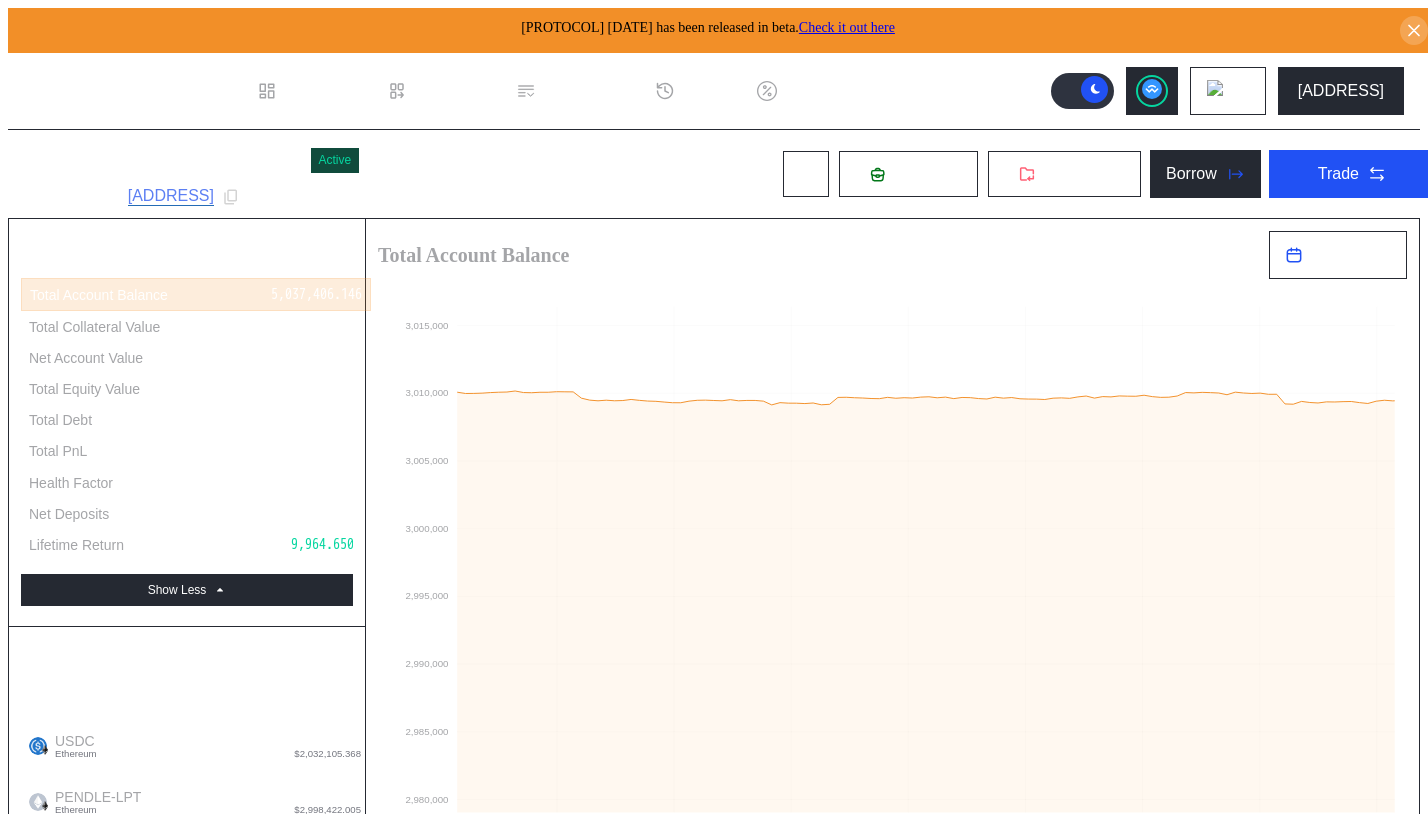 click on "Pay Interest" at bounding box center [309, 2489] 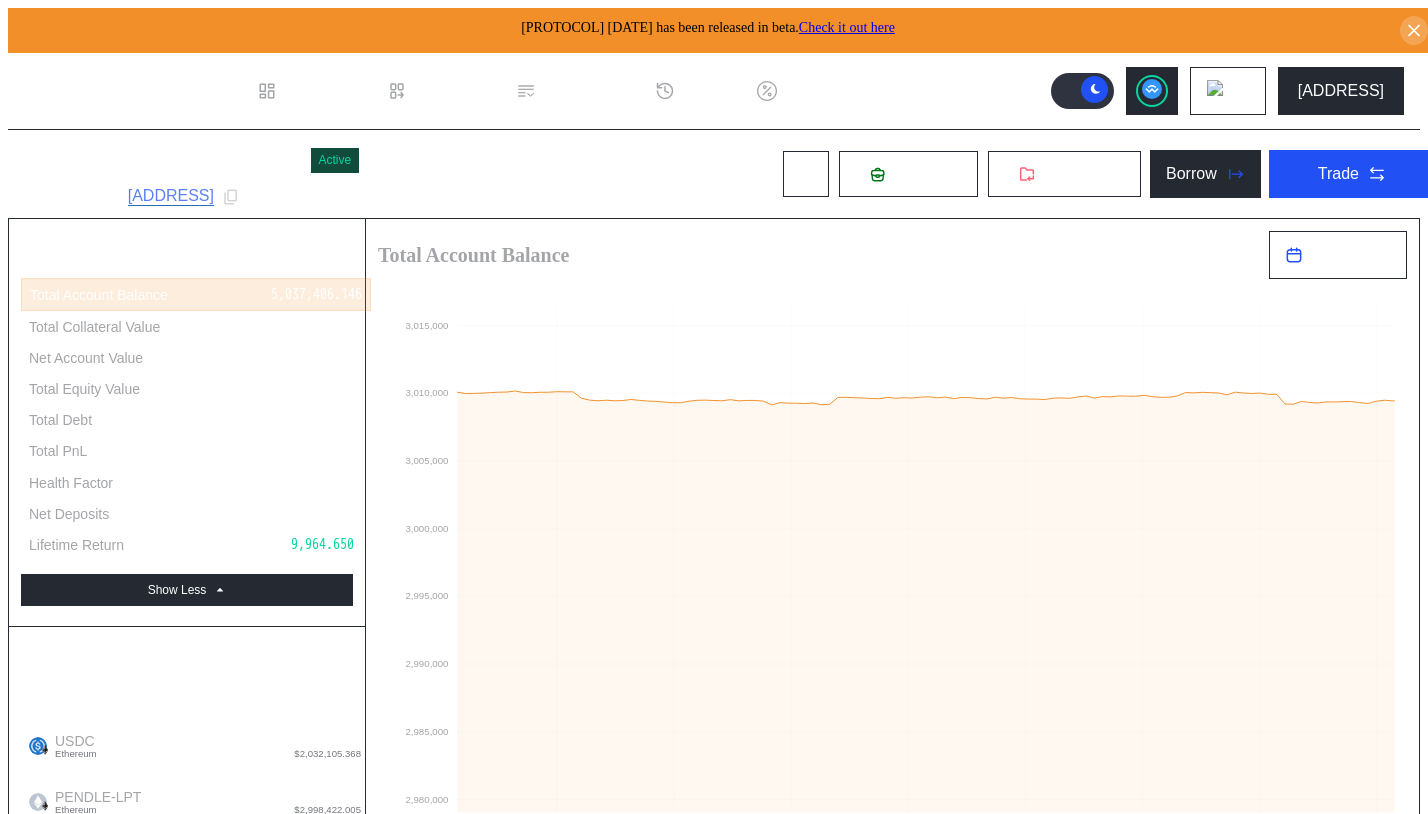 click on "**********" at bounding box center [714, 2461] 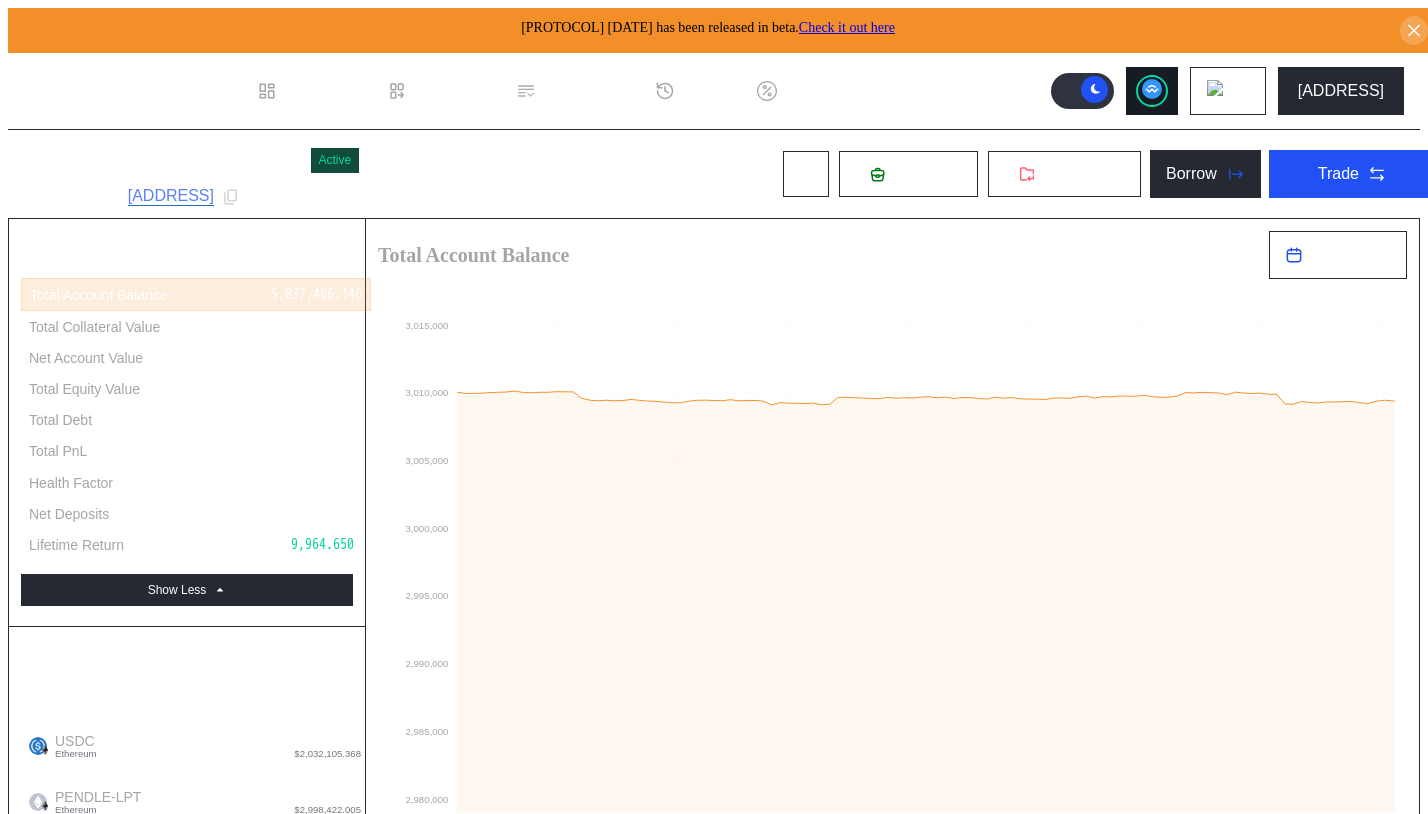 click at bounding box center [1151, 89] 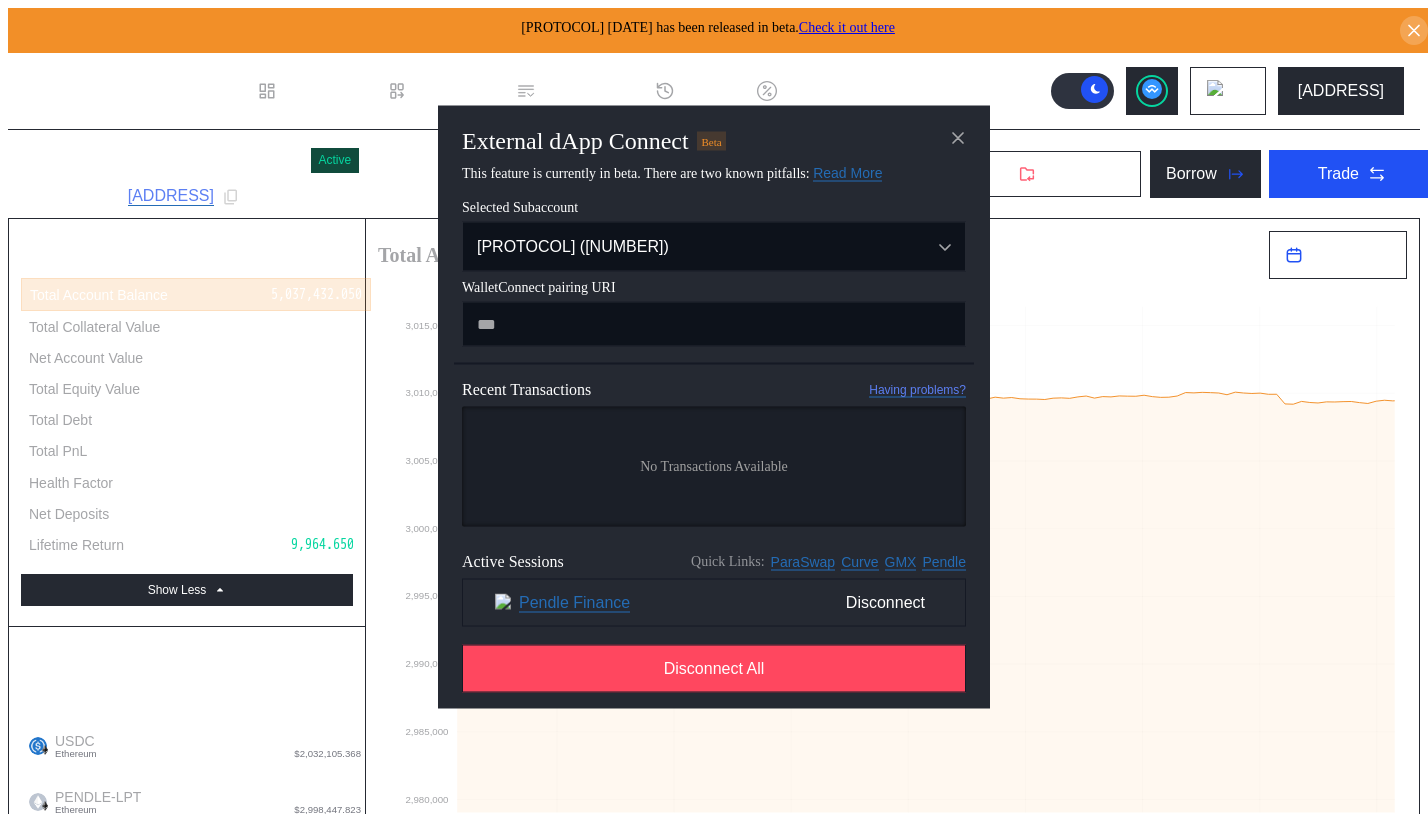 click on "External dApp Connect Beta This feature is currently in beta. There are two known pitfalls:   Read More Once you submit a transaction on the target app. The transaction will look as if it's in pending state forever. Rest assured, you can verify your transaction has been confirmed on etherscan. If your wallet stops prompting you for signatures, please disconnect your wallet and hard refresh.   Selected Subaccount Ouroboros cUSDO (3) - [ADDRESS] Ouroboros cUSDO (3) - [ADDRESS] WalletConnect pairing URI Recent Transactions Having problems? No Transactions Available Checking if the selected subaccount has account abstraction enabled Active Sessions Quick Links: ParaSwap Curve GMX Pendle Pendle Finance Disconnect Disconnect All" at bounding box center [714, 1847] 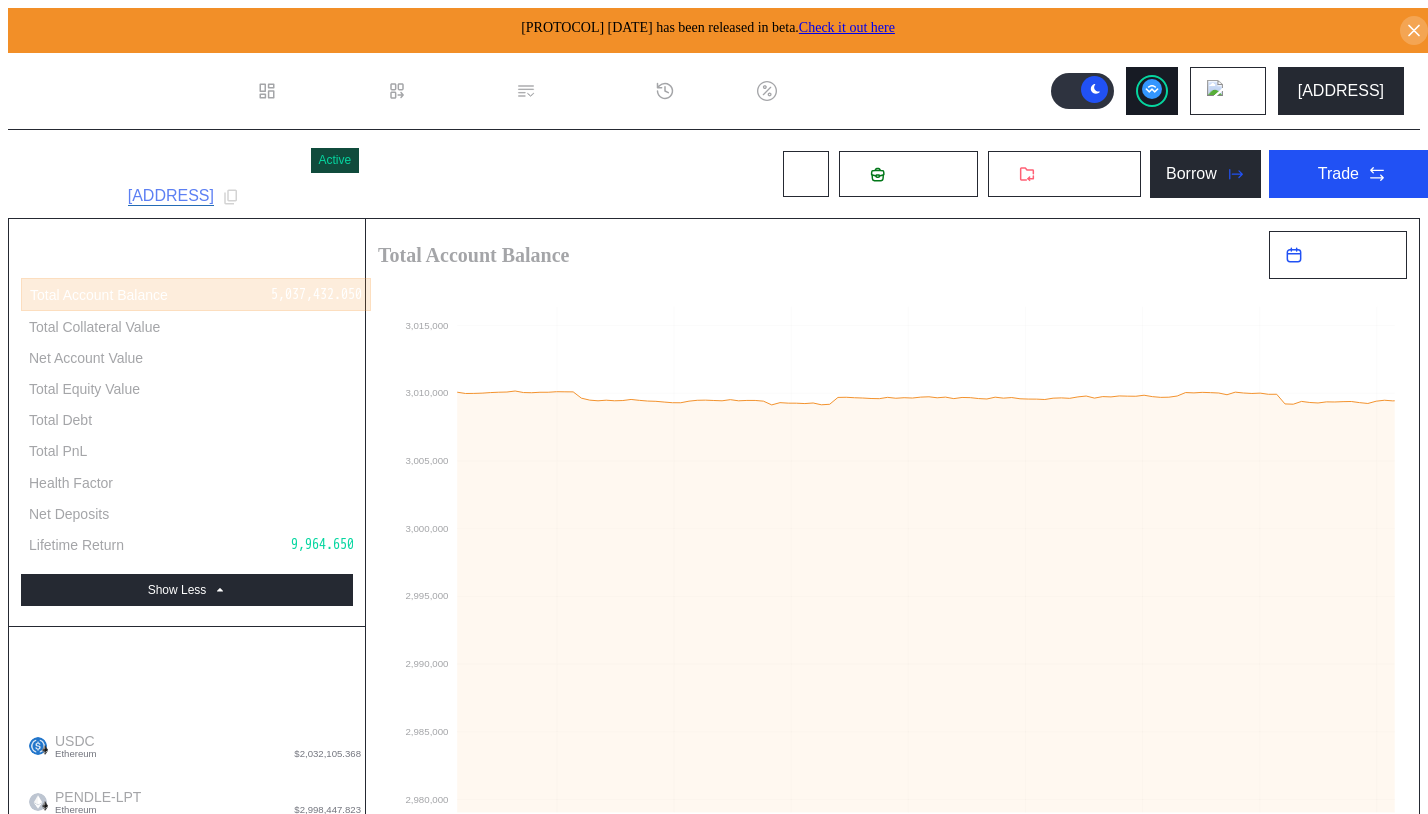 click at bounding box center (1152, 91) 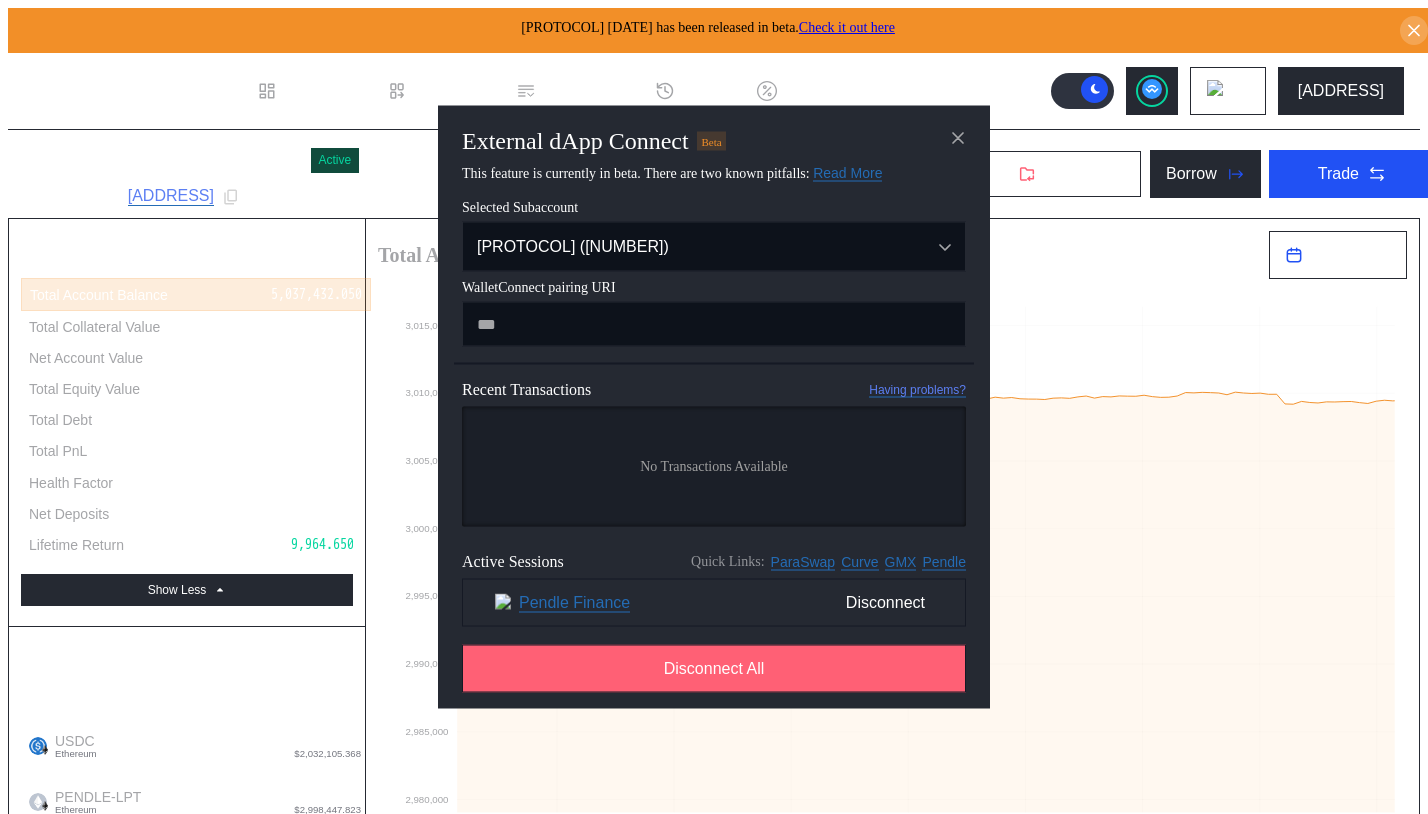 click on "Disconnect All" at bounding box center (714, 669) 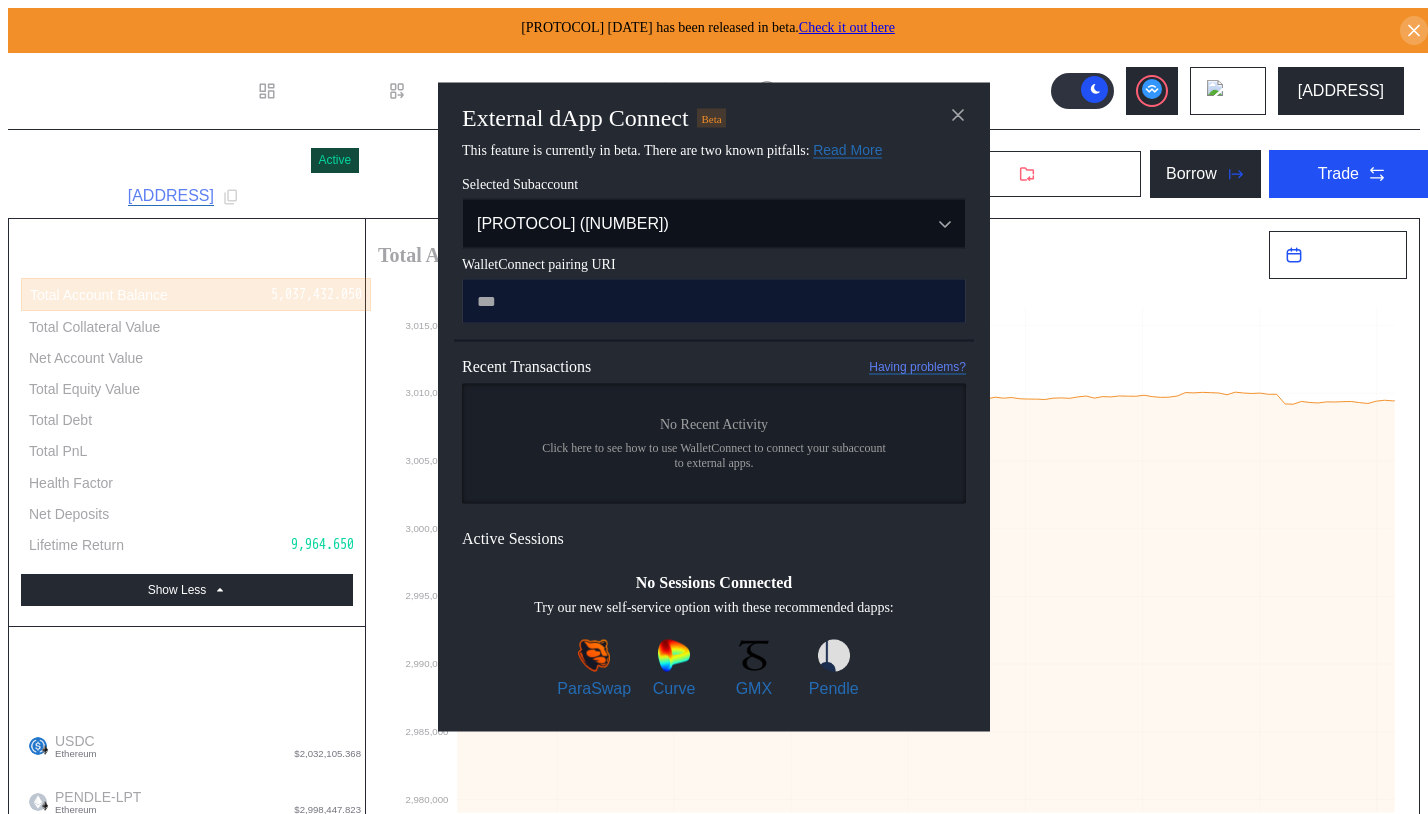 click at bounding box center [714, 301] 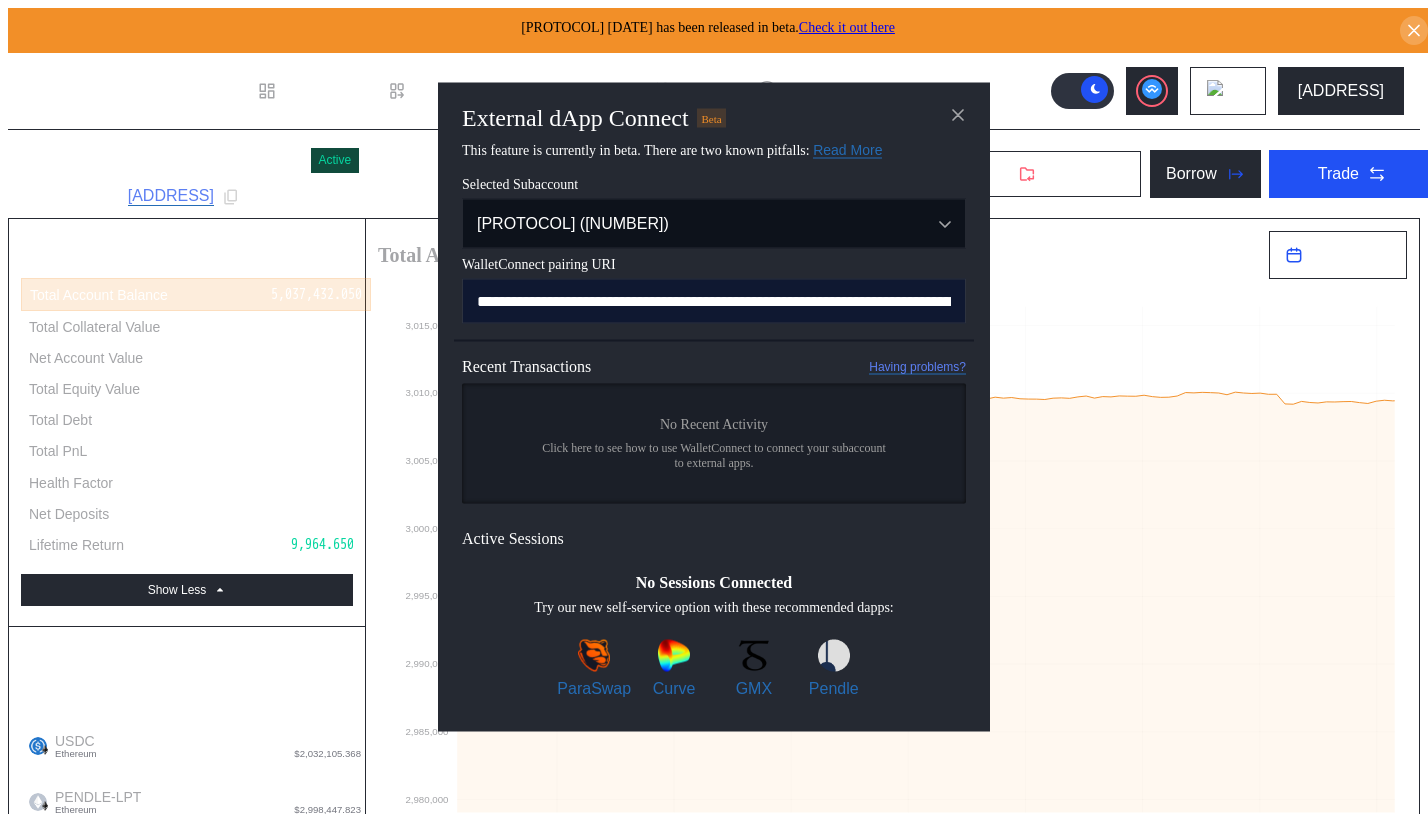 scroll, scrollTop: 0, scrollLeft: 1197, axis: horizontal 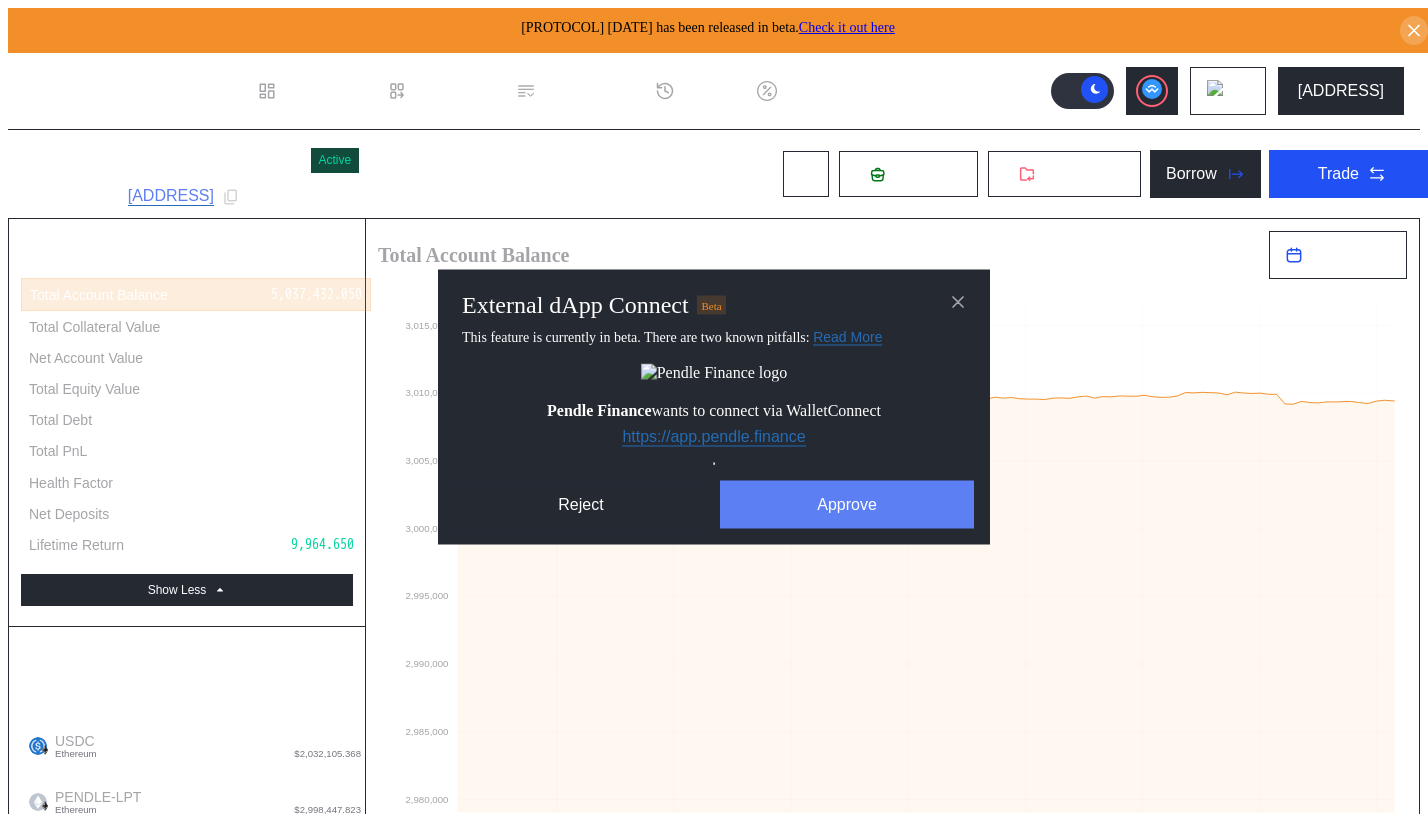 click on "Approve" at bounding box center (847, 505) 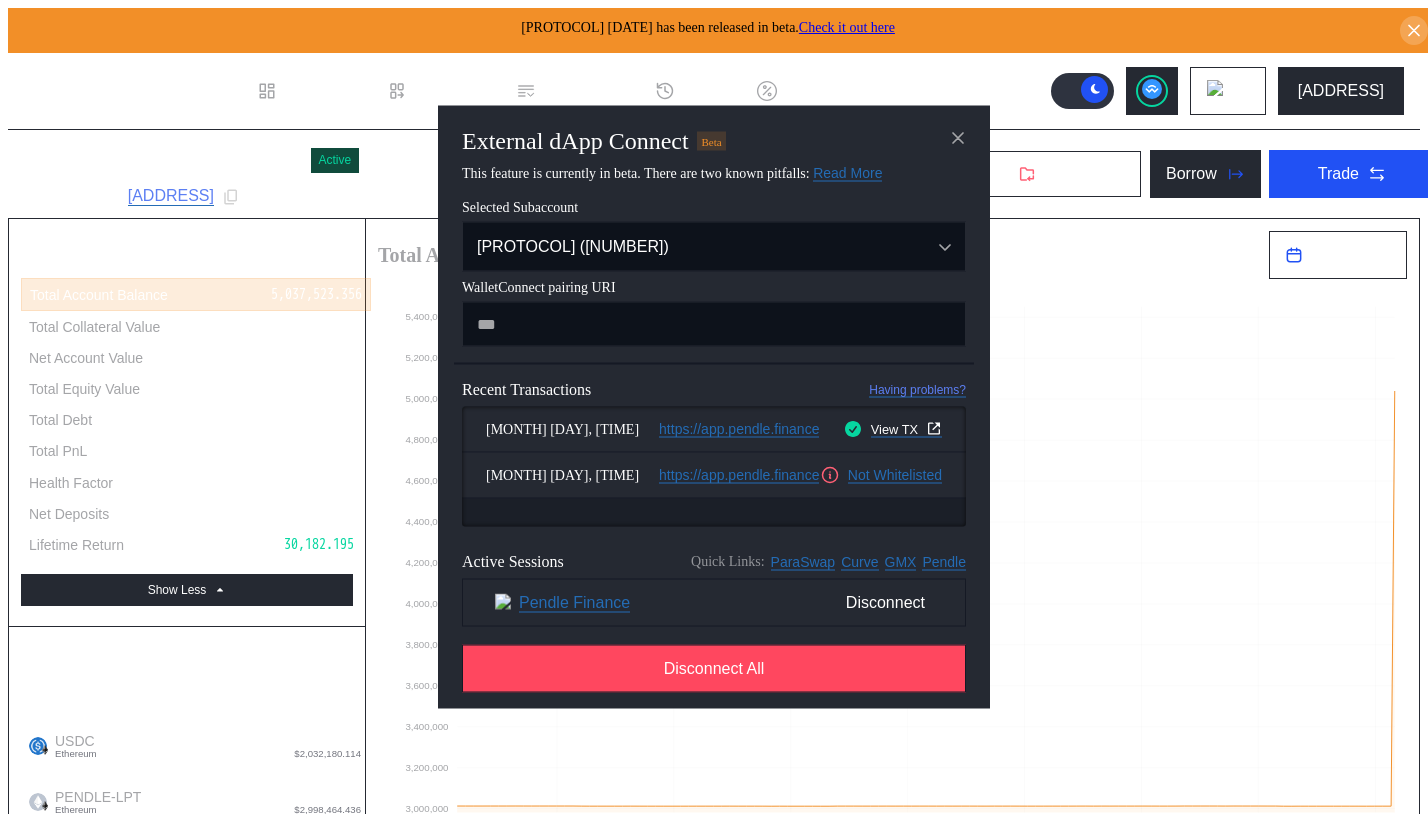 click on "External dApp Connect Beta This feature is currently in beta. There are two known pitfalls:   Read More Once you submit a transaction on the target app. The transaction will look as if it's in pending state forever. Rest assured, you can verify your transaction has been confirmed on etherscan. If your wallet stops prompting you for signatures, please disconnect your wallet and hard refresh.   Selected Subaccount Ouroboros cUSDO (3) - [ADDRESS] Ouroboros cUSDO (3) - [ADDRESS] WalletConnect pairing URI Recent Transactions Having problems? Jul 03, 21:30 https://app.pendle.finance View TX Jul 03, 21:30 https://app.pendle.finance Not Whitelisted Checking if the selected subaccount has account abstraction enabled Active Sessions Quick Links: ParaSwap Curve GMX Pendle Pendle Finance Disconnect Disconnect All" at bounding box center [714, 1847] 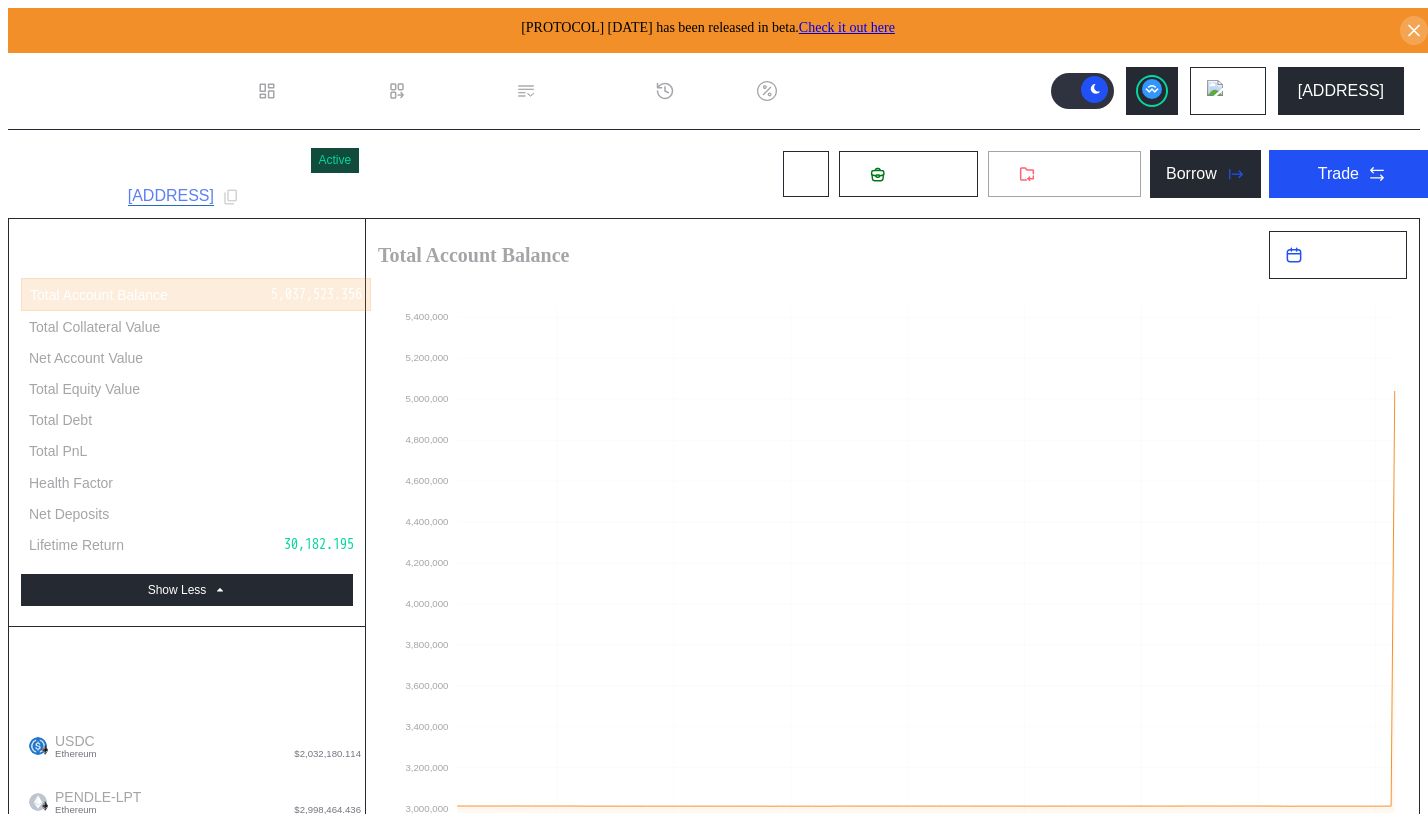 click on "Withdraw" at bounding box center [1076, 174] 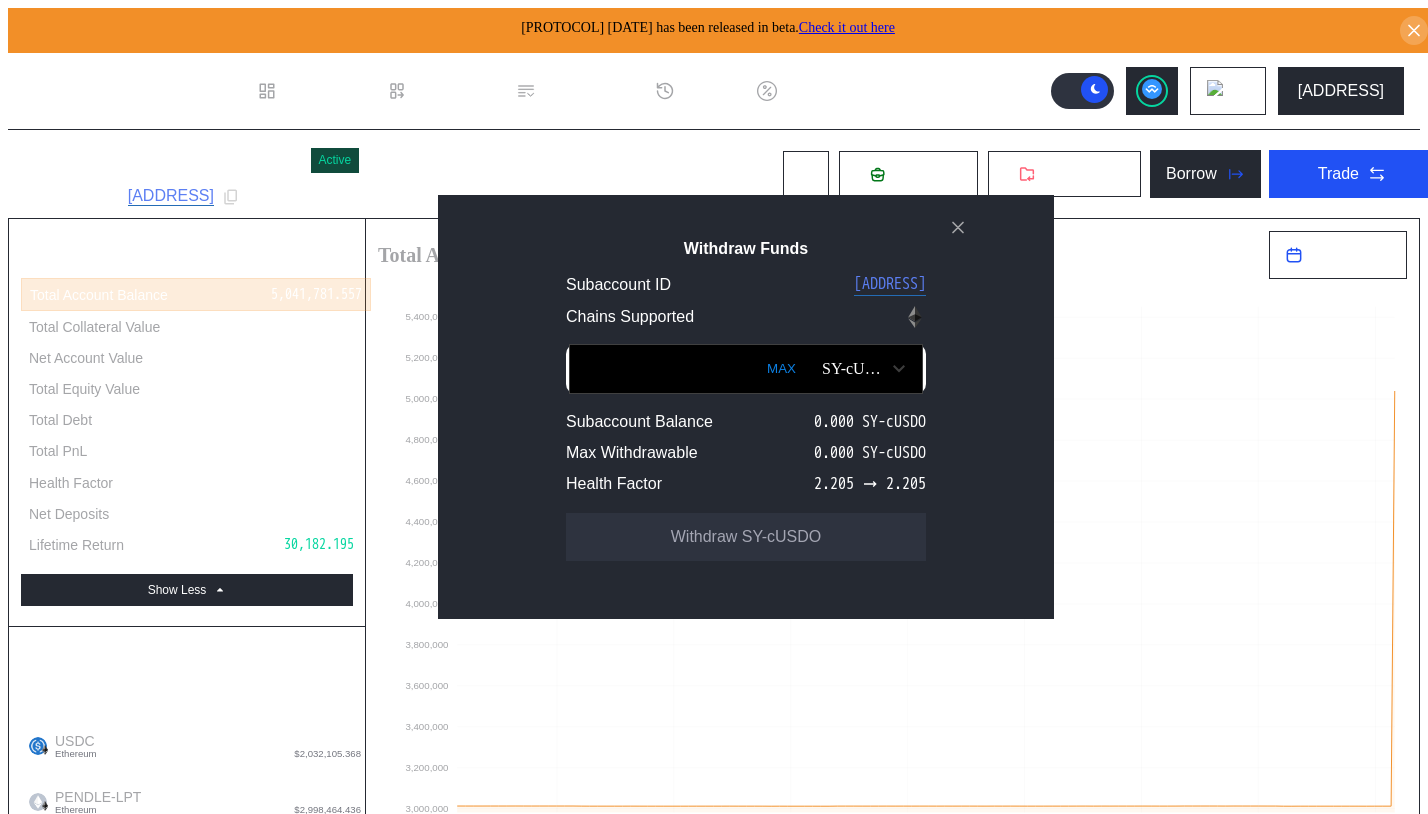 click on "SY-cUSDO" at bounding box center [854, 369] 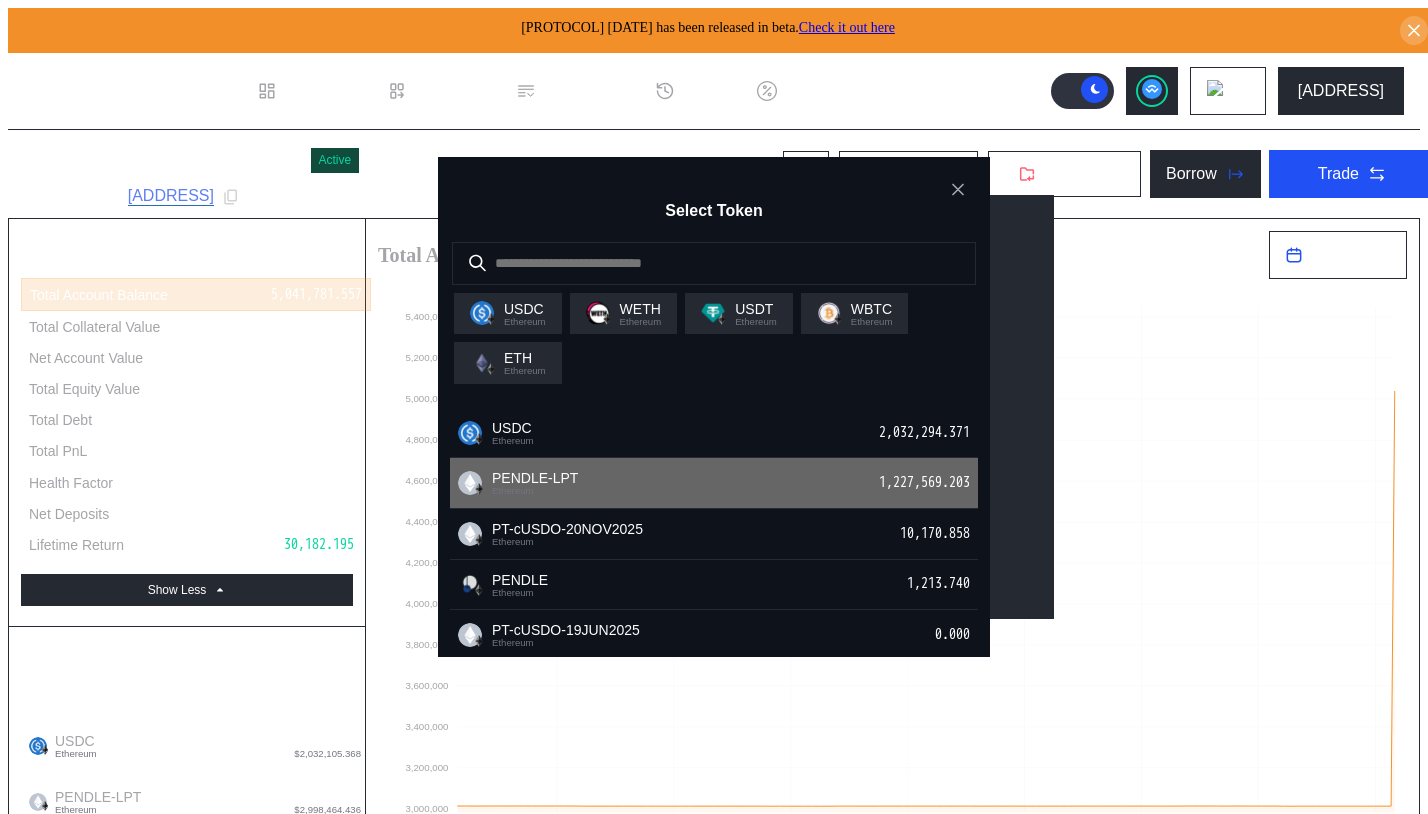 click on "PENDLE-LPT Ethereum 1,227,569.203" at bounding box center [714, 433] 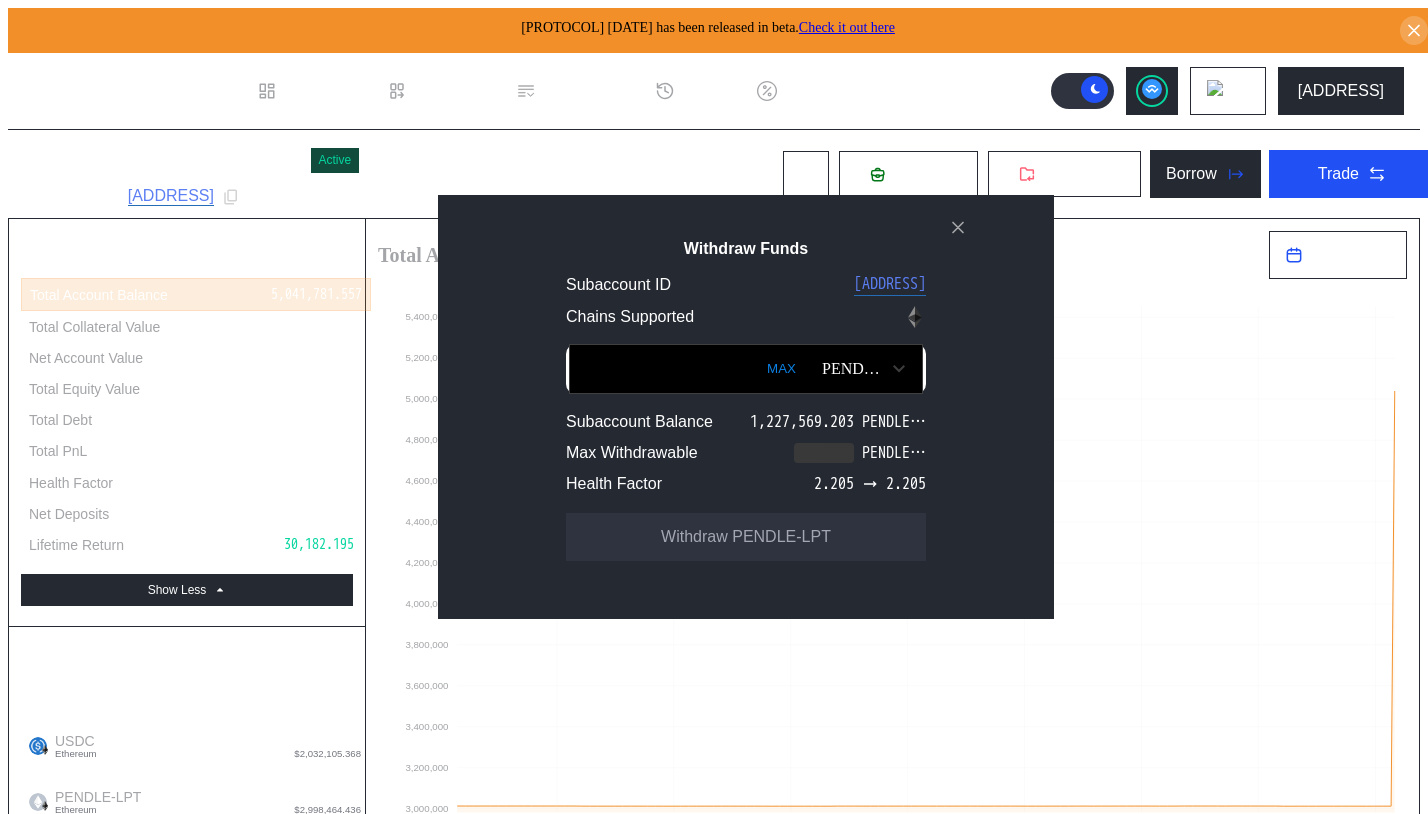 click on "MAX" at bounding box center (781, 369) 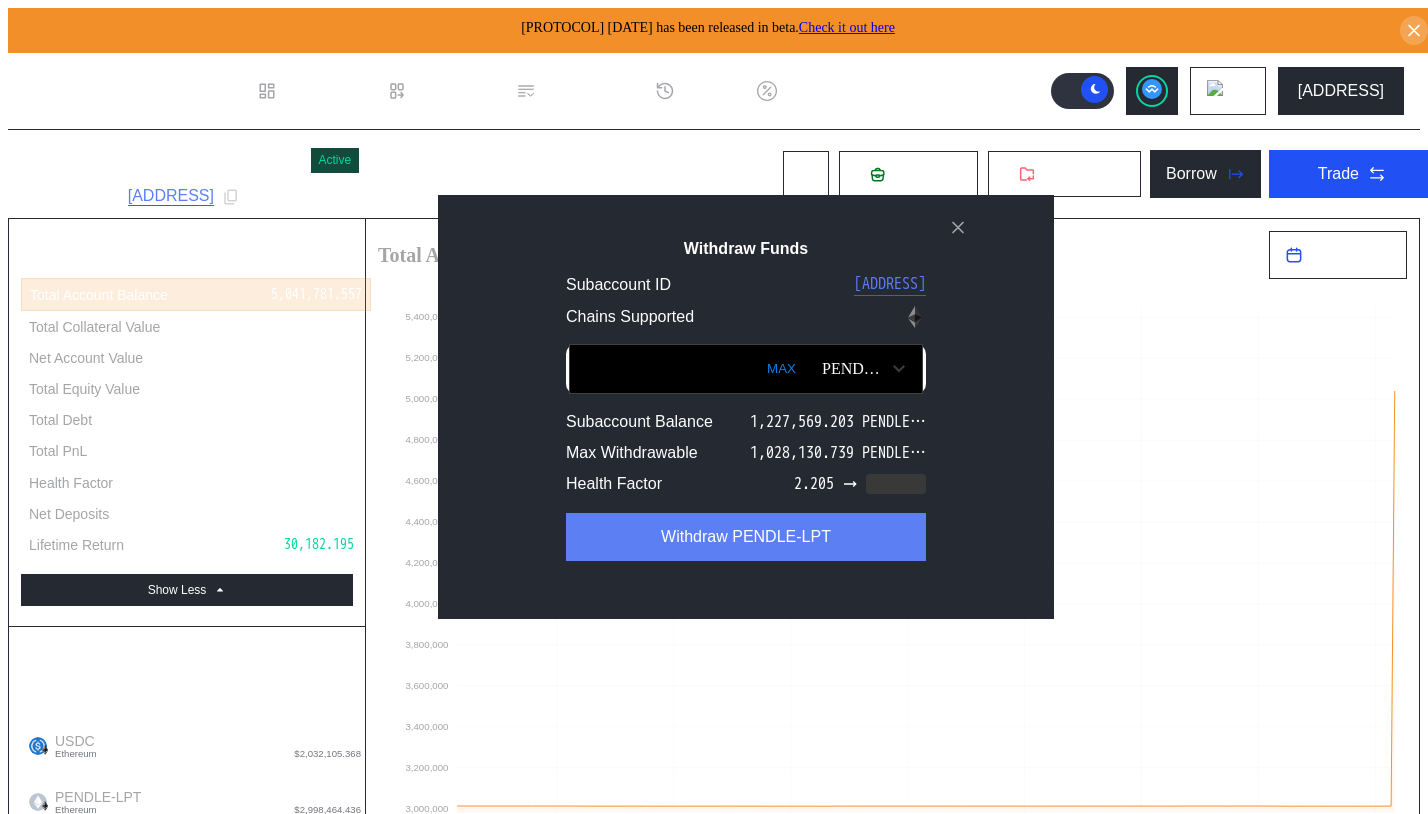 click on "Withdraw PENDLE-LPT" at bounding box center [746, 537] 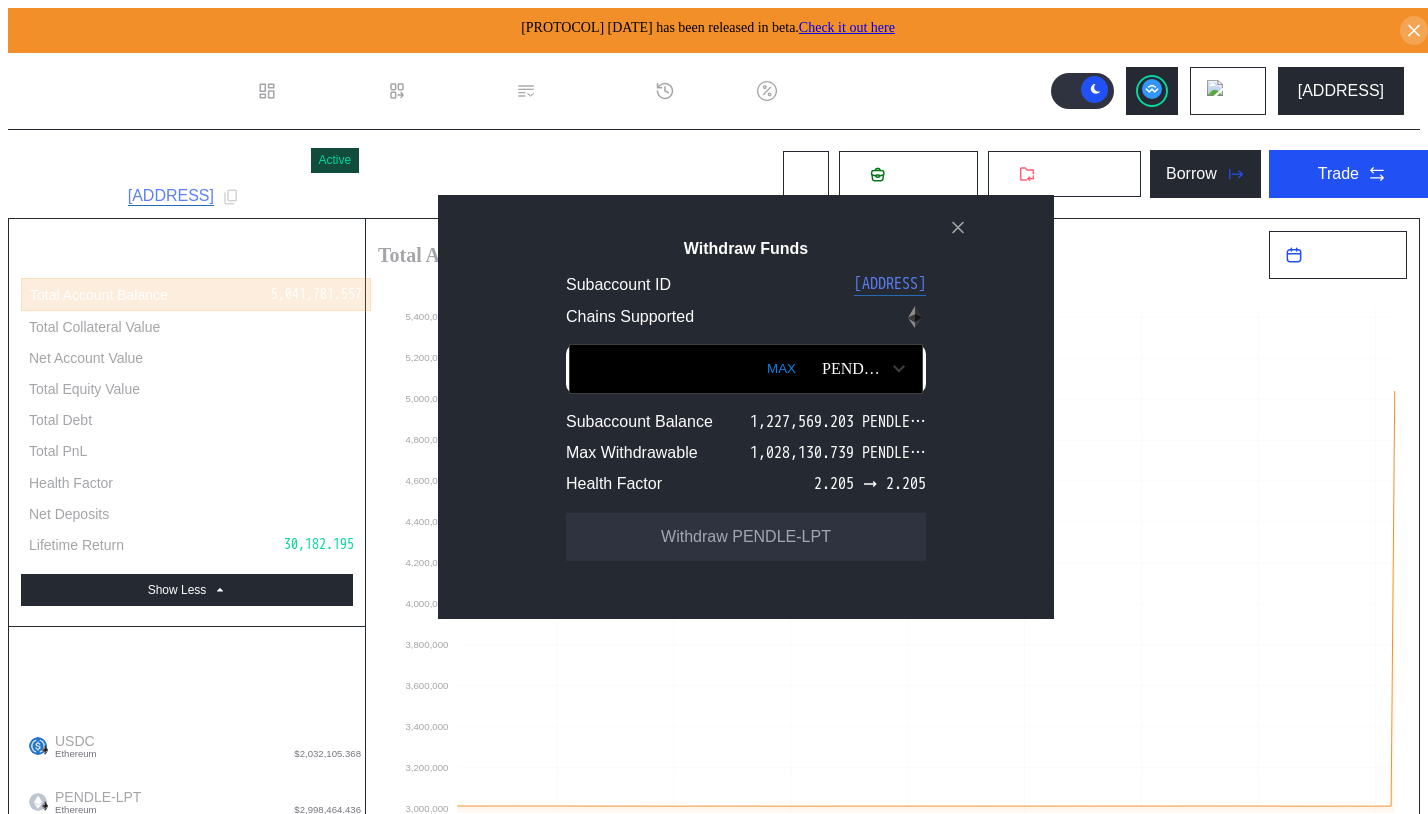 click on "Withdraw Funds Subaccount ID 0x2d...fdC1 Chains Supported MAX PENDLE-LPT Subaccount Balance 1,227,569.203 PENDLE-LPT Max Withdrawable 1,028,130.739 PENDLE-LPT Health Factor 2.205 2.205 Withdraw PENDLE-LPT" at bounding box center [714, 1911] 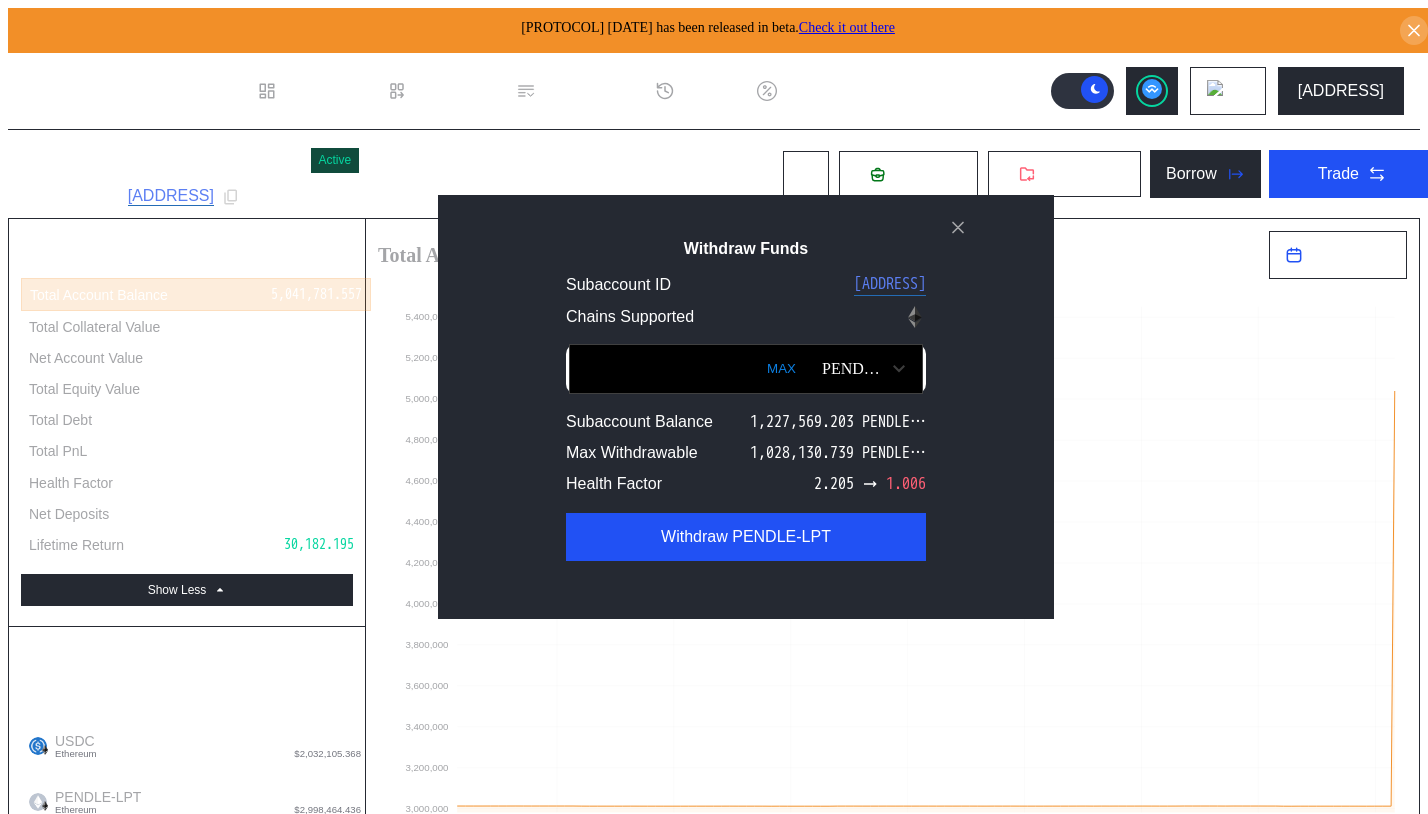 click on "**********" at bounding box center [714, 1911] 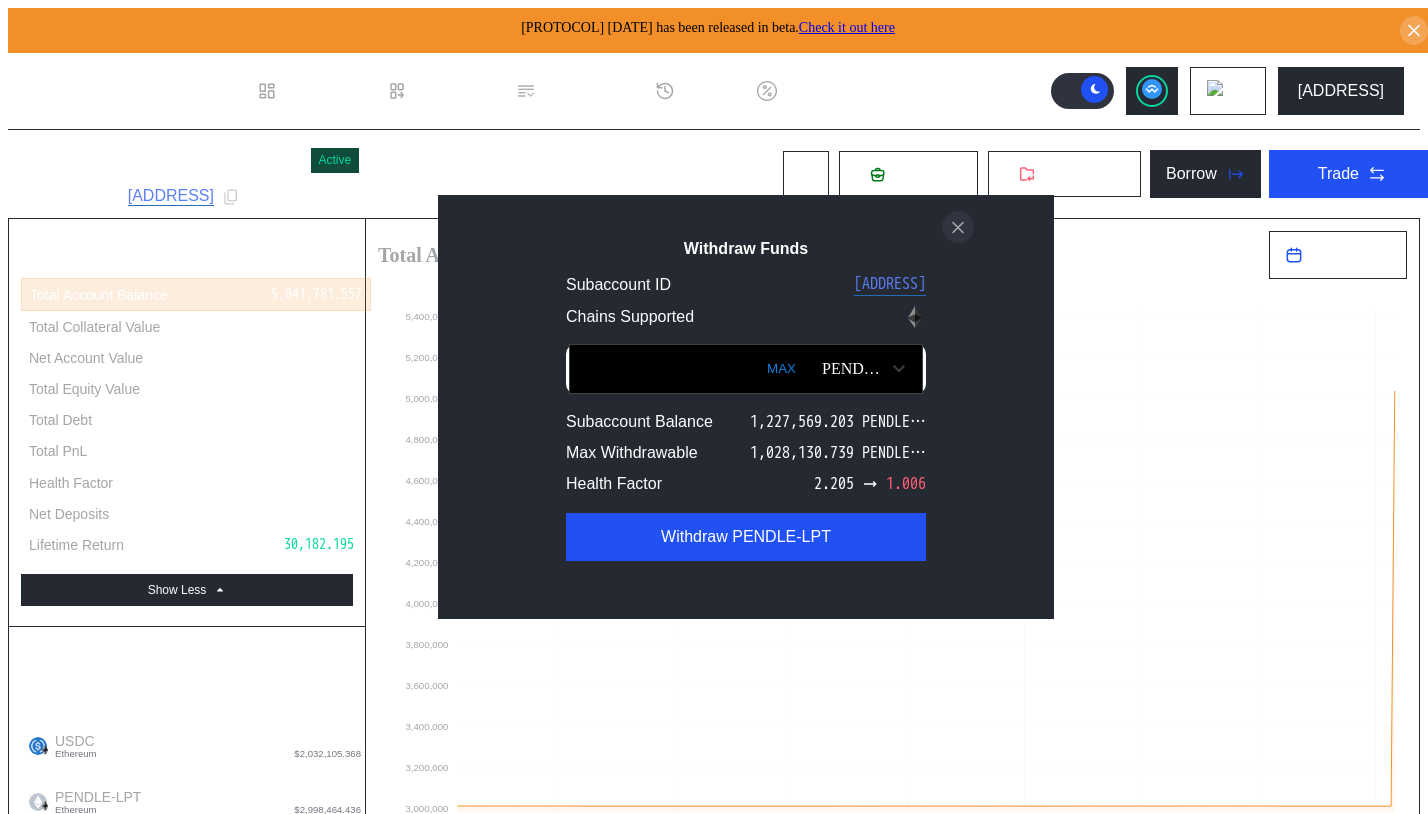 click at bounding box center [958, 227] 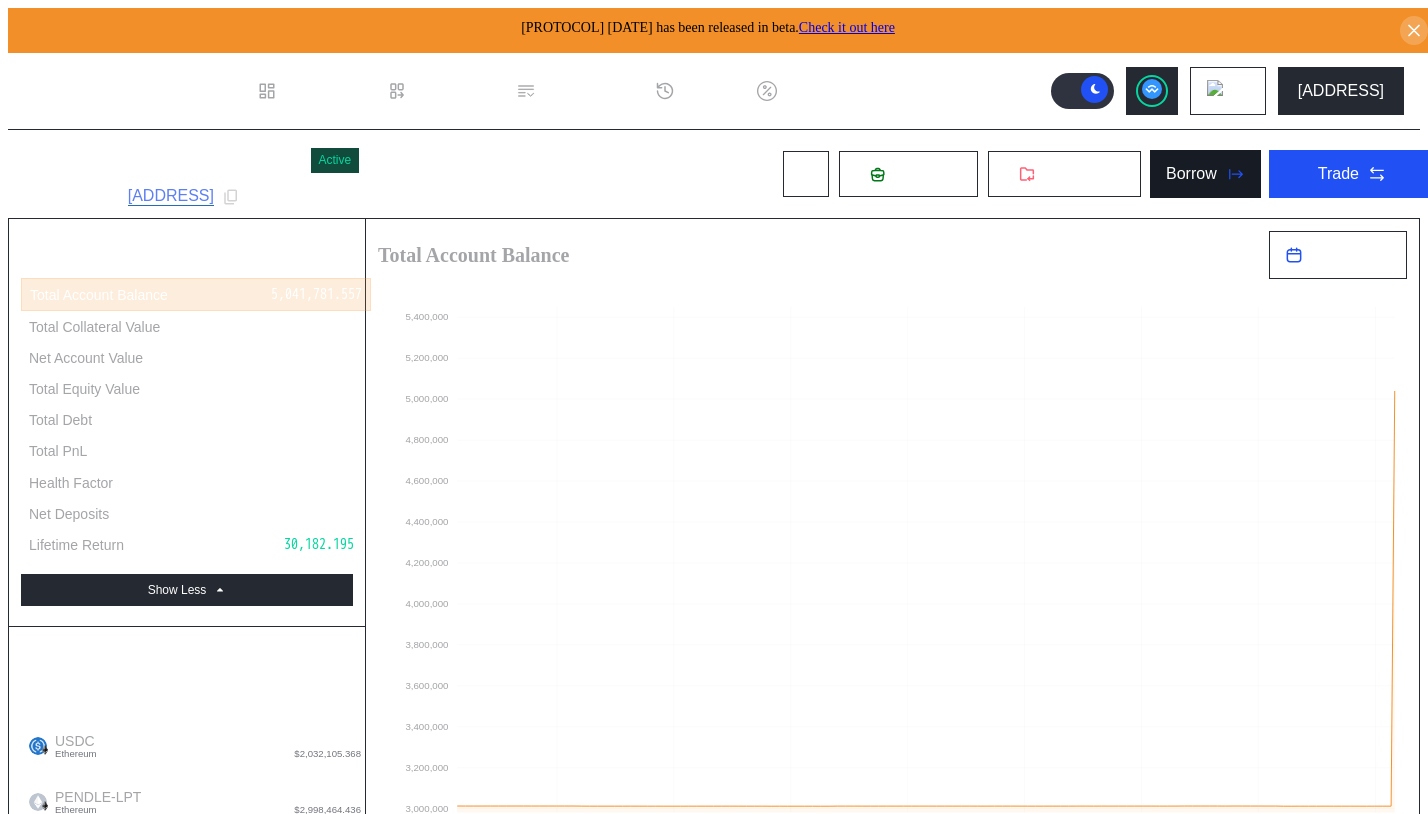 click on "Borrow" at bounding box center (1205, 174) 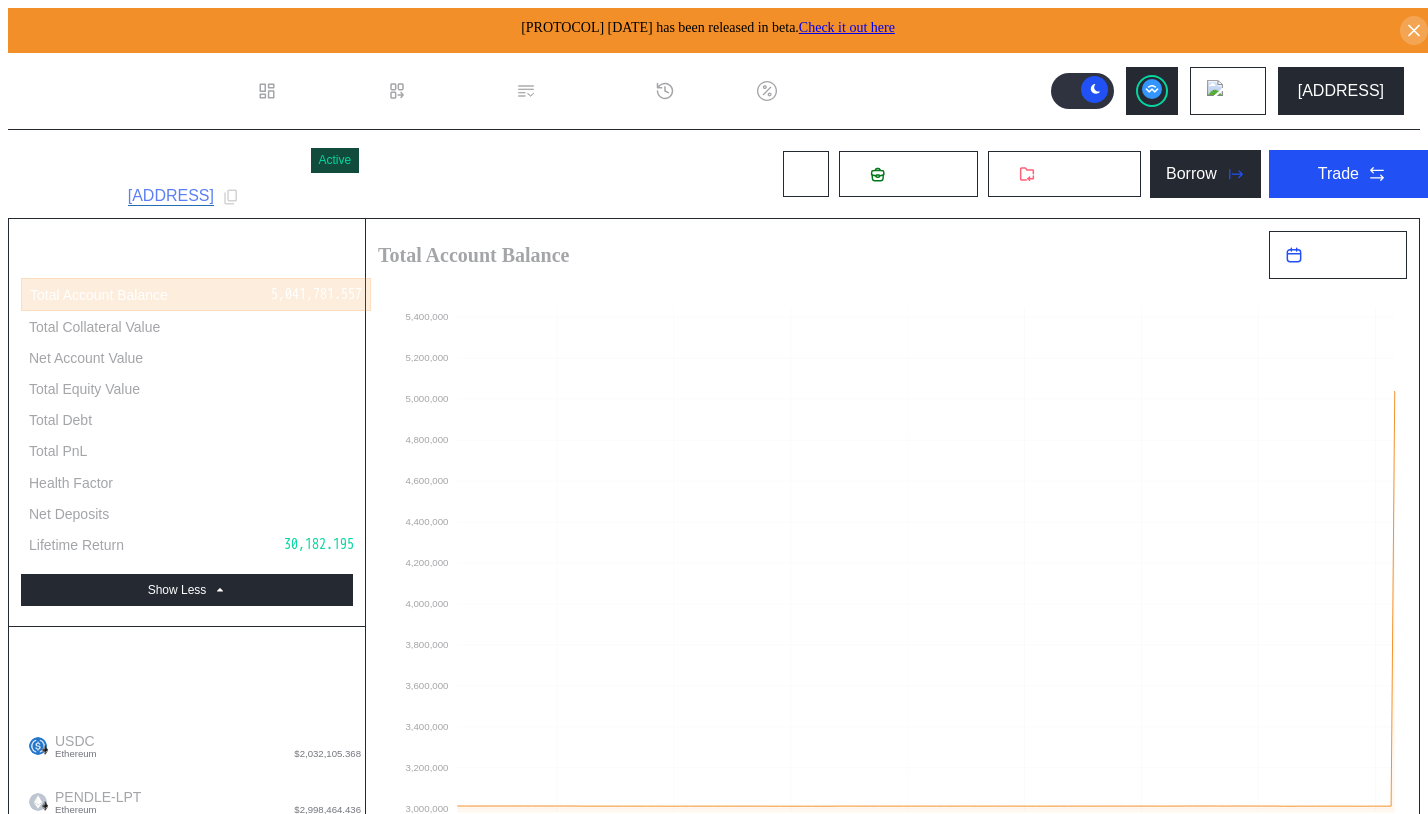 click on "Repay Interest" at bounding box center (301, 2047) 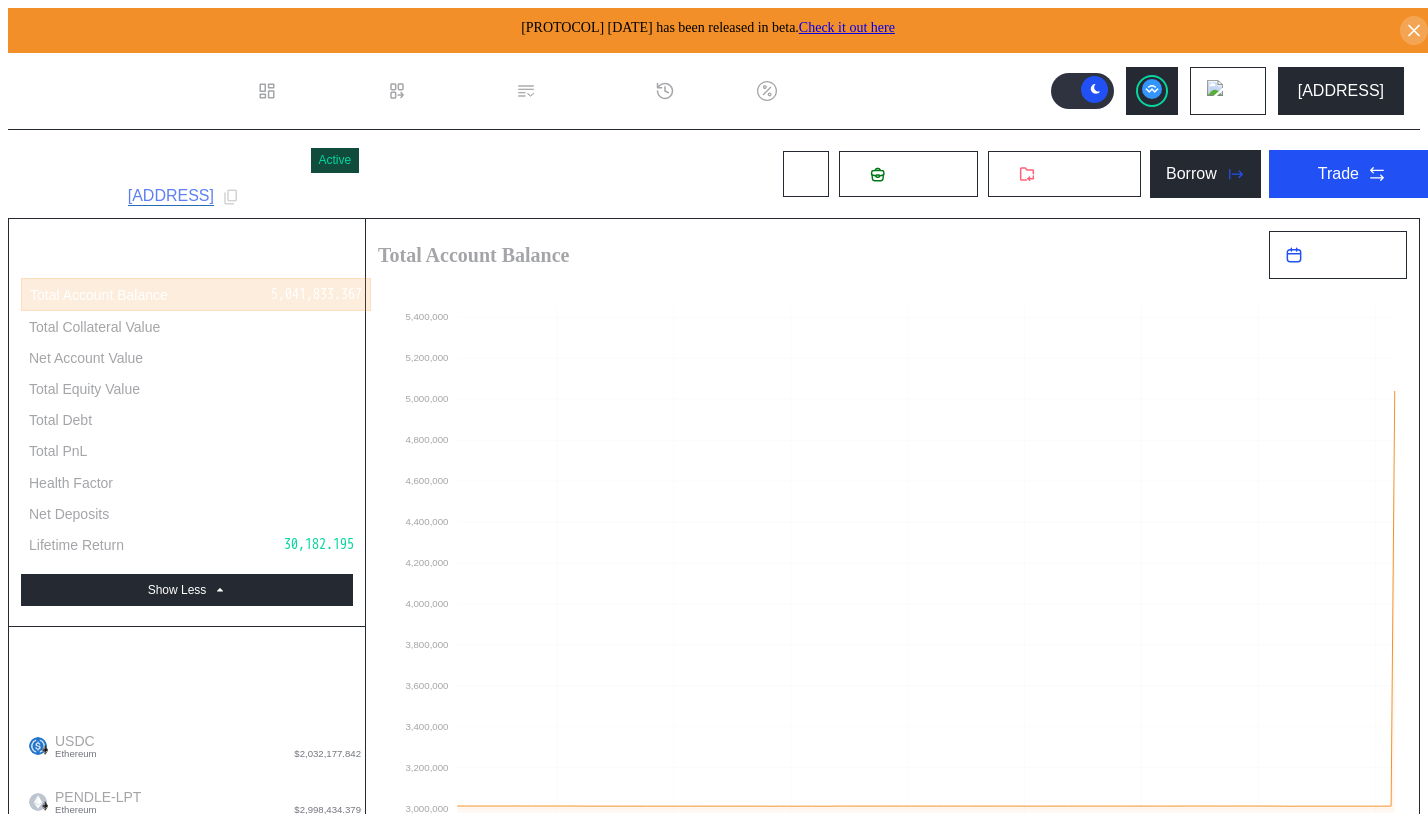 scroll, scrollTop: 130, scrollLeft: 0, axis: vertical 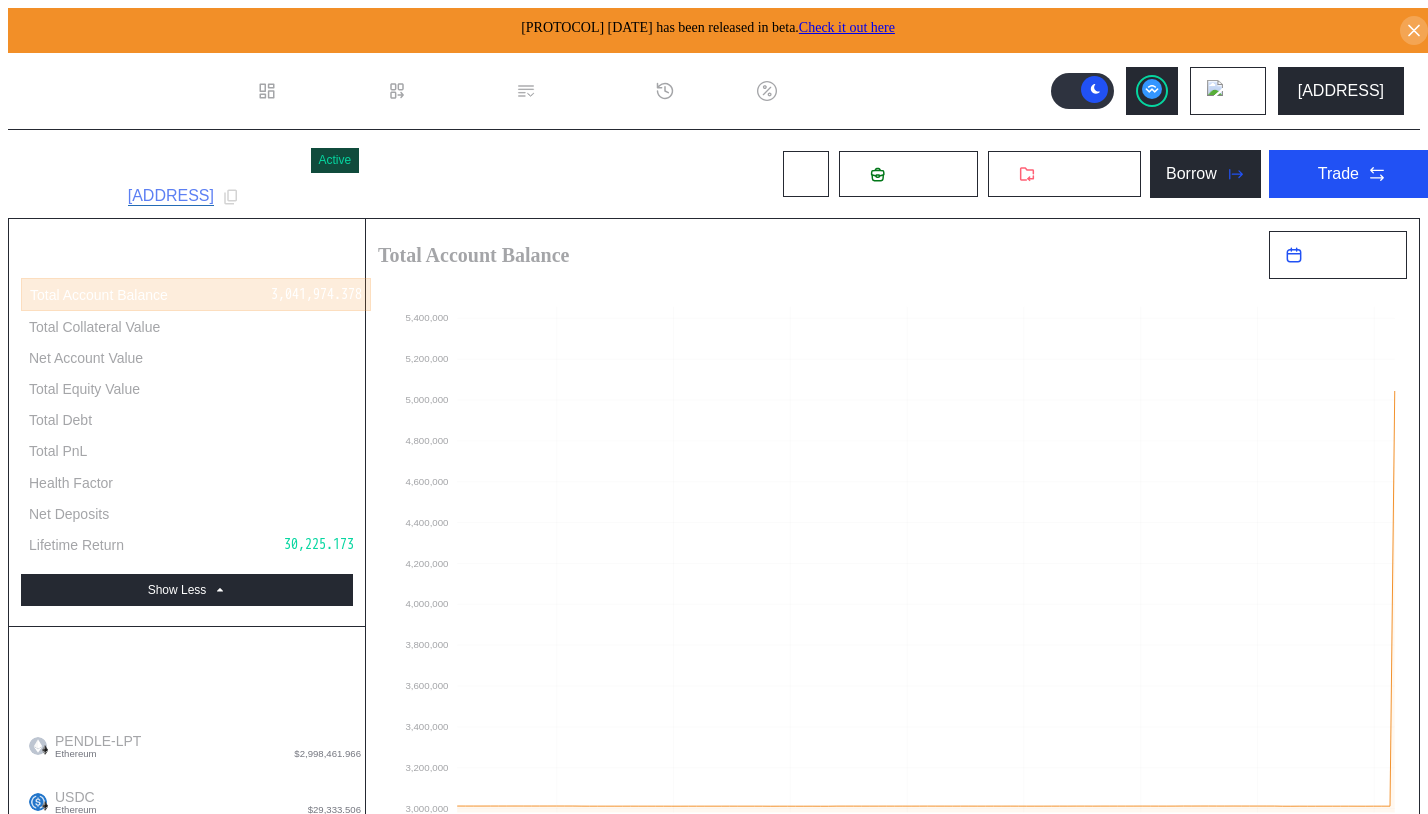 click on "**********" at bounding box center [714, 2461] 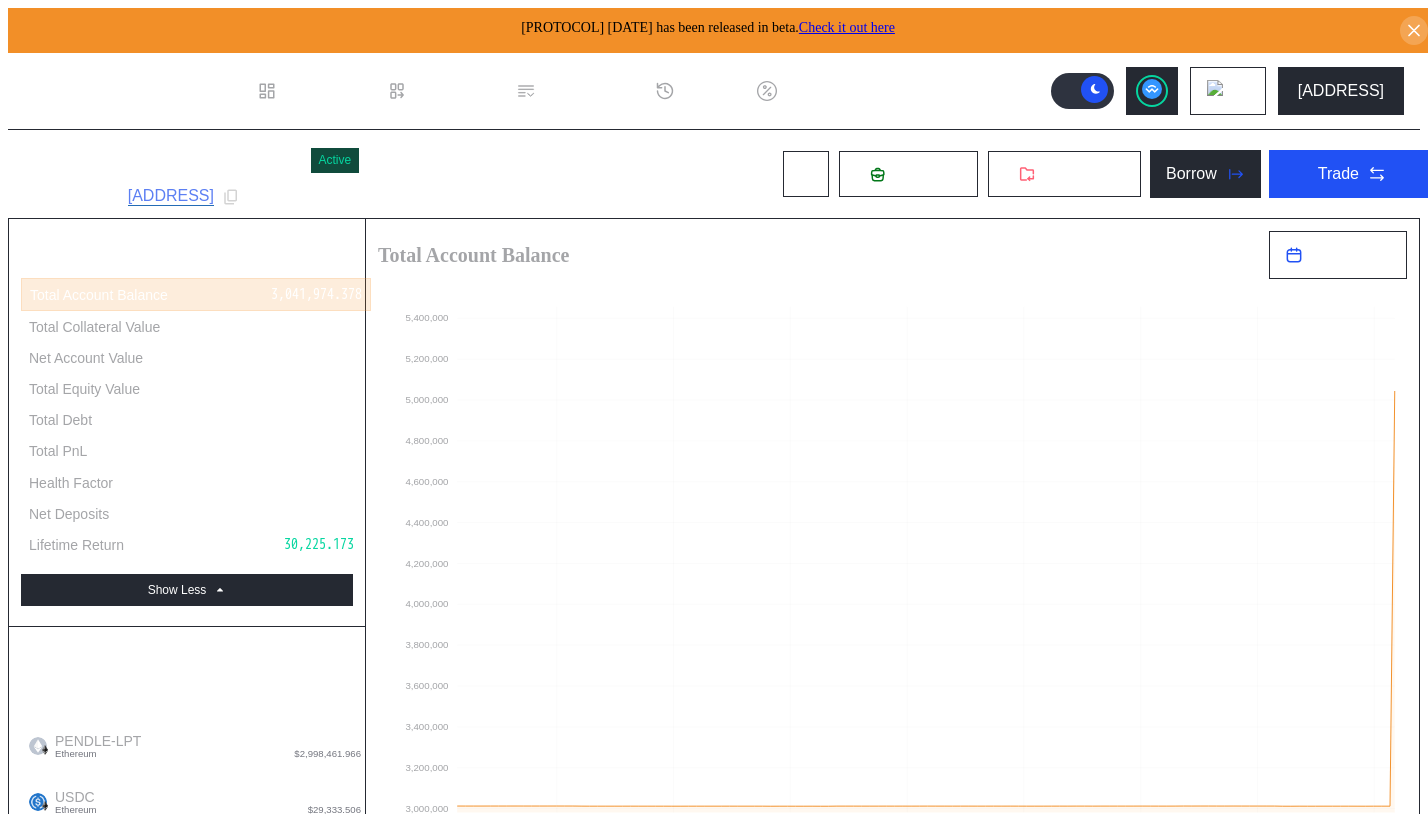 click on "Jul 3 03:00 06:00 09:00 12:00 15:00 18:00 21:00 3,000,000 3,200,000 3,400,000 3,600,000 3,800,000 4,000,000 4,200,000 4,400,000 4,600,000 4,800,000 5,000,000 5,200,000 5,400,000" at bounding box center [892, 561] 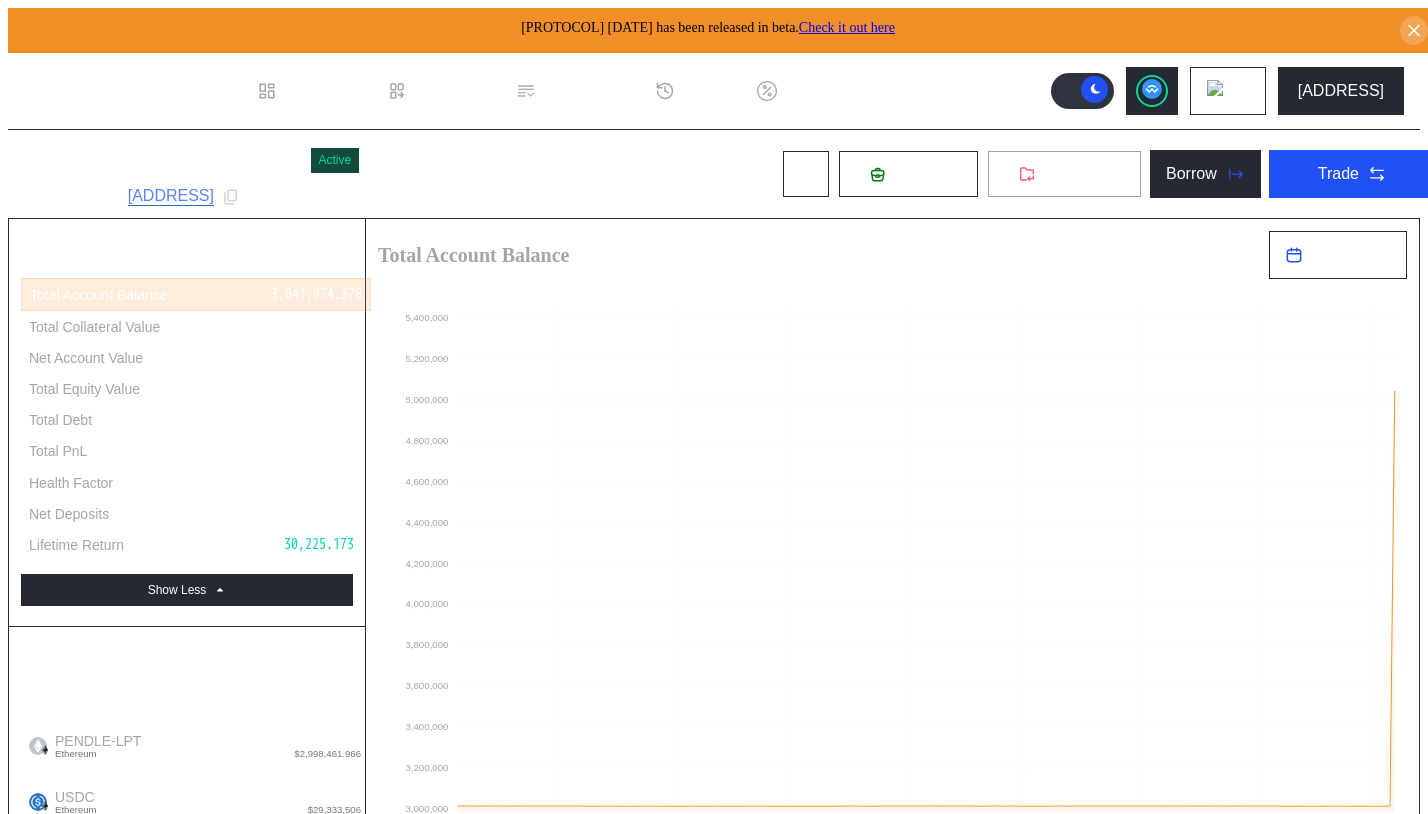 click on "Withdraw" at bounding box center [1076, 174] 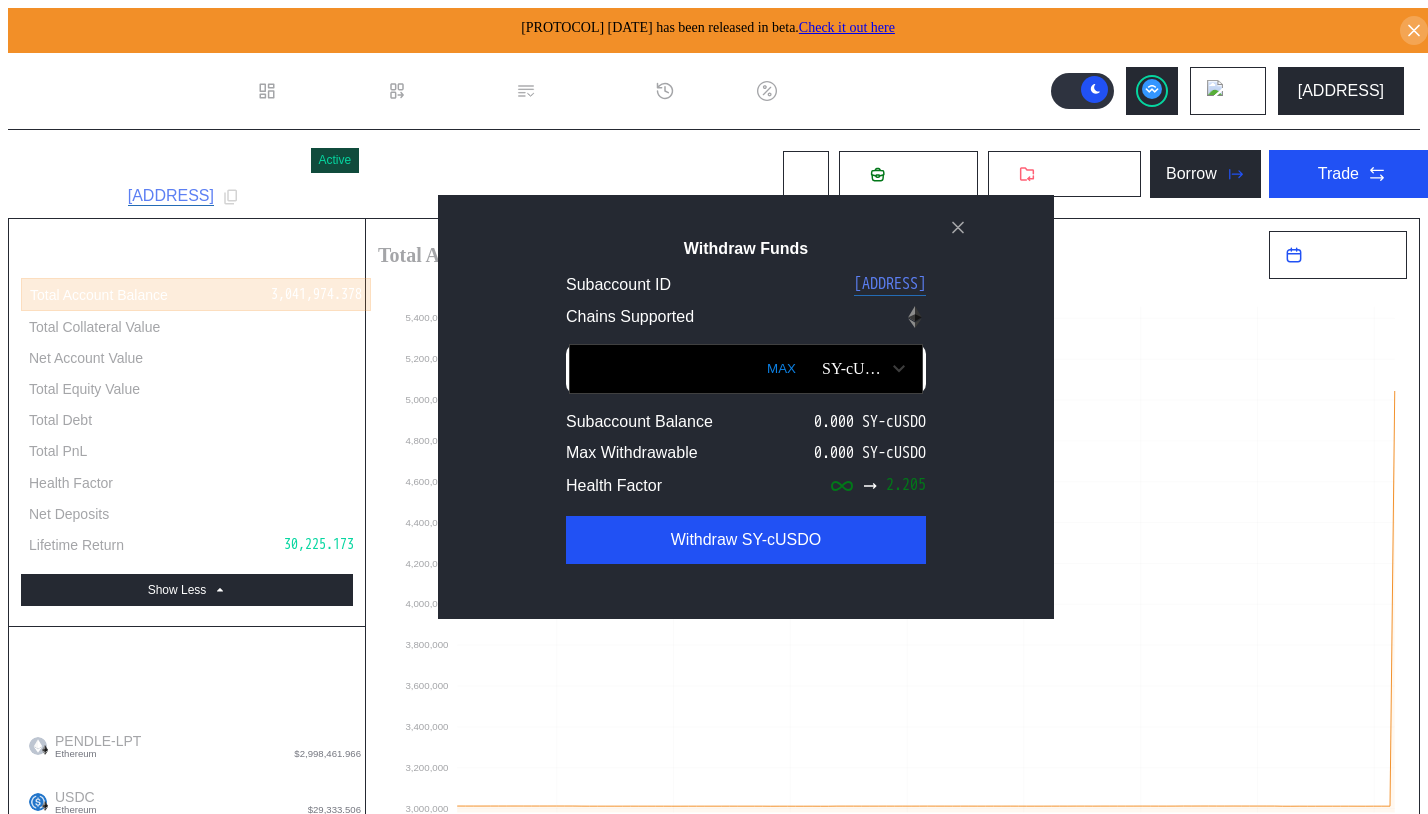 click on "SY-cUSDO" at bounding box center [854, 369] 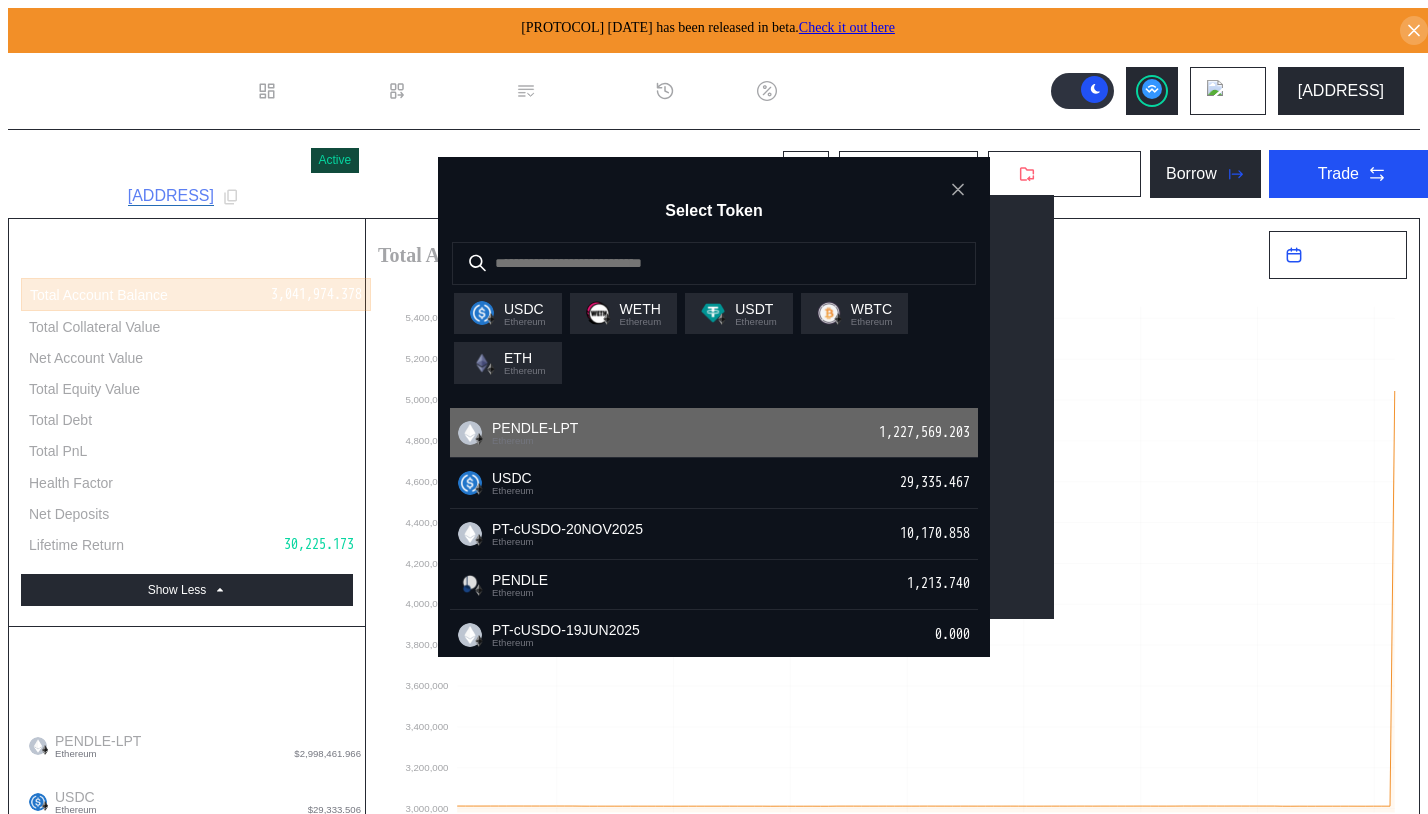 click on "1,227,569.203" at bounding box center [928, 433] 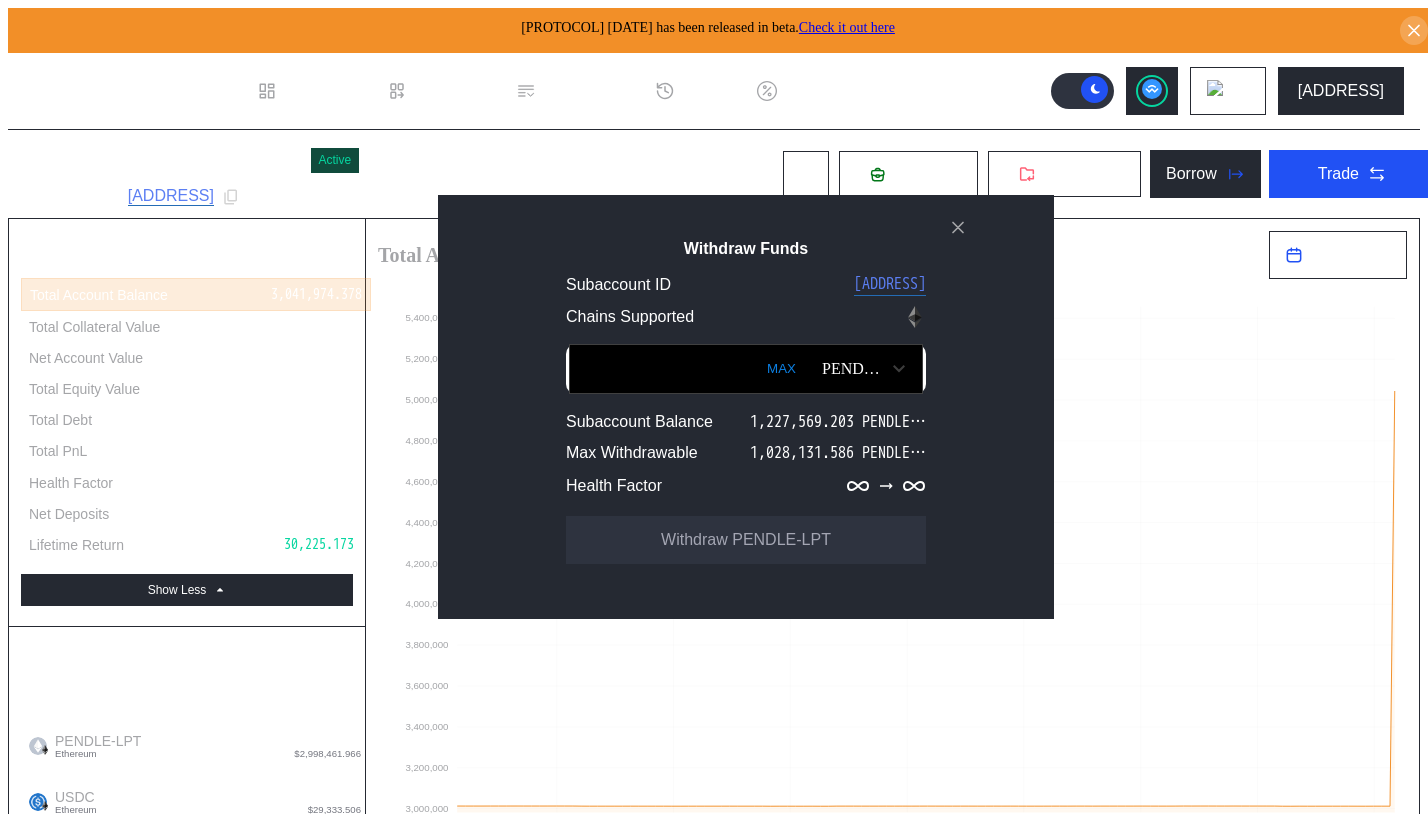 click on "MAX" at bounding box center (781, 369) 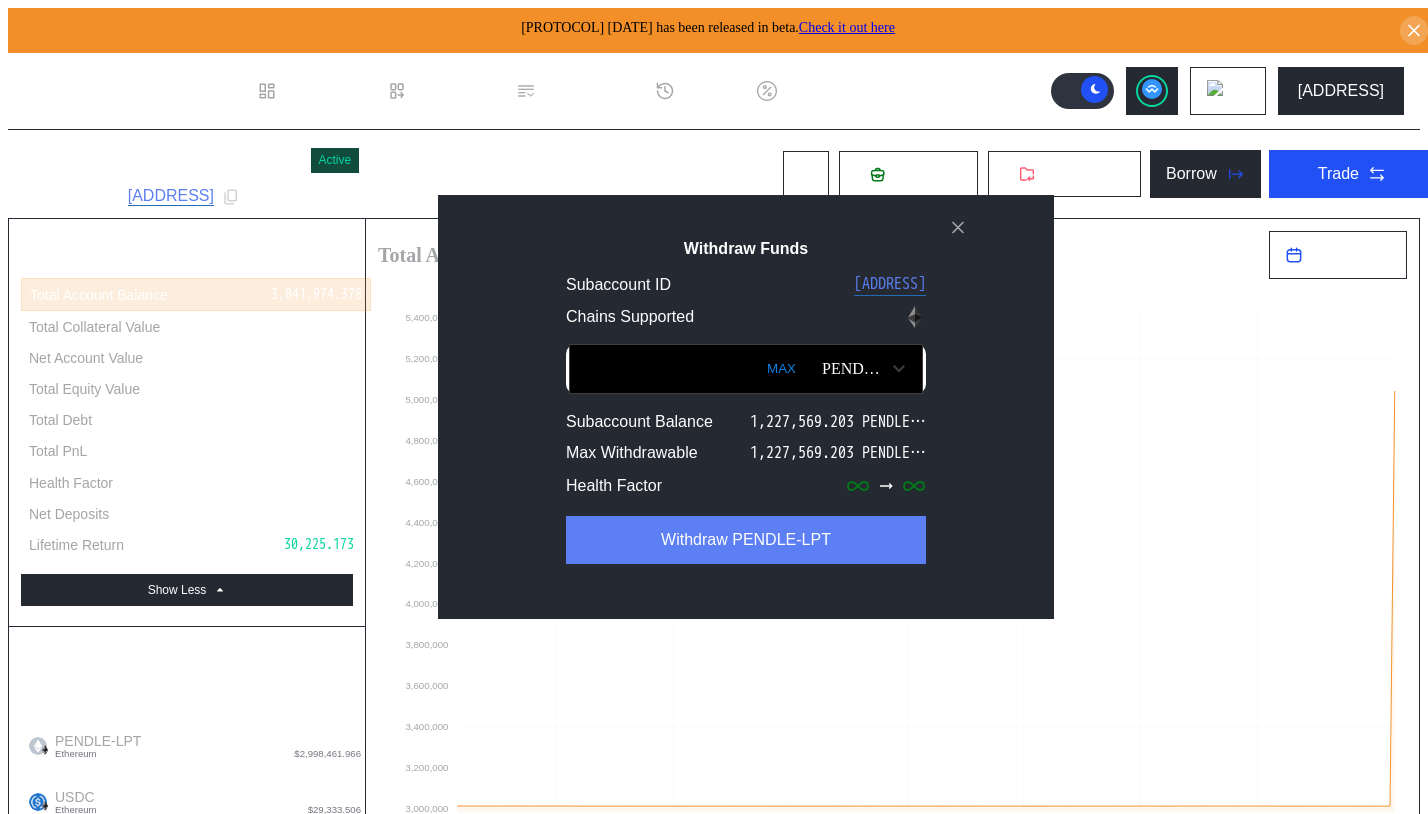click on "Withdraw PENDLE-LPT" at bounding box center [746, 540] 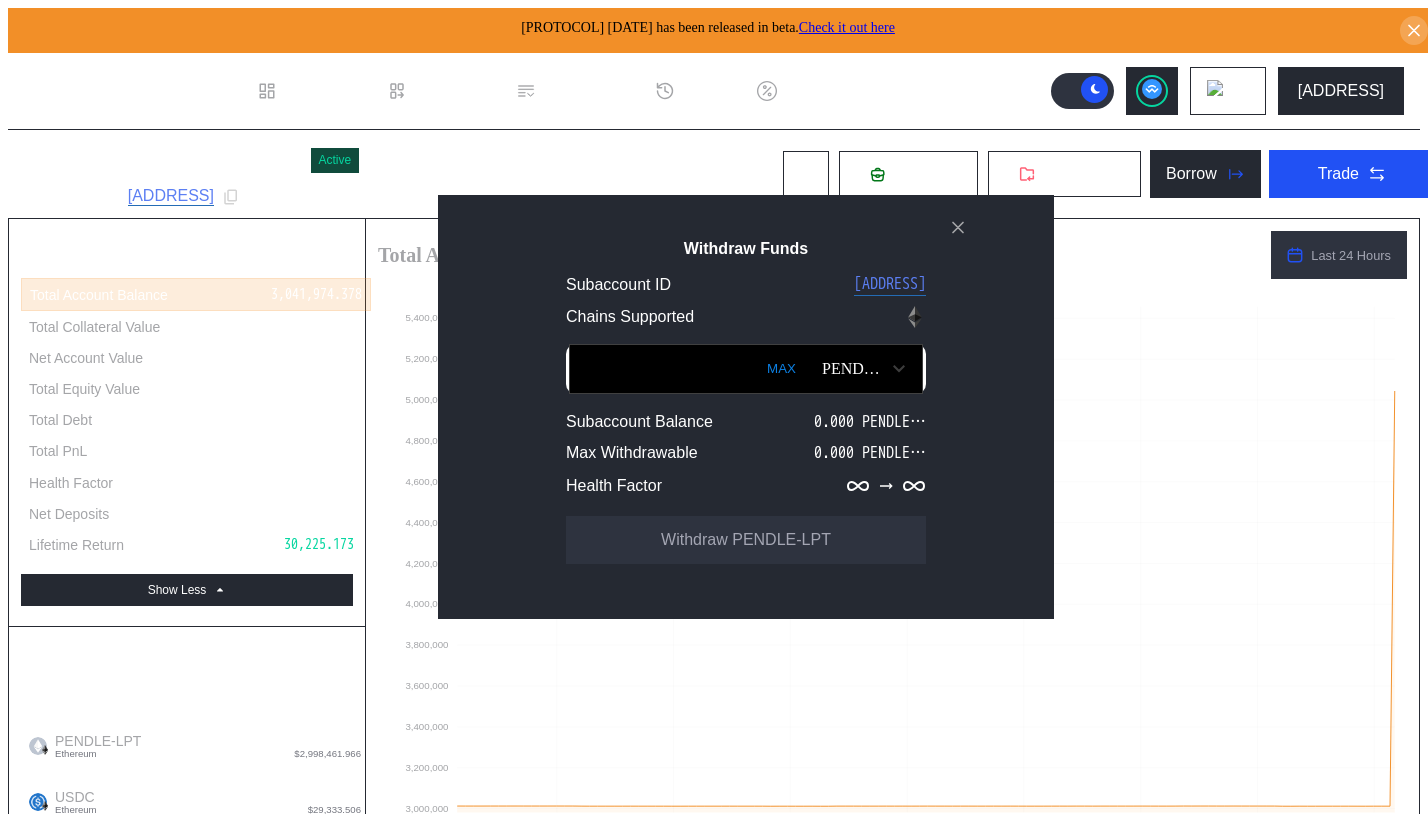 click on "Withdraw Funds Subaccount ID [ADDRESS] Chains Supported MAX PENDLE-LPT Subaccount Balance 0.000 PENDLE-LPT Max Withdrawable 0.000 PENDLE-LPT Health Factor Withdraw PENDLE-LPT" at bounding box center [714, 1911] 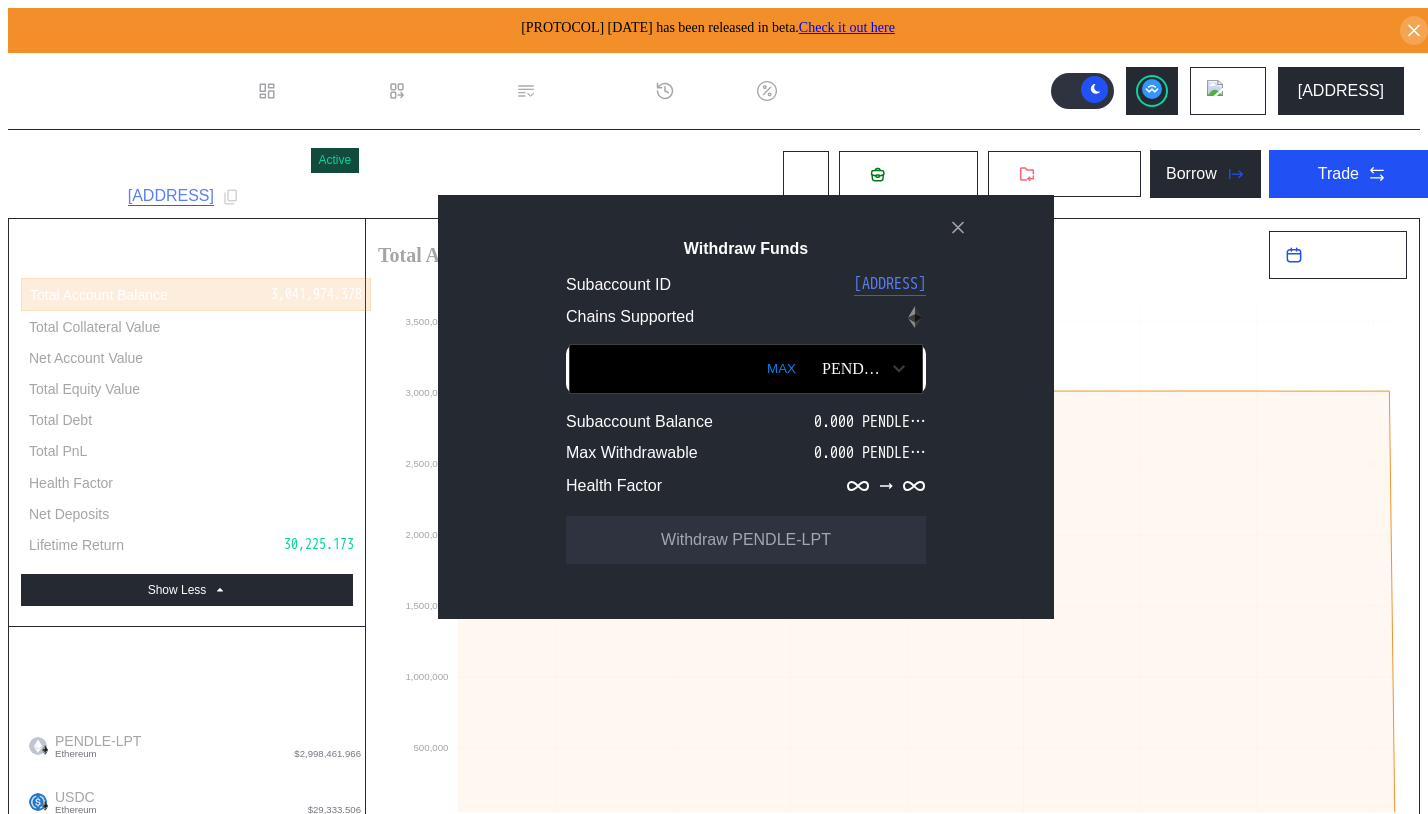 click at bounding box center (746, 369) 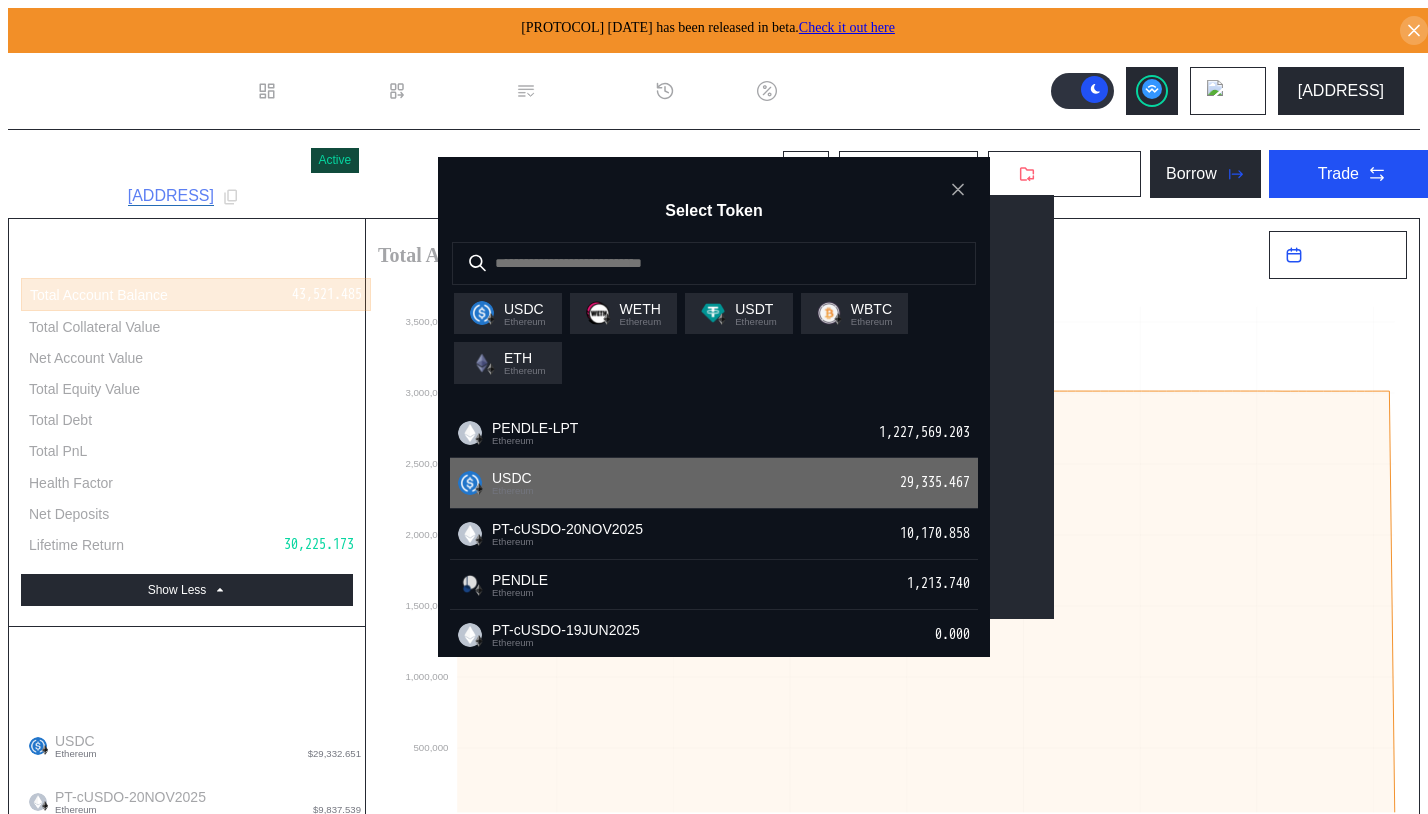 click on "USDC Ethereum 29,335.467" at bounding box center (714, 433) 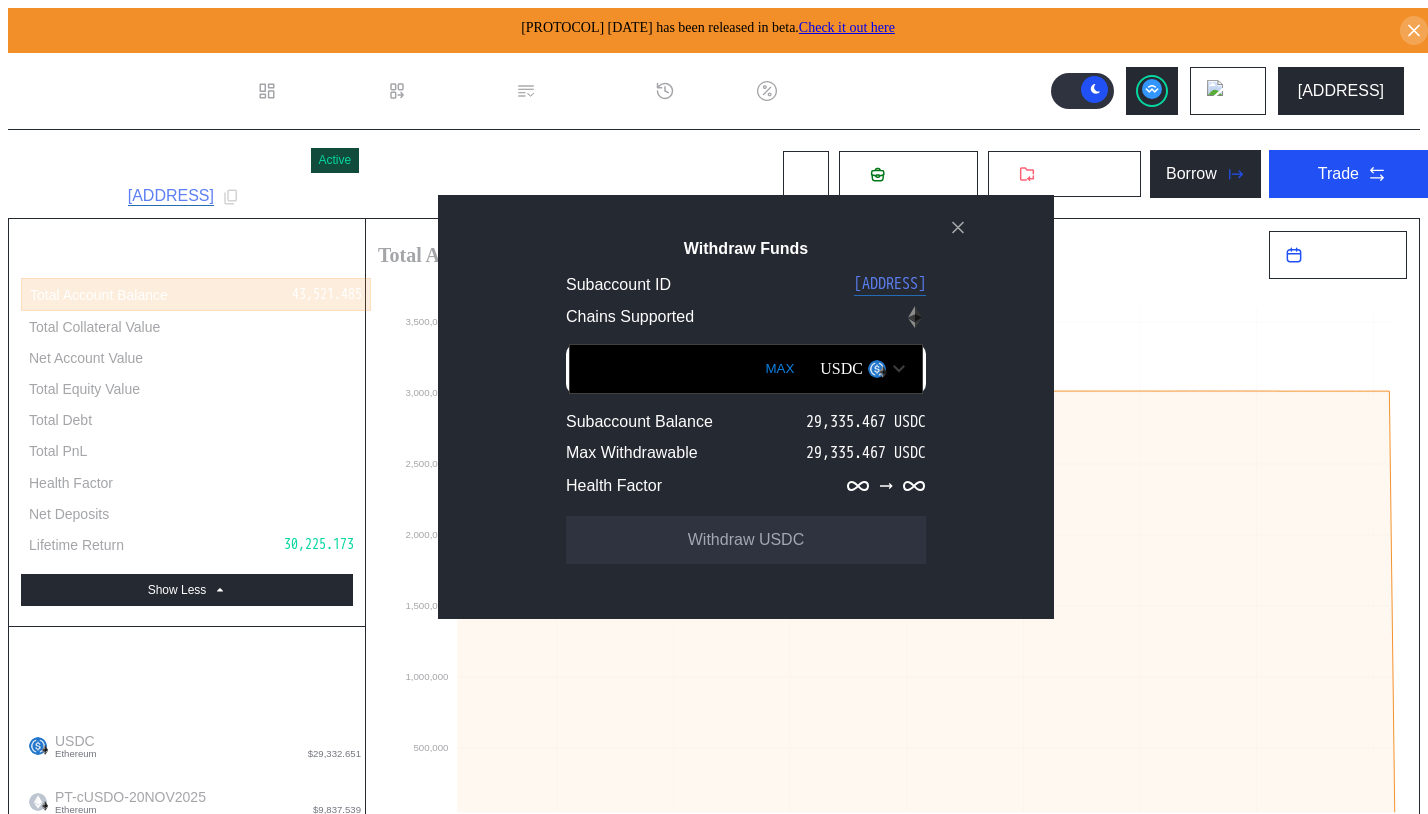 click on "MAX" at bounding box center [779, 369] 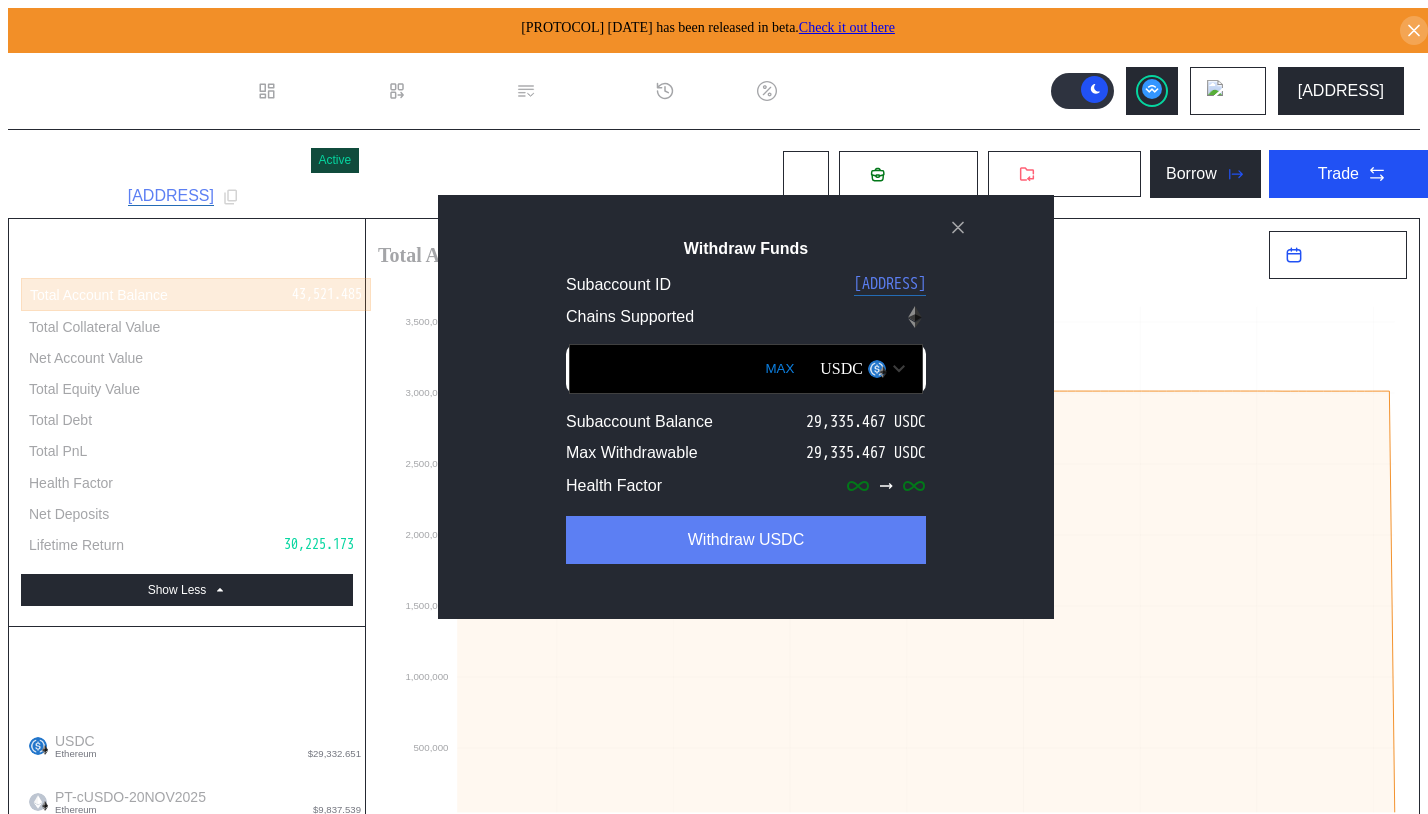 click on "Withdraw USDC" at bounding box center [746, 540] 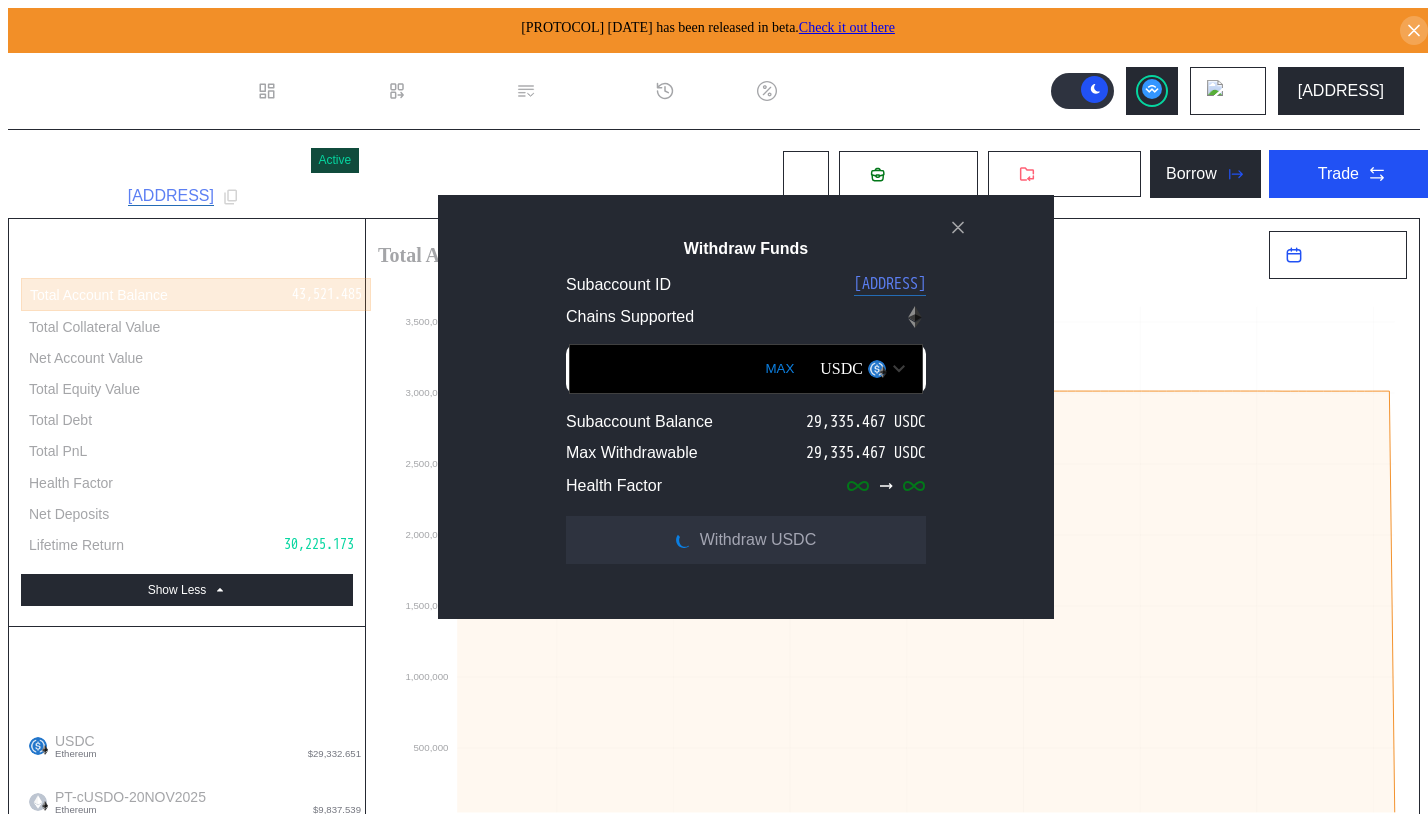 click on "USDC" at bounding box center [862, 369] 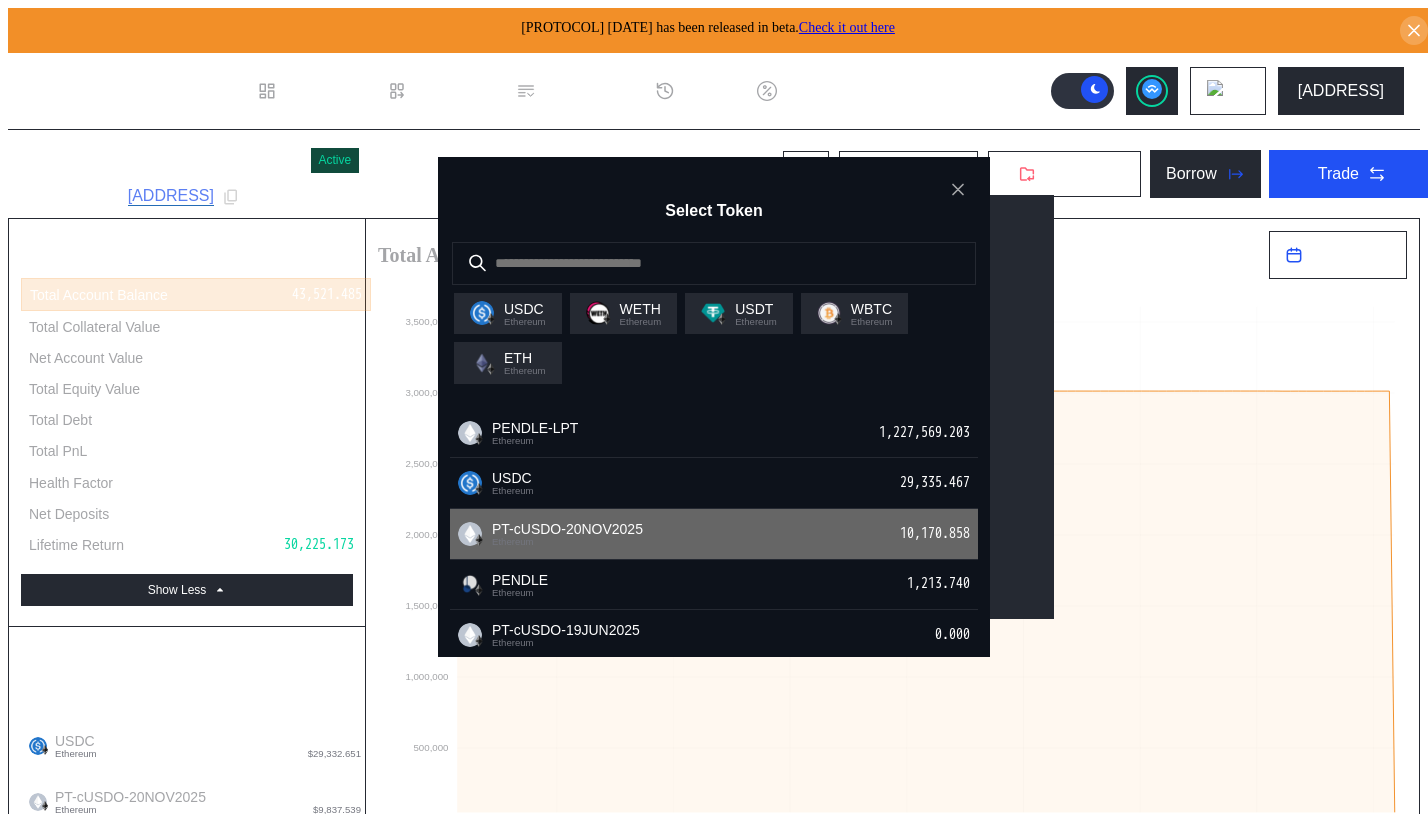 click on "[TOKEN] [CHAIN] [AMOUNT]" at bounding box center [714, 433] 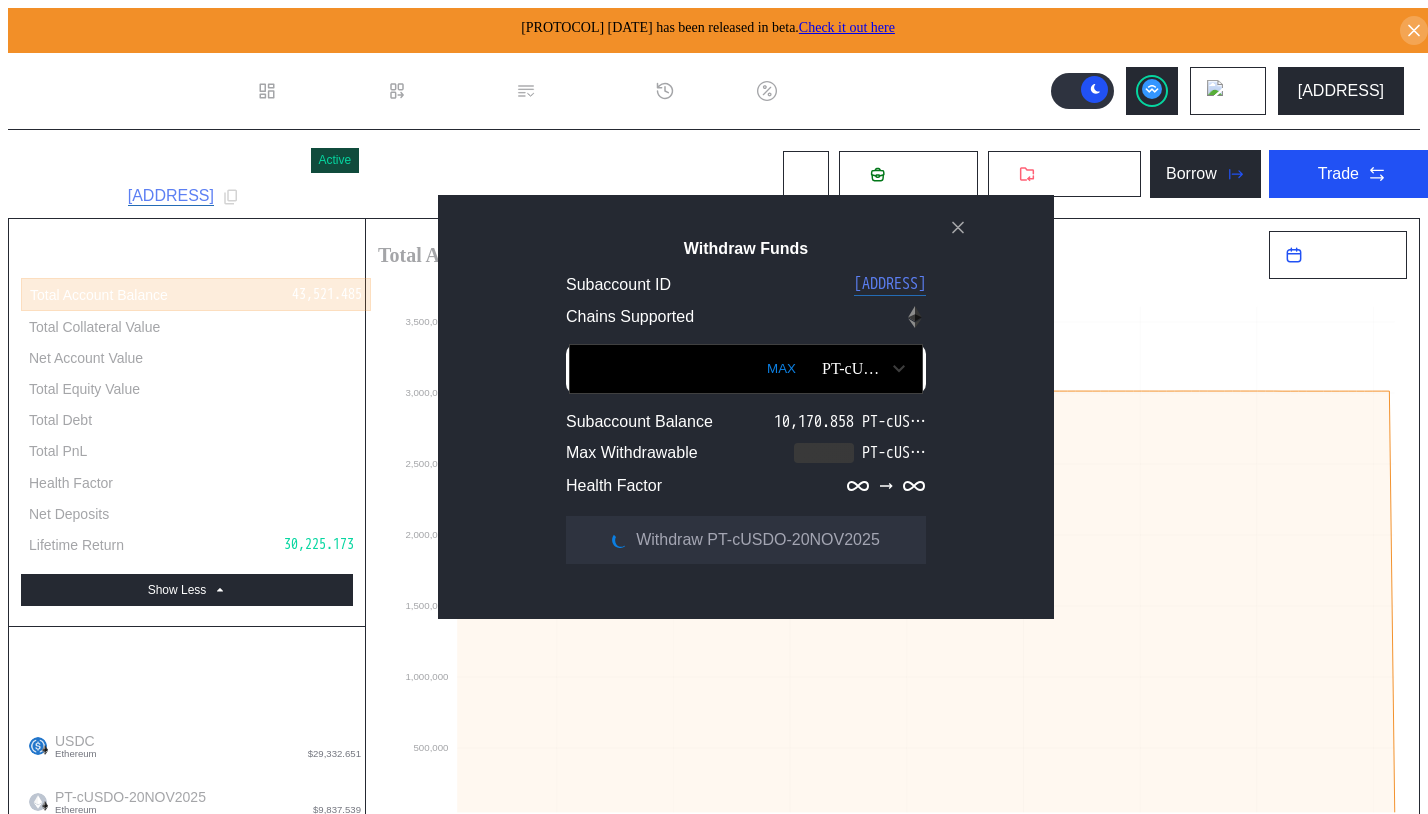click on "MAX" at bounding box center (781, 369) 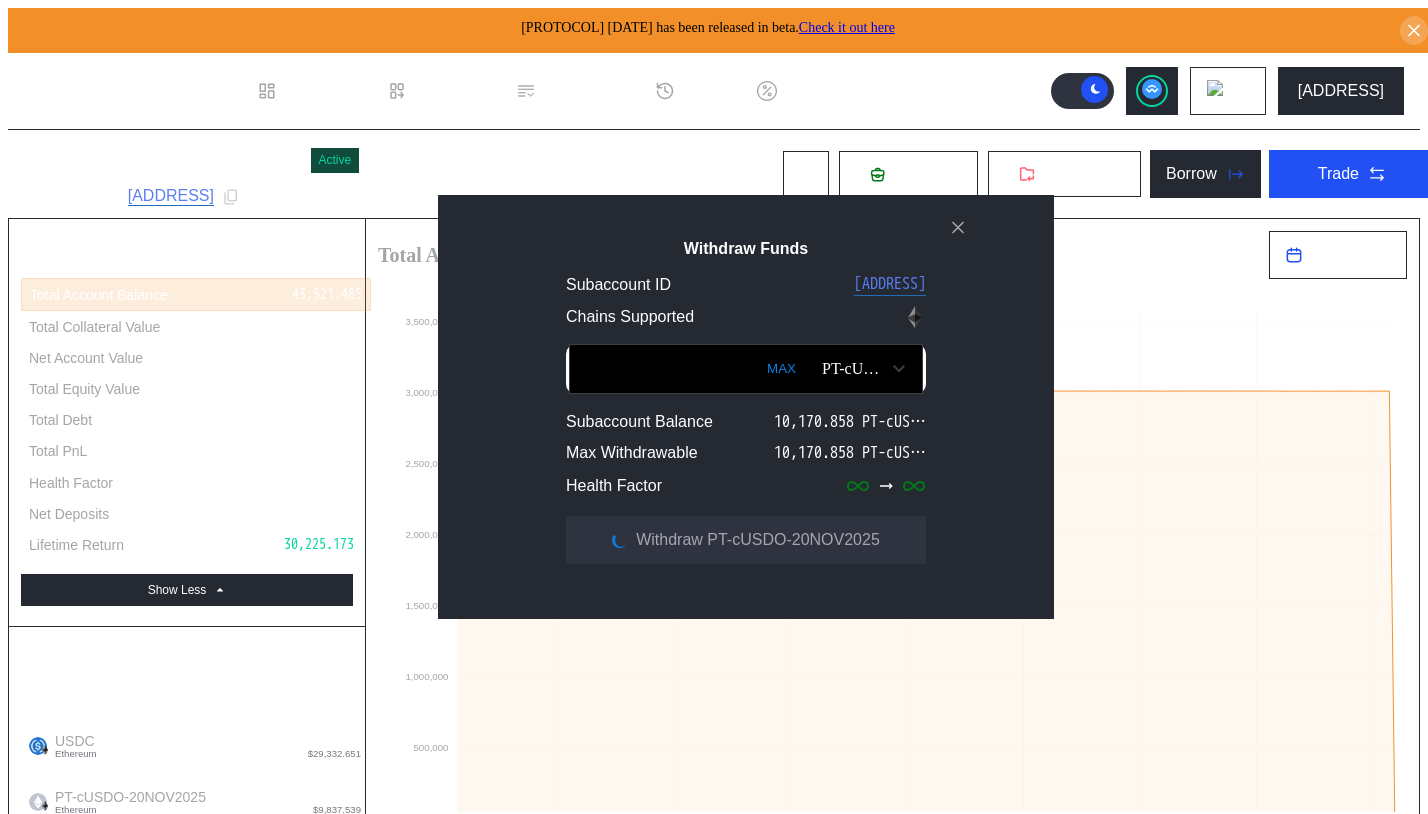 click on "**********" at bounding box center (714, 1776) 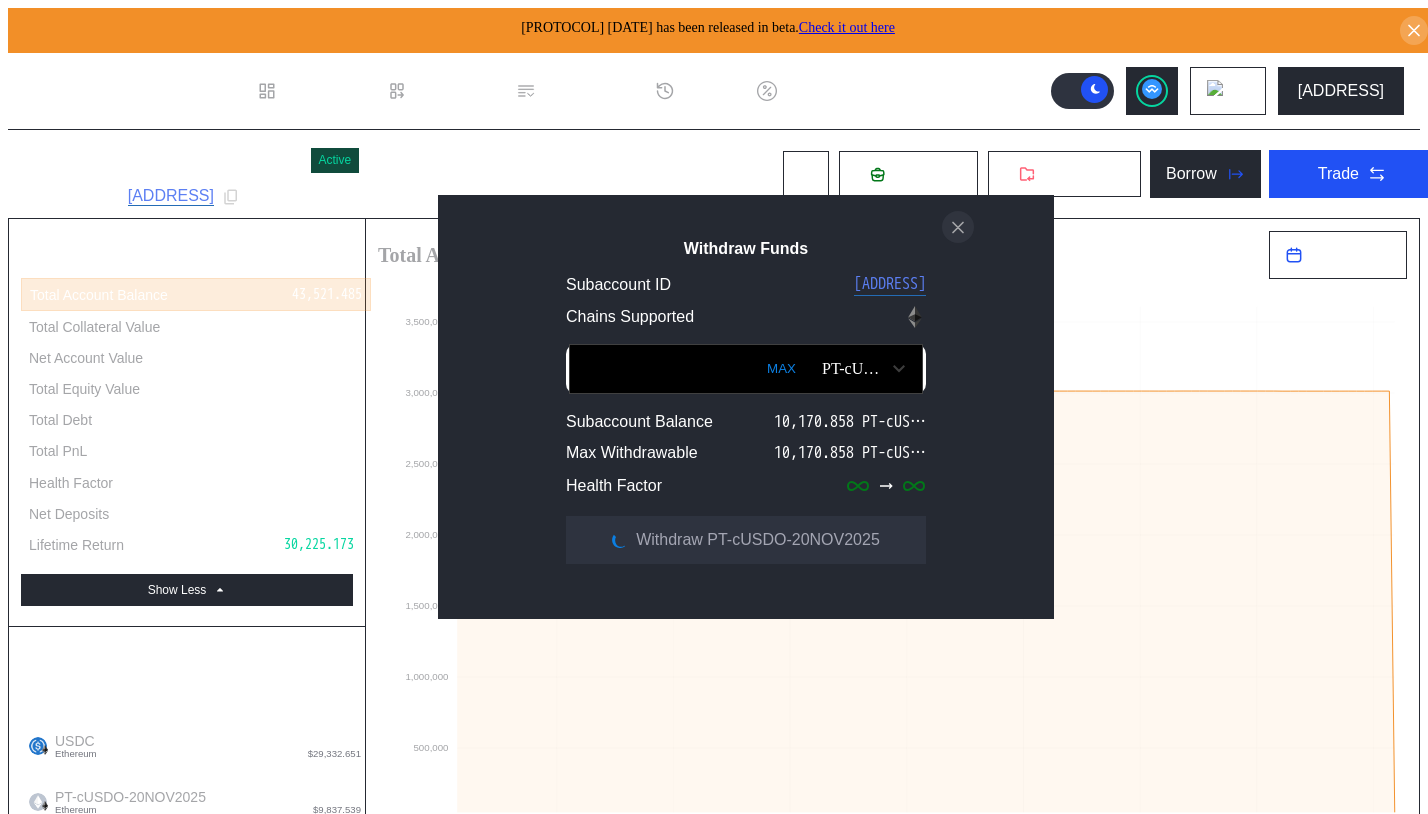 click at bounding box center [958, 227] 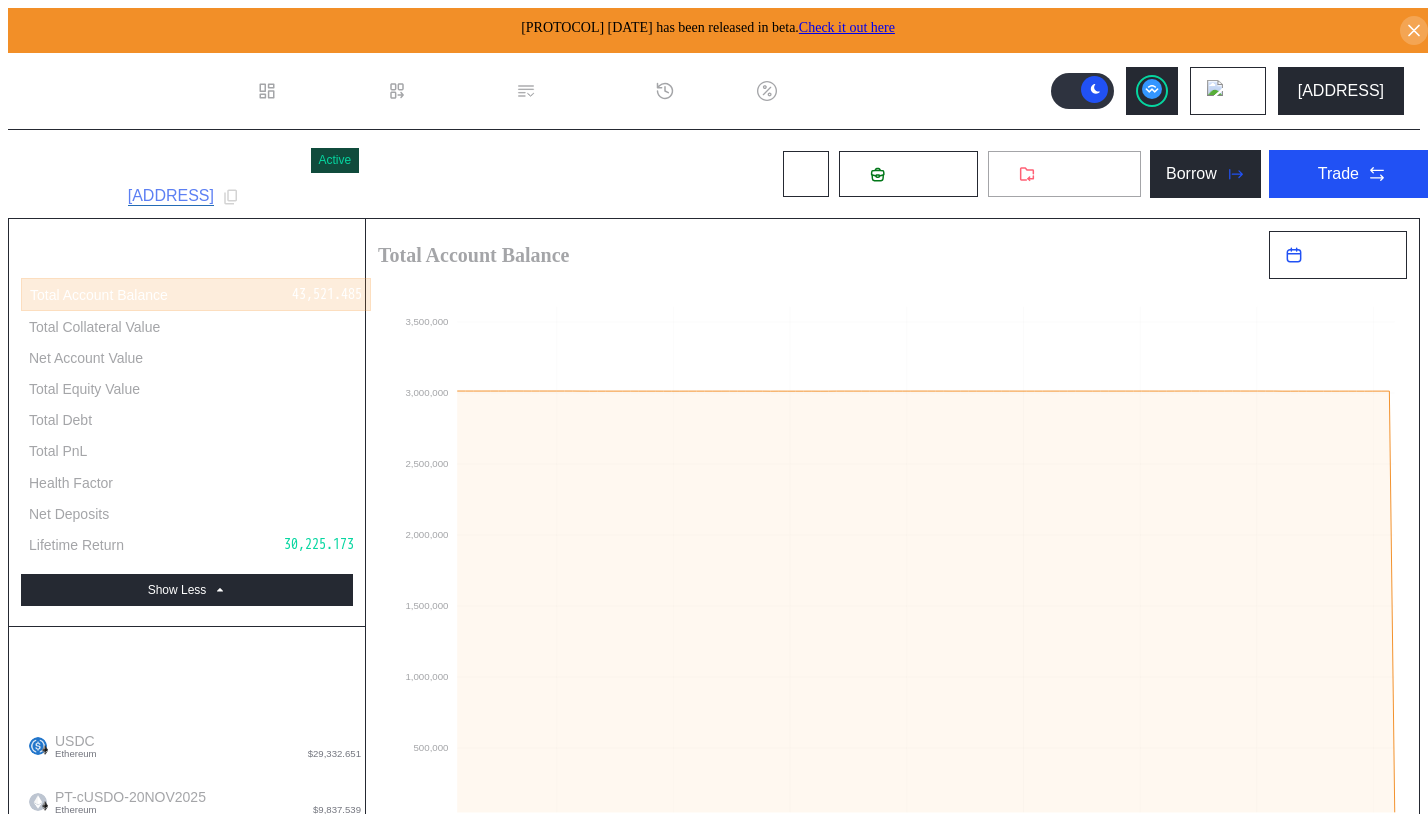 click on "Withdraw" at bounding box center (1064, 174) 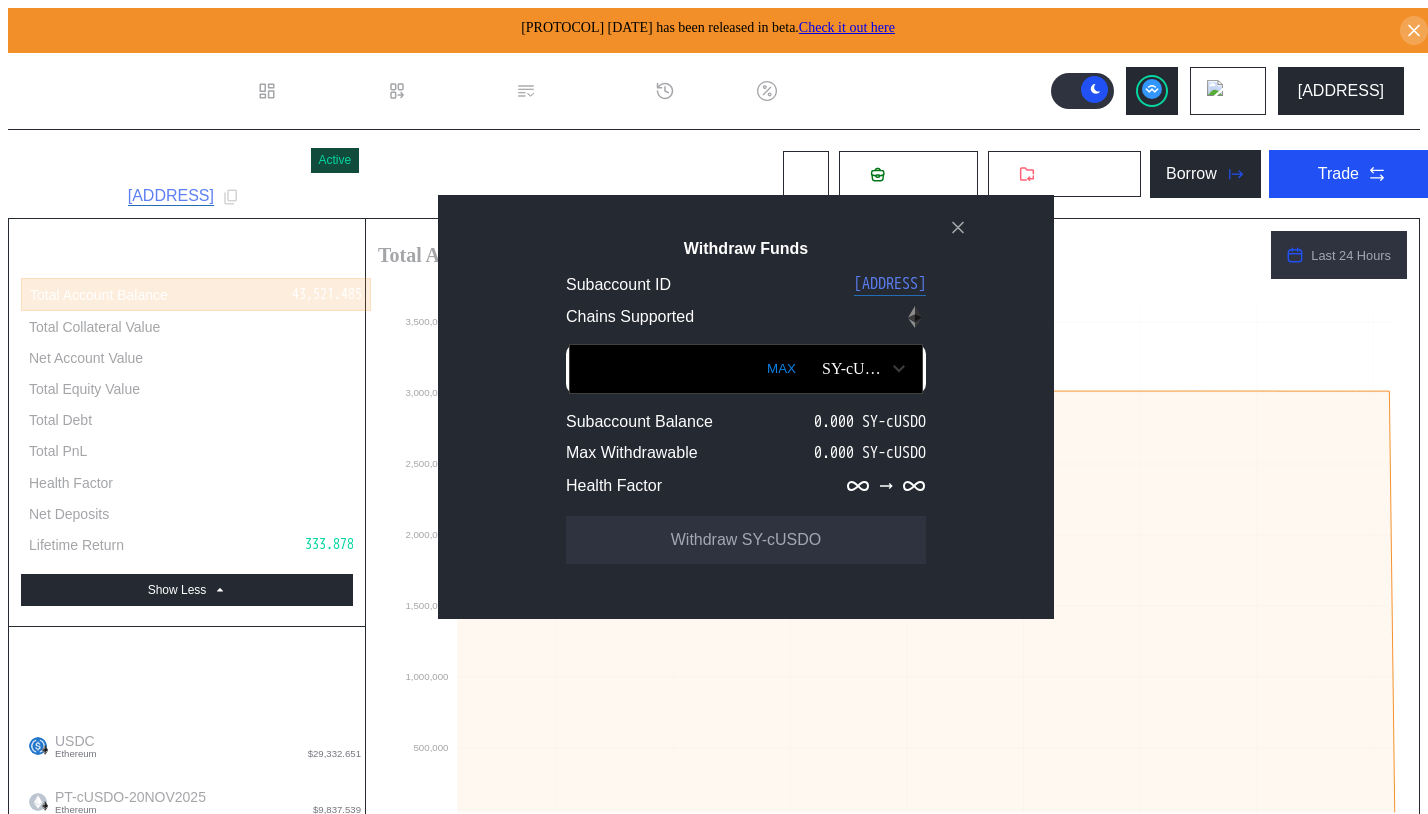 click on "MAX SY-cUSDO Subaccount Balance 0.000 SY-cUSDO Max Withdrawable 0.000 SY-cUSDO Health Factor Withdraw SY-cUSDO" at bounding box center [746, 454] 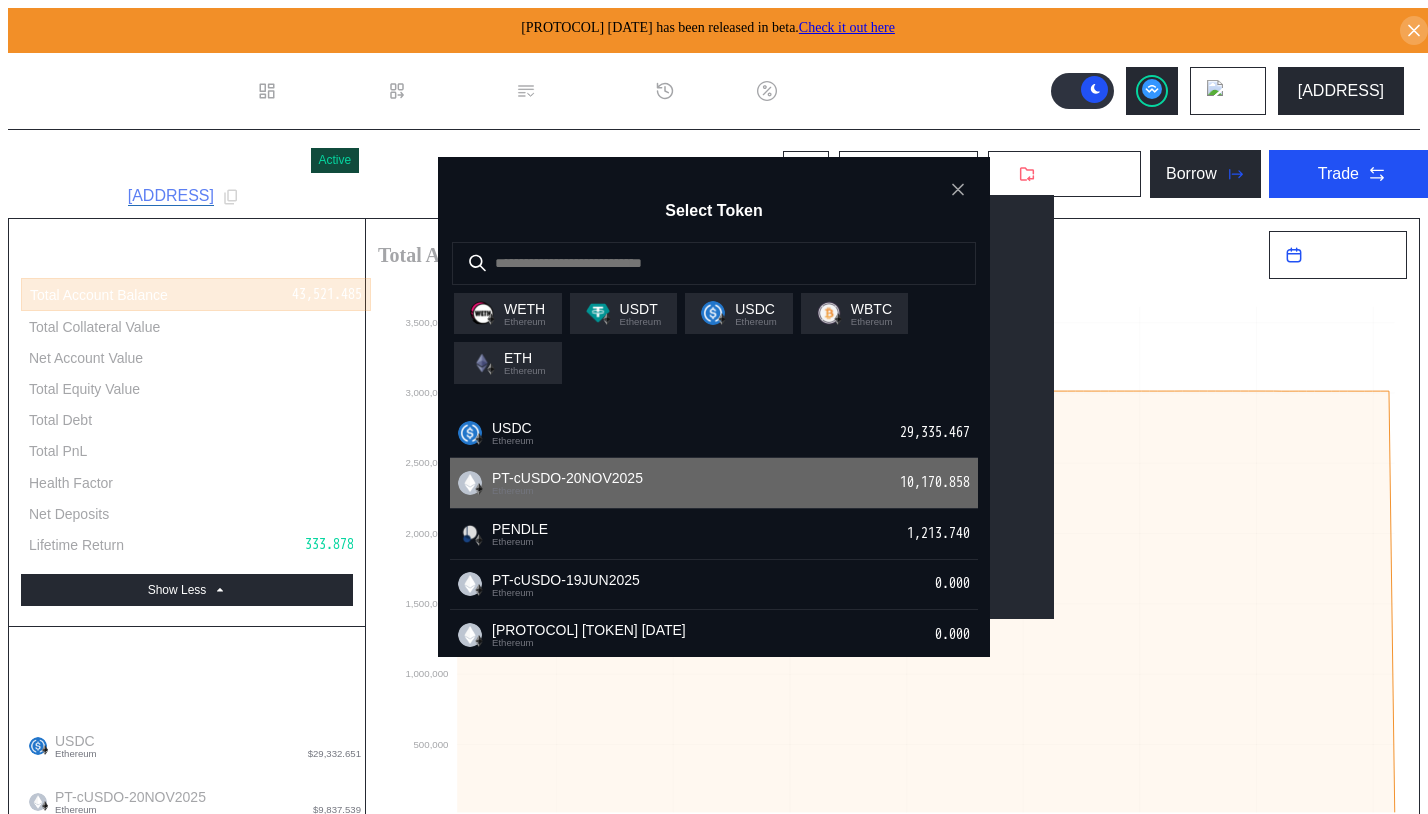 click on "[TOKEN] [CHAIN] [AMOUNT]" at bounding box center [714, 433] 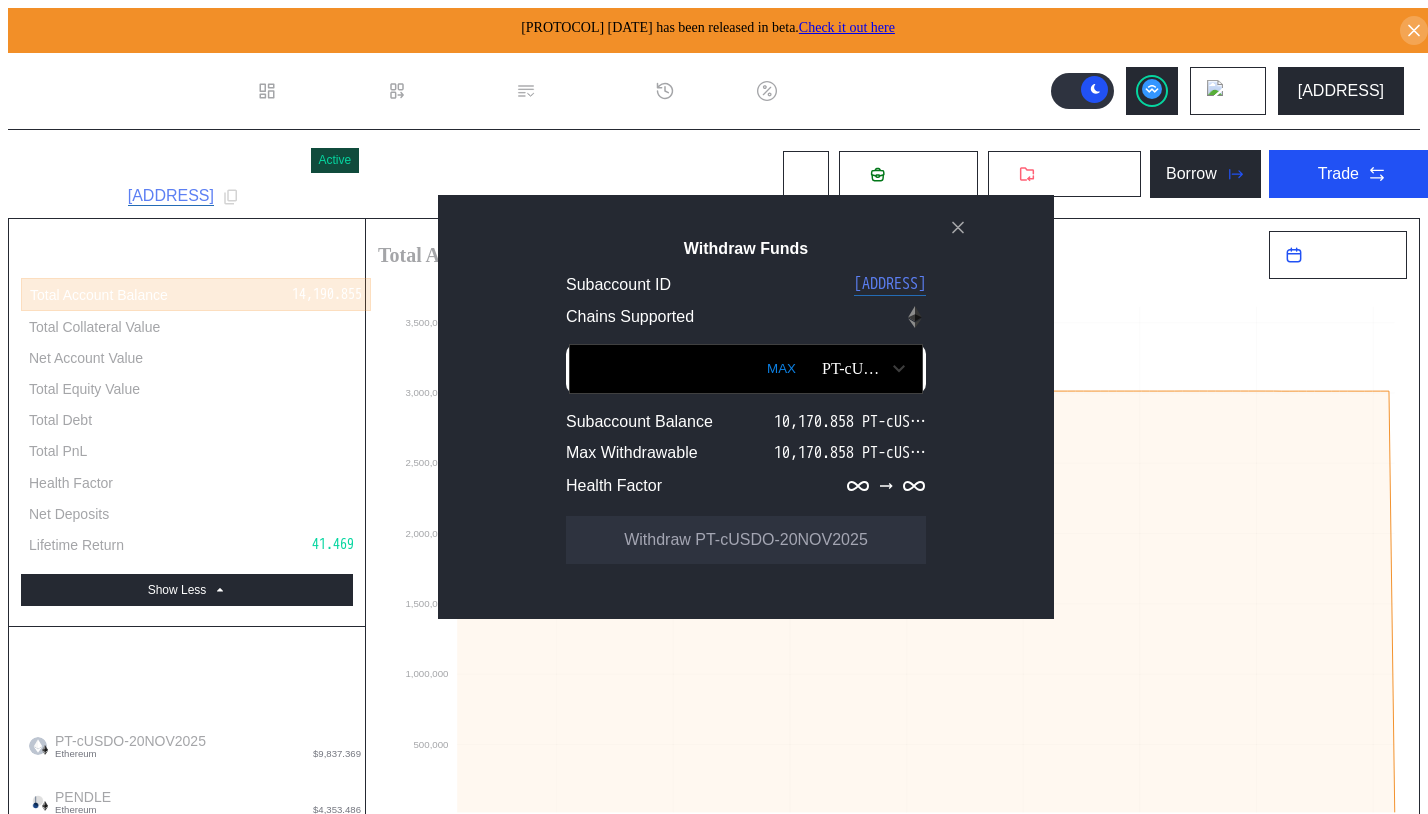 click on "MAX" at bounding box center [781, 369] 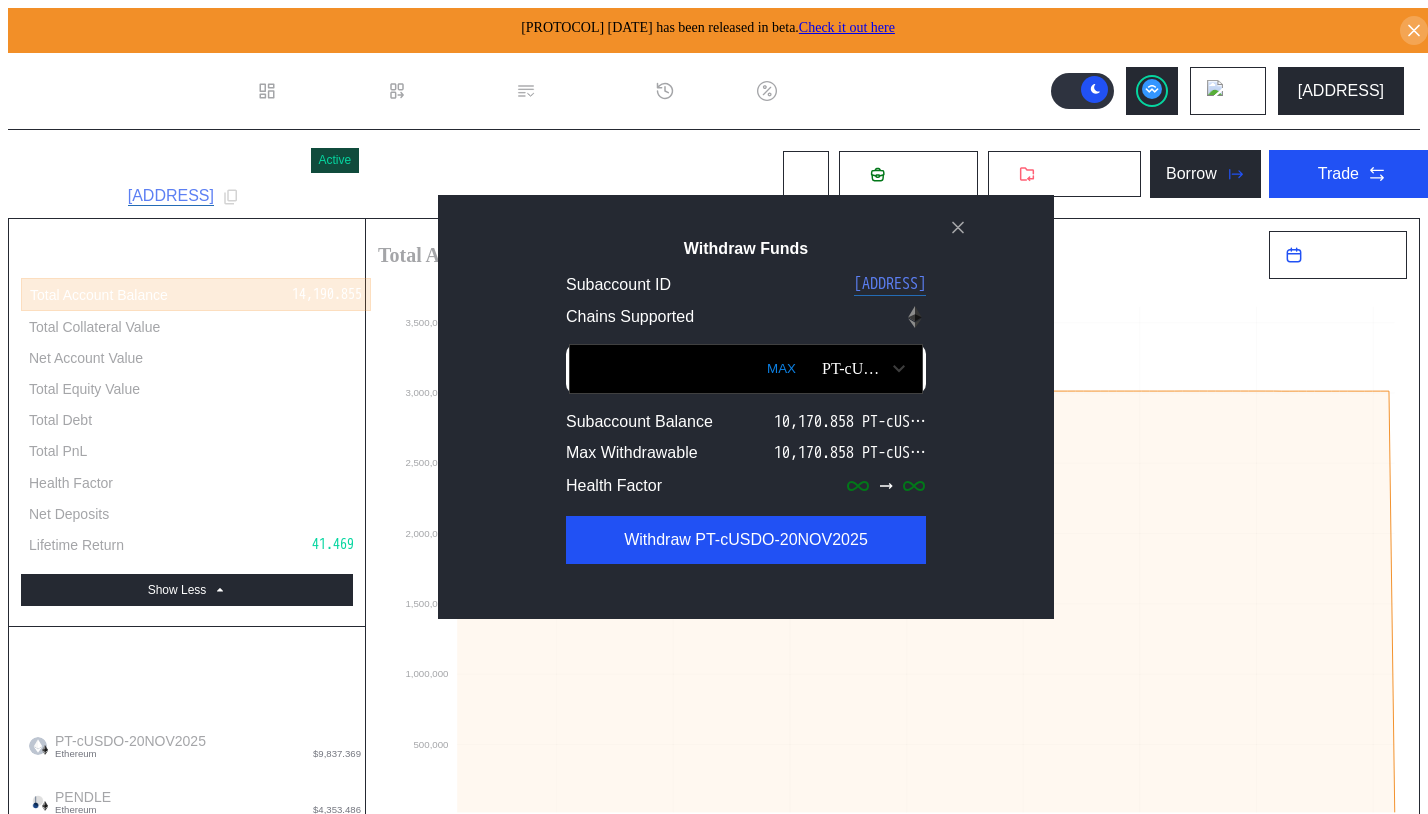 click on "View" at bounding box center (1353, 1808) 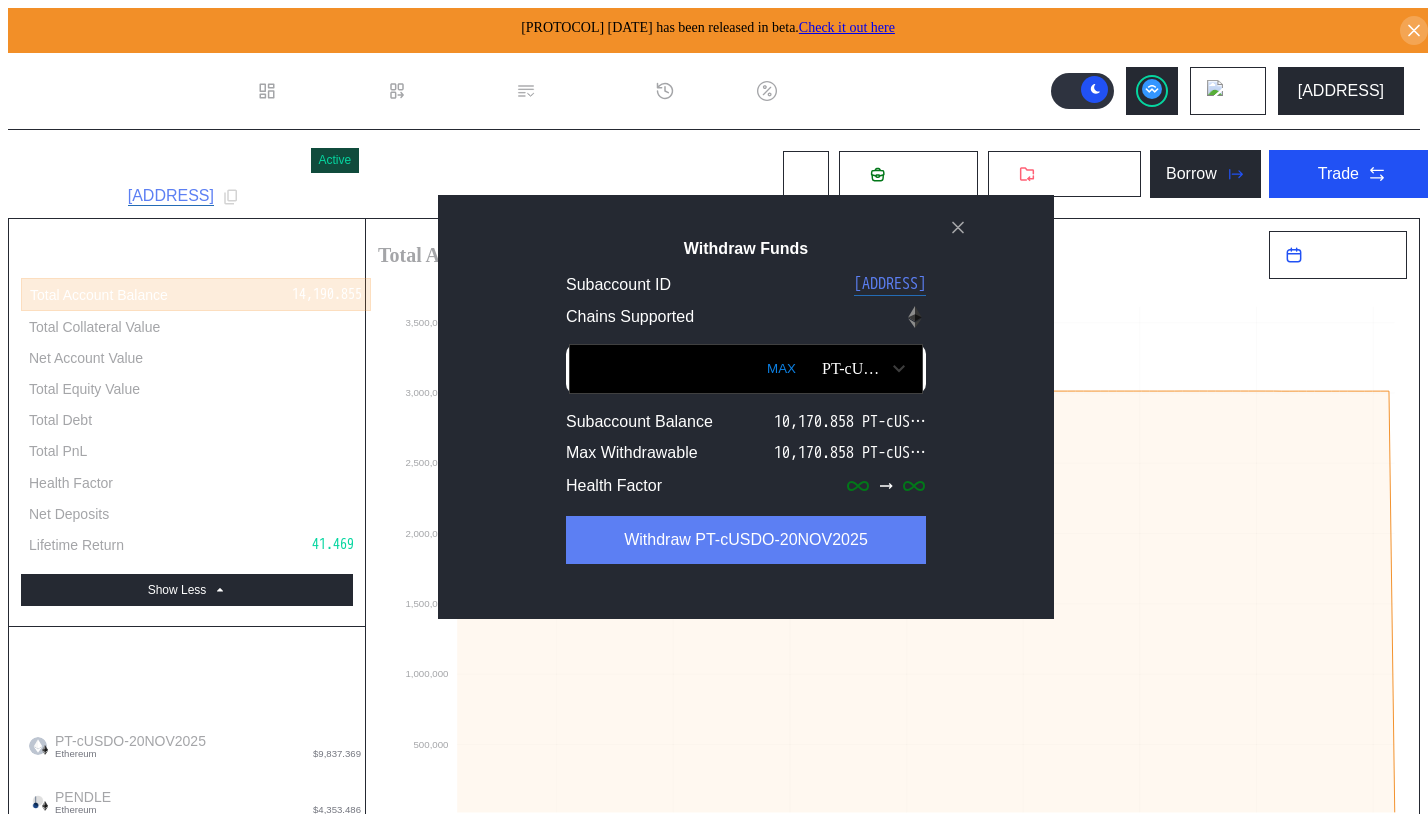 click on "Withdraw PT-cUSDO-20NOV2025" at bounding box center [746, 540] 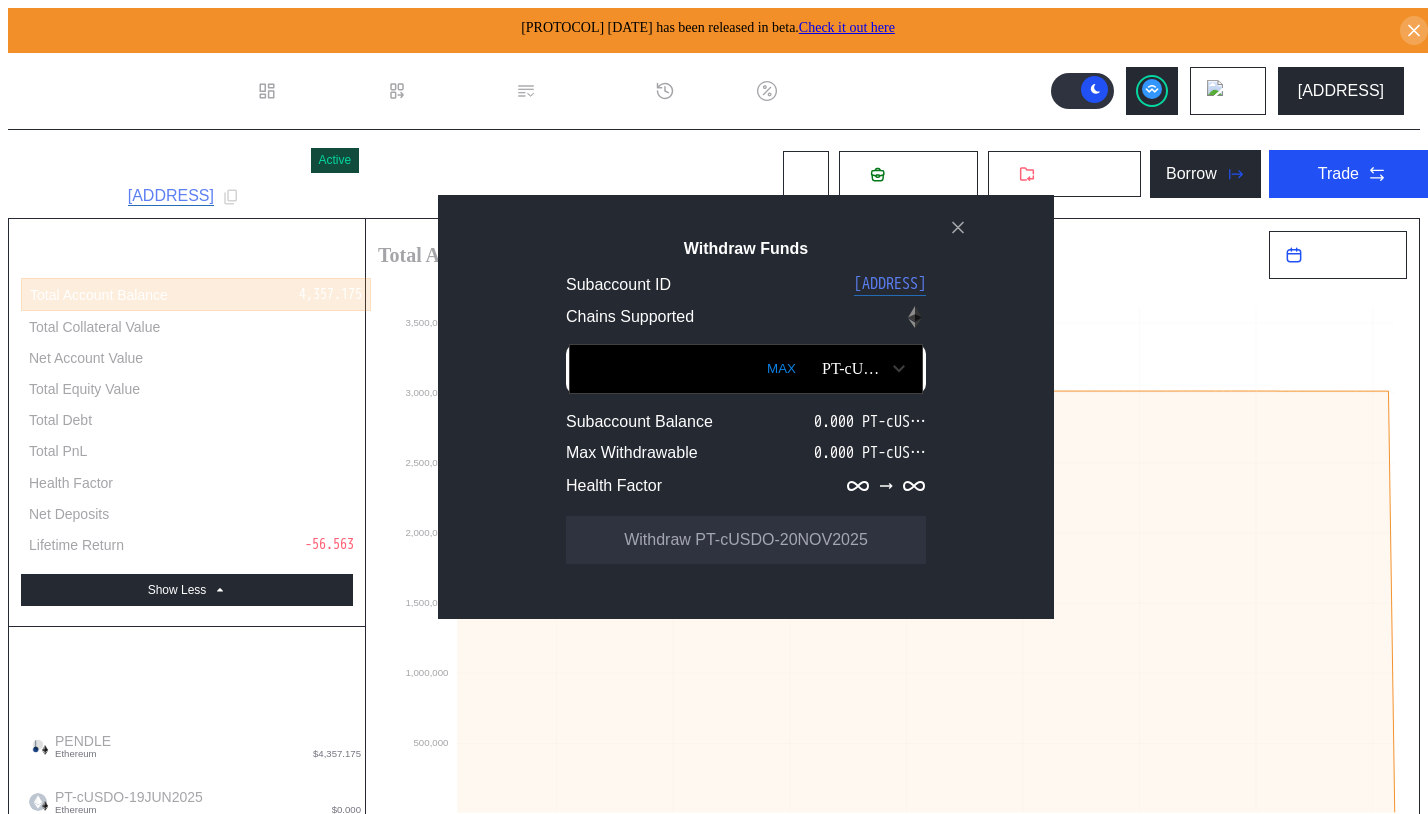 click on "PT-cUSDO-20NOV2025" at bounding box center [854, 369] 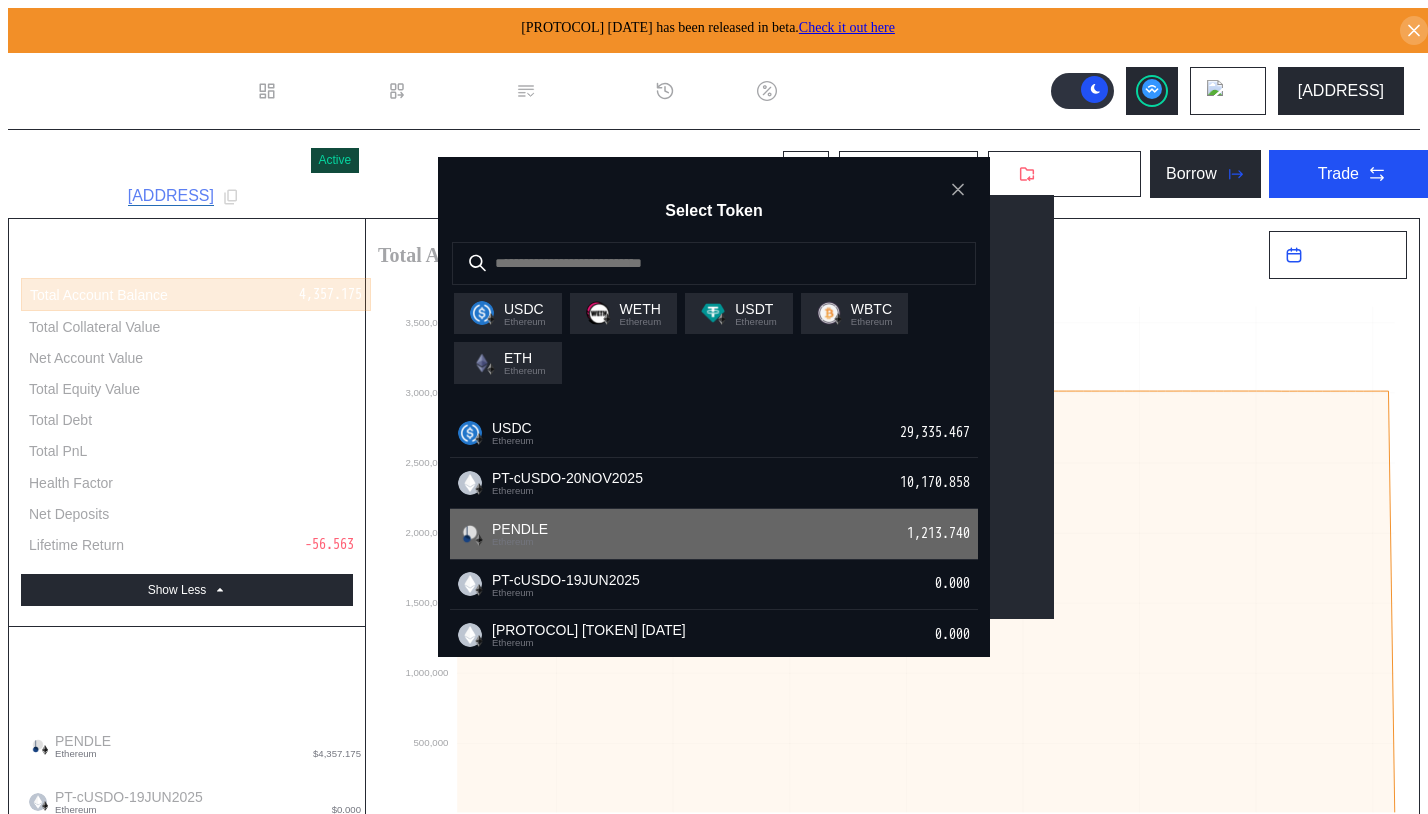 click on "PENDLE Ethereum 1,213.740" at bounding box center [714, 433] 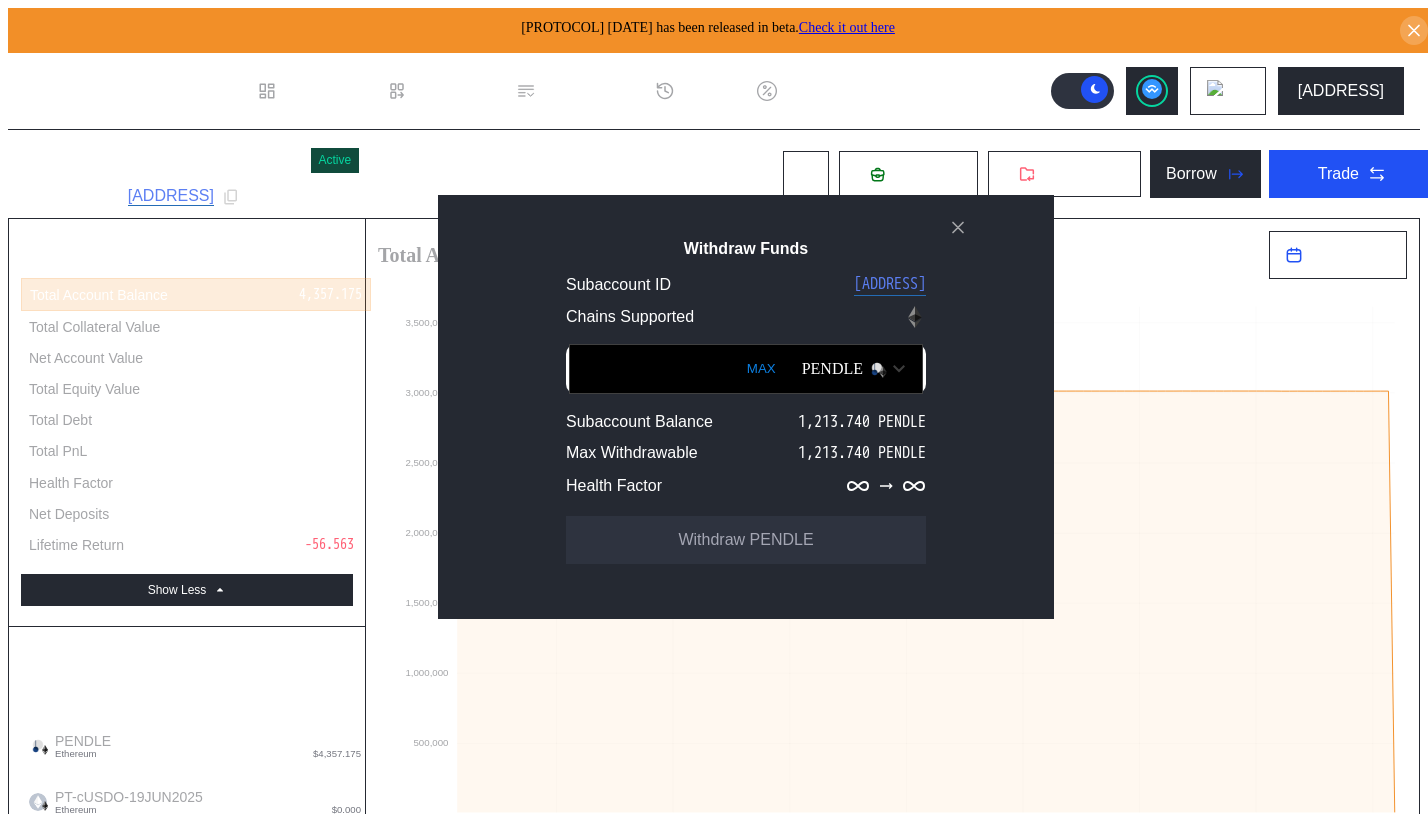 click on "MAX" at bounding box center [761, 369] 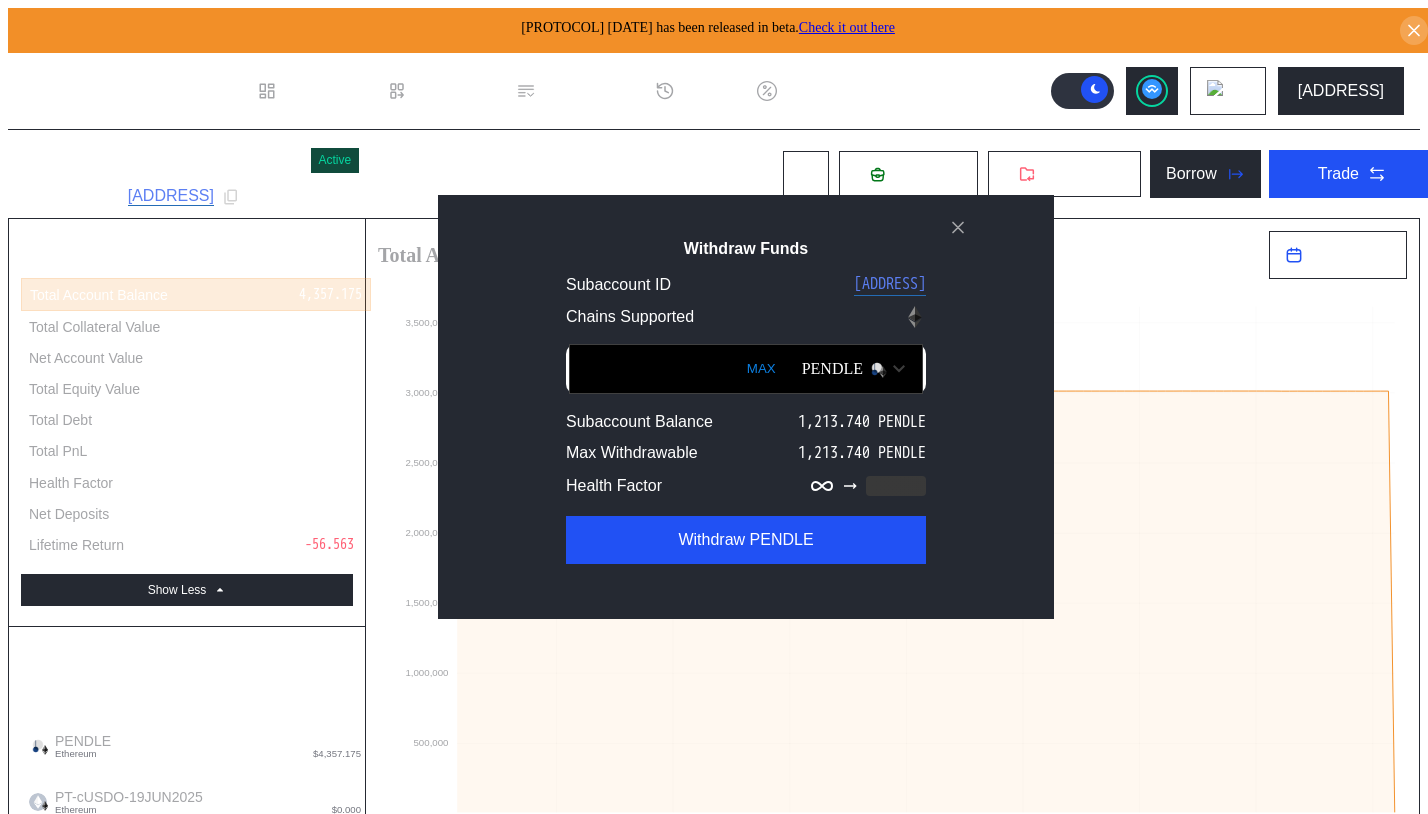 click on "Withdraw PENDLE" at bounding box center [746, 543] 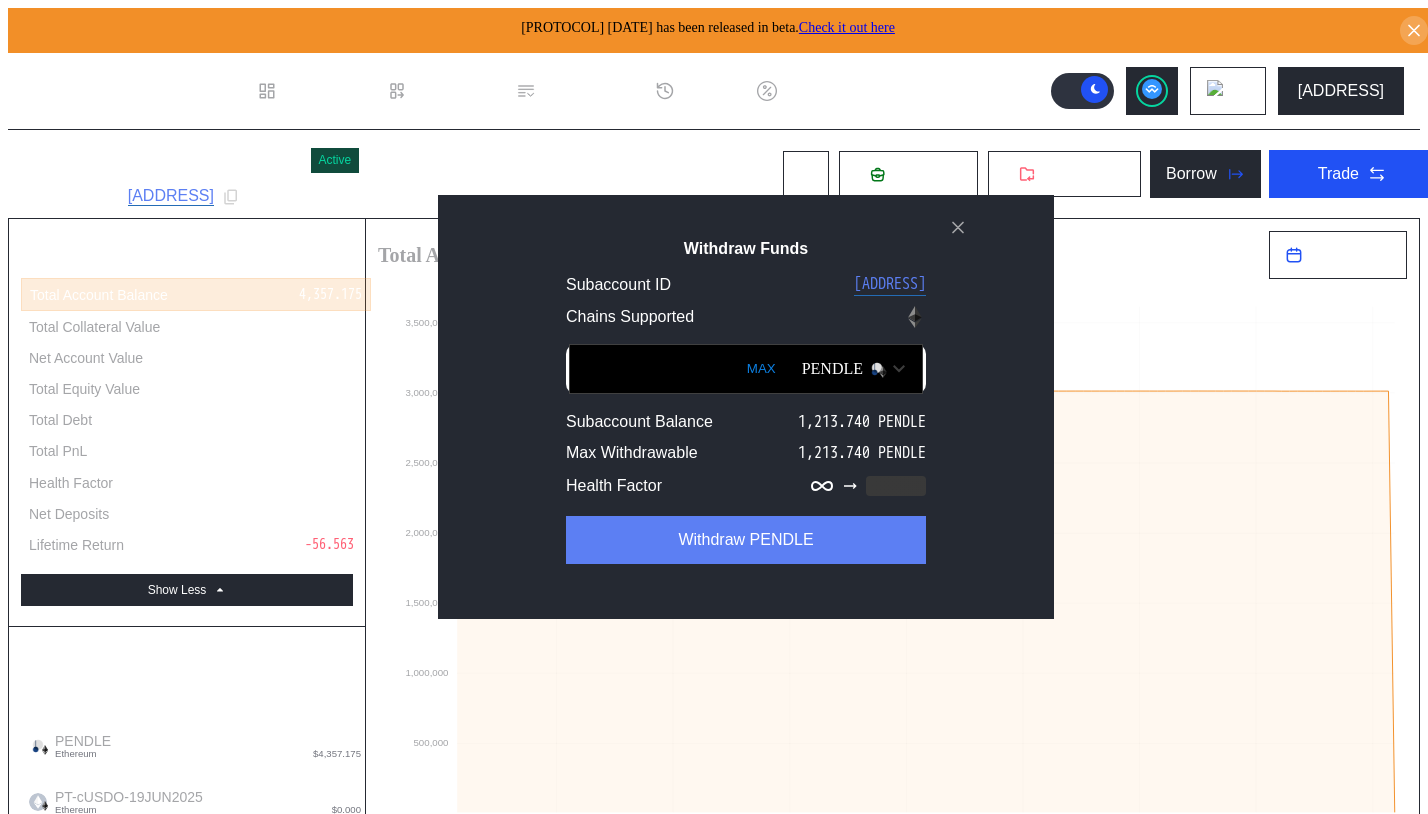 click on "Withdraw PENDLE" at bounding box center [746, 540] 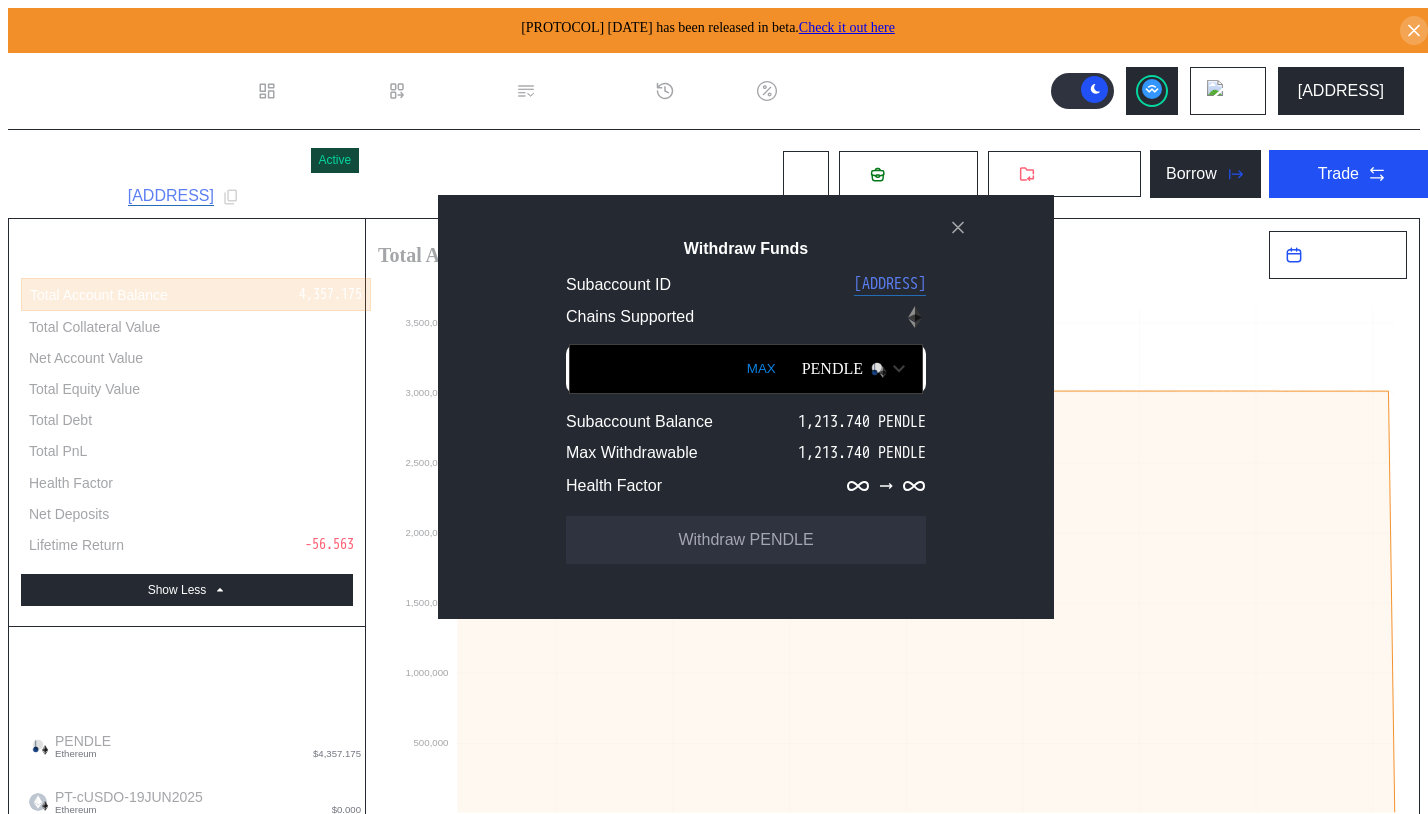 click on "MAX" at bounding box center [761, 369] 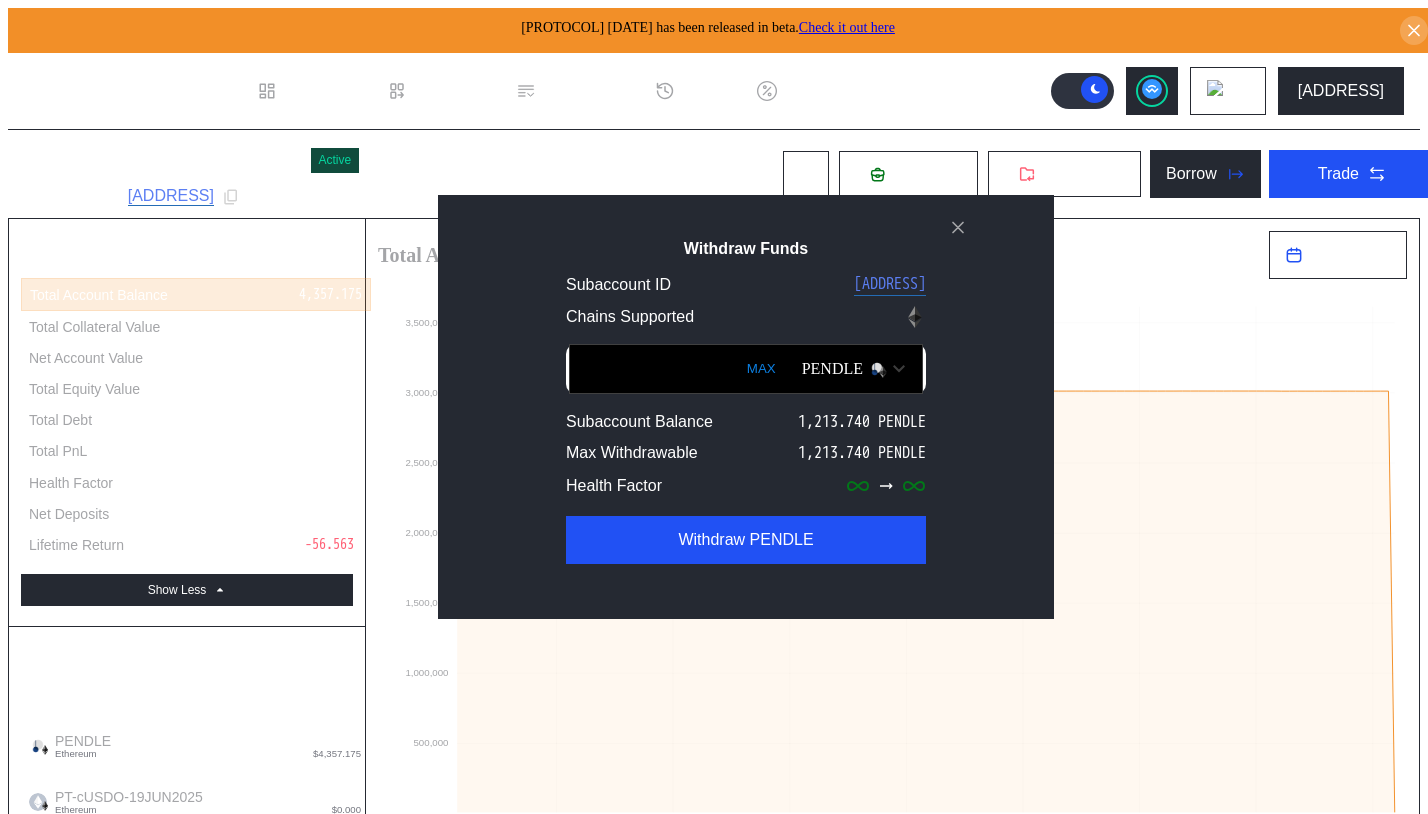 scroll, scrollTop: 0, scrollLeft: 55, axis: horizontal 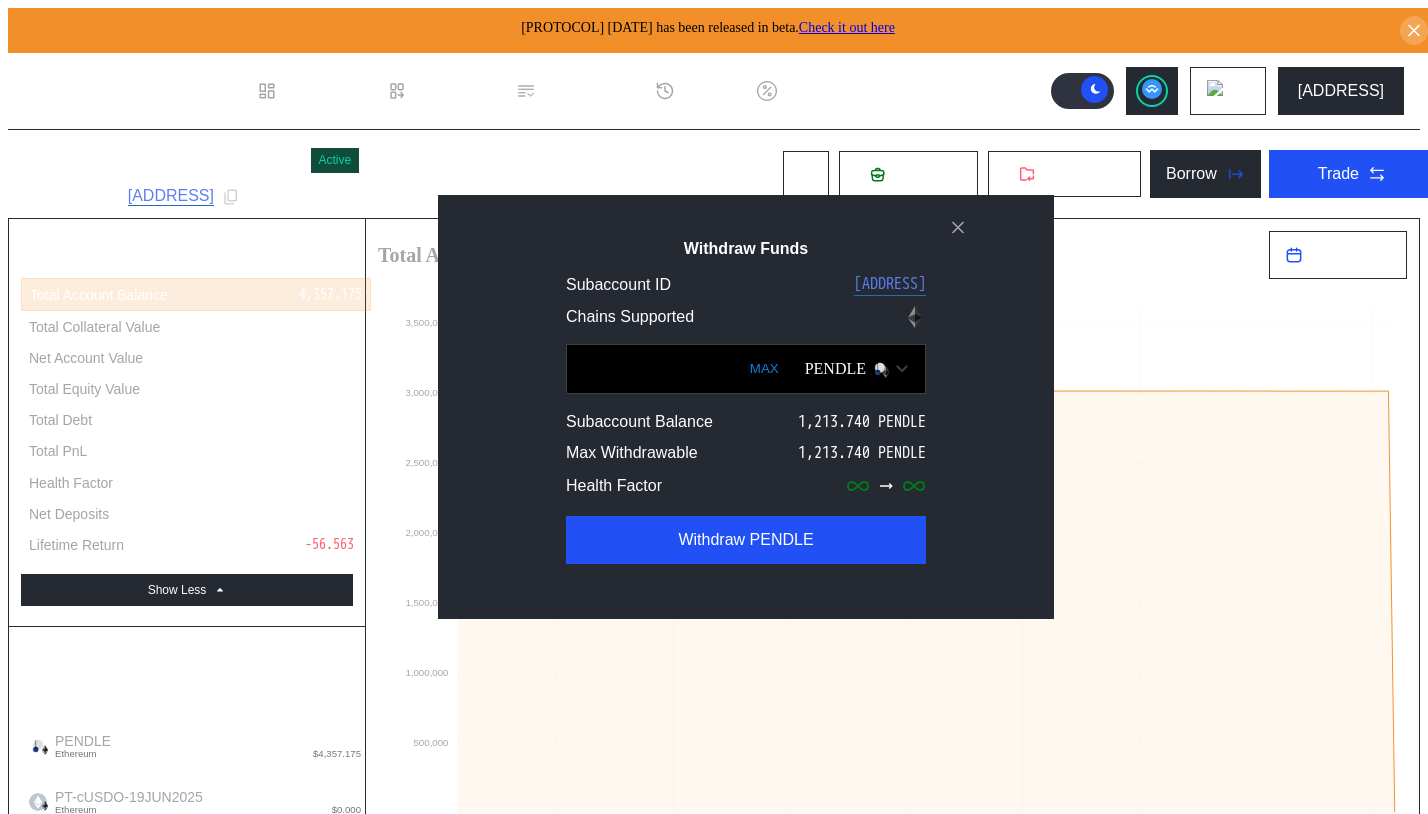 drag, startPoint x: 656, startPoint y: 373, endPoint x: 803, endPoint y: 381, distance: 147.21753 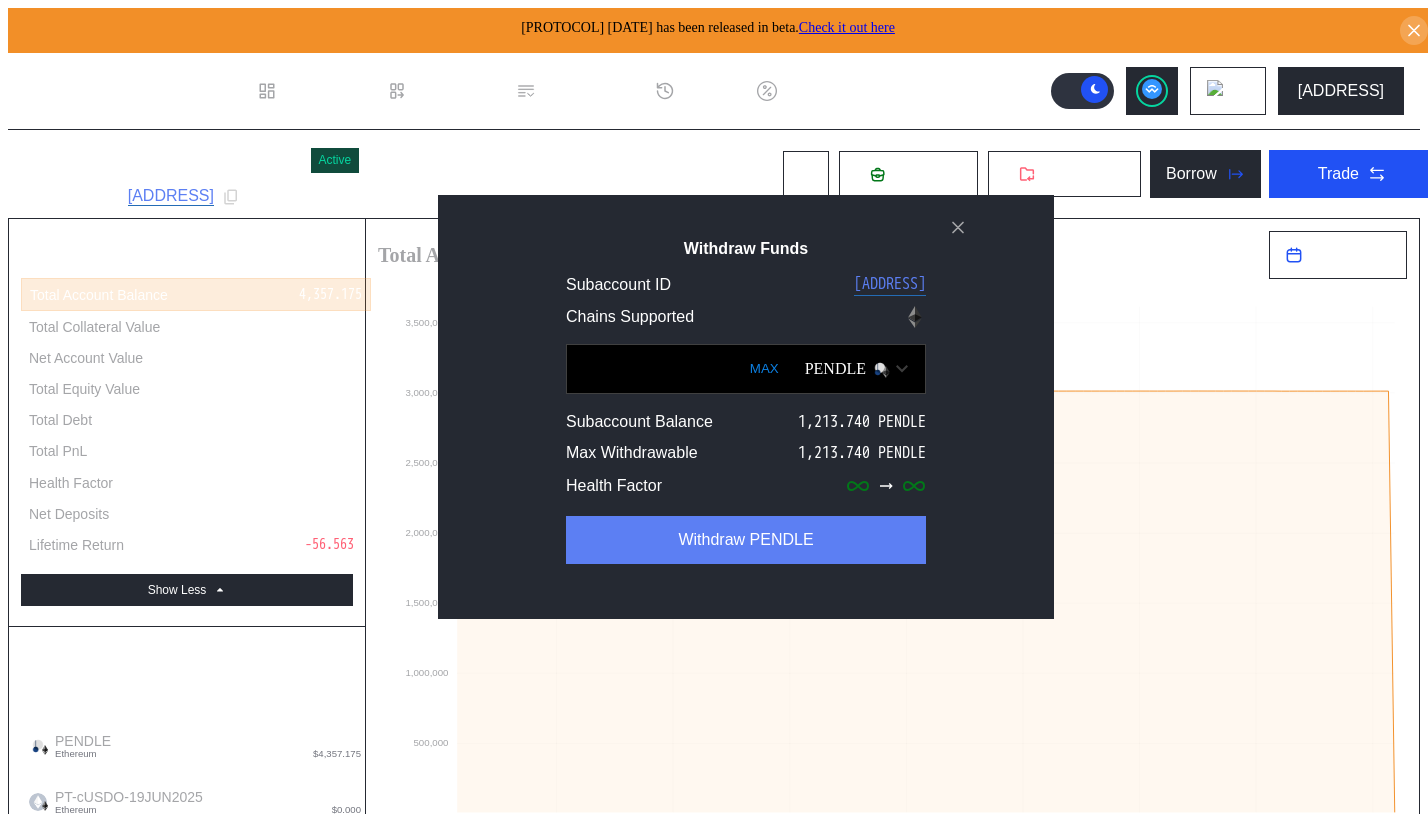 type on "**********" 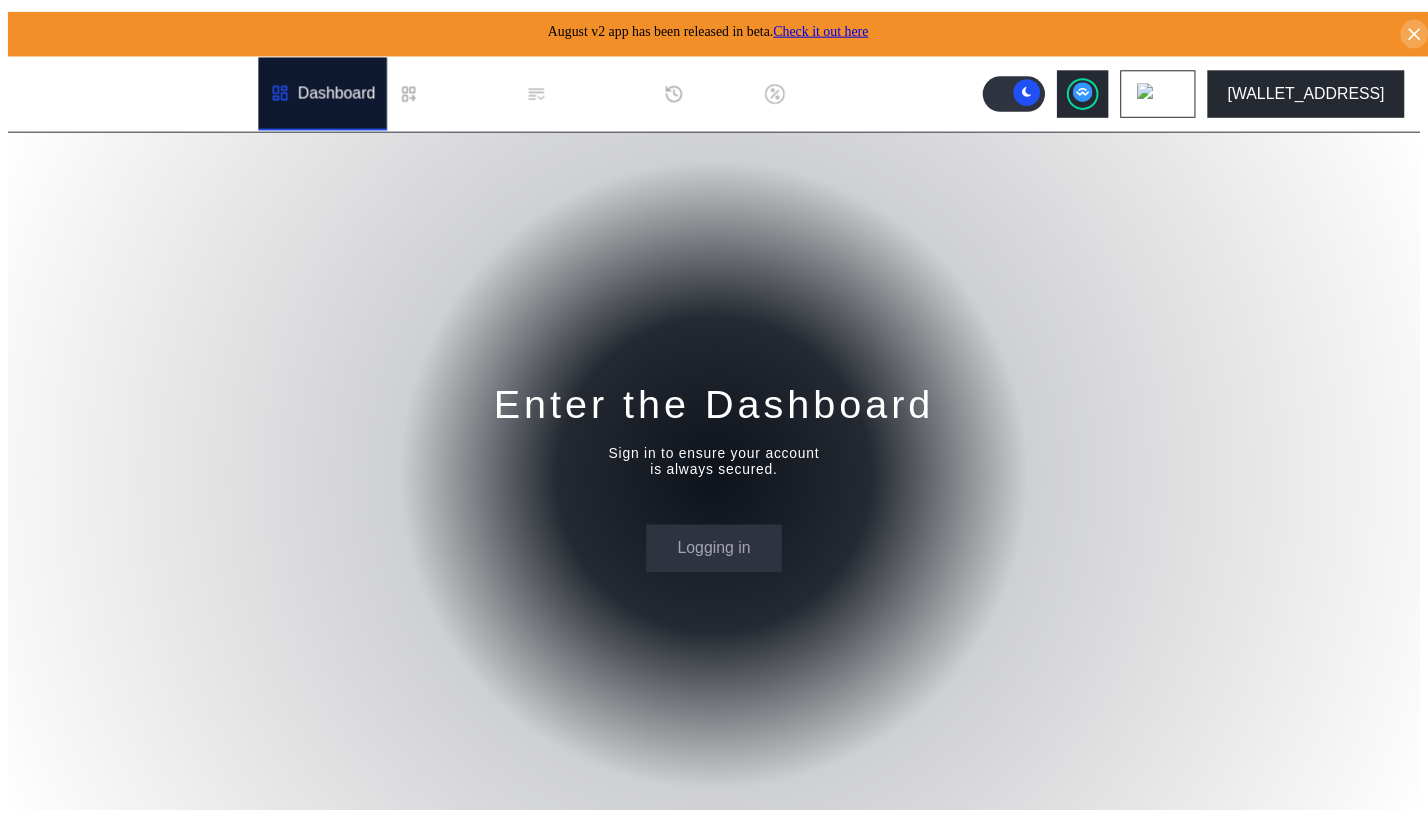 scroll, scrollTop: 0, scrollLeft: 0, axis: both 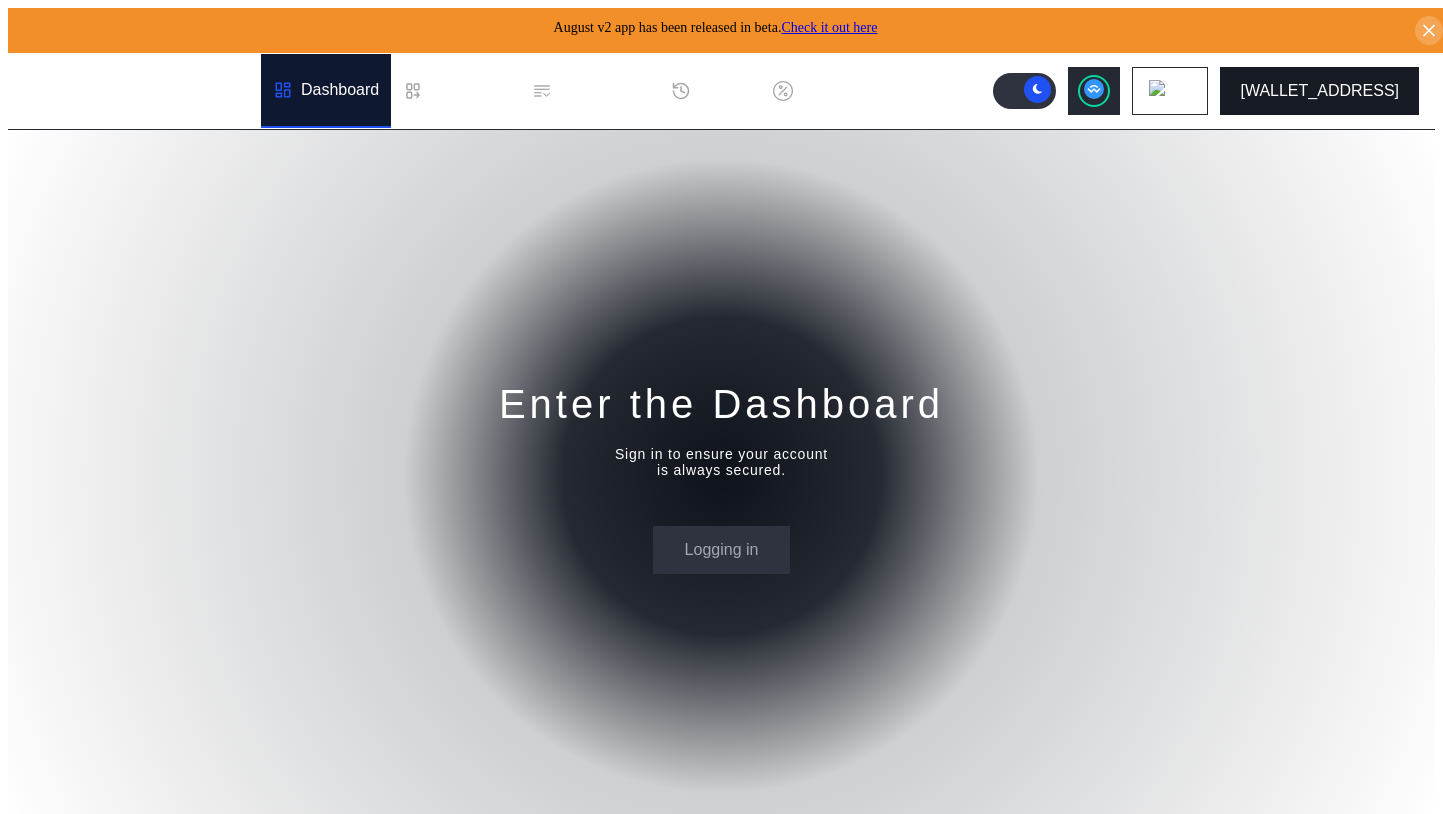 click on "[WALLET_ADDRESS]" at bounding box center [1319, 91] 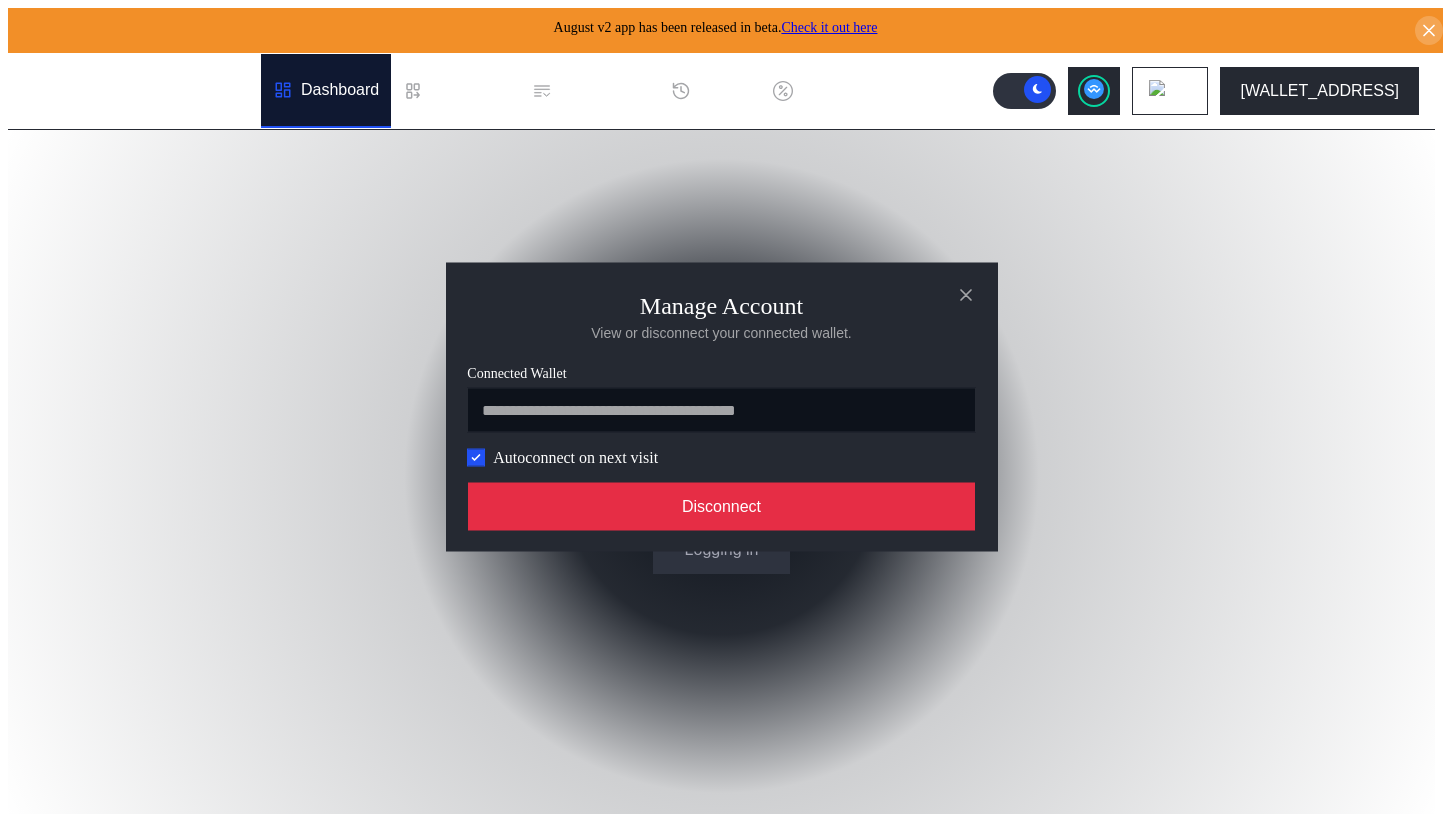click on "Disconnect" at bounding box center (722, 507) 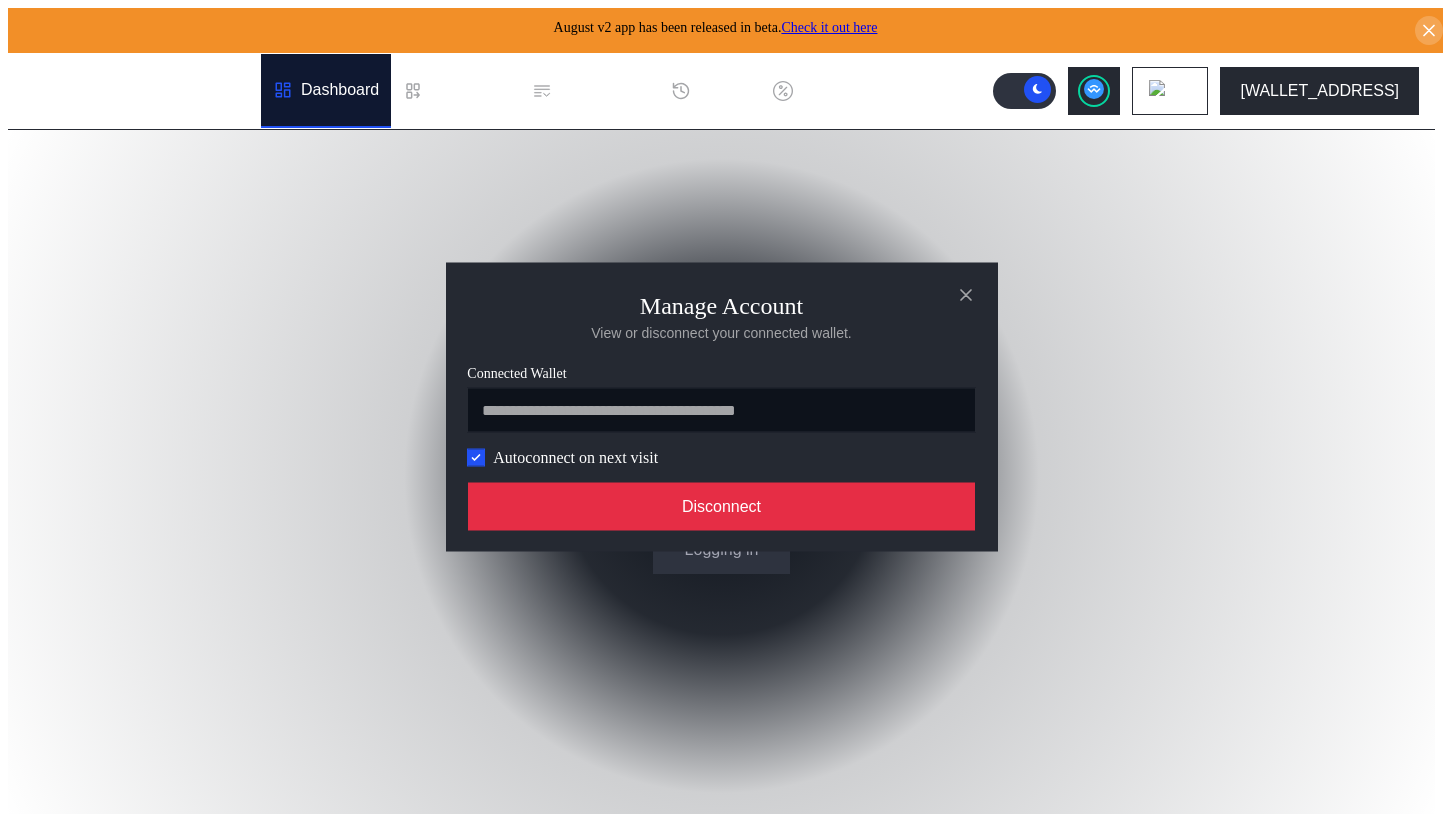 click on "Disconnect" at bounding box center (722, 507) 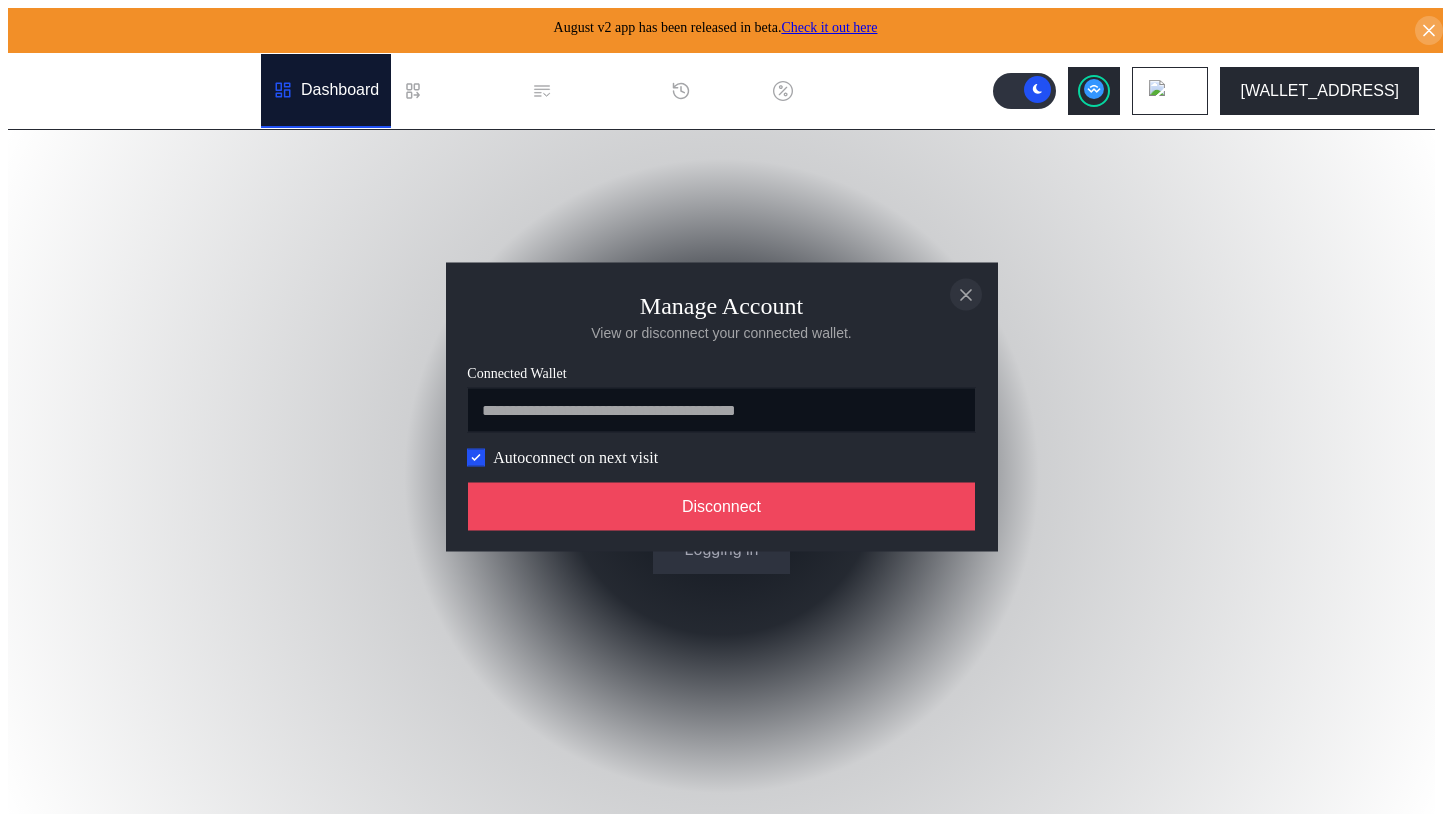 click at bounding box center (966, 294) 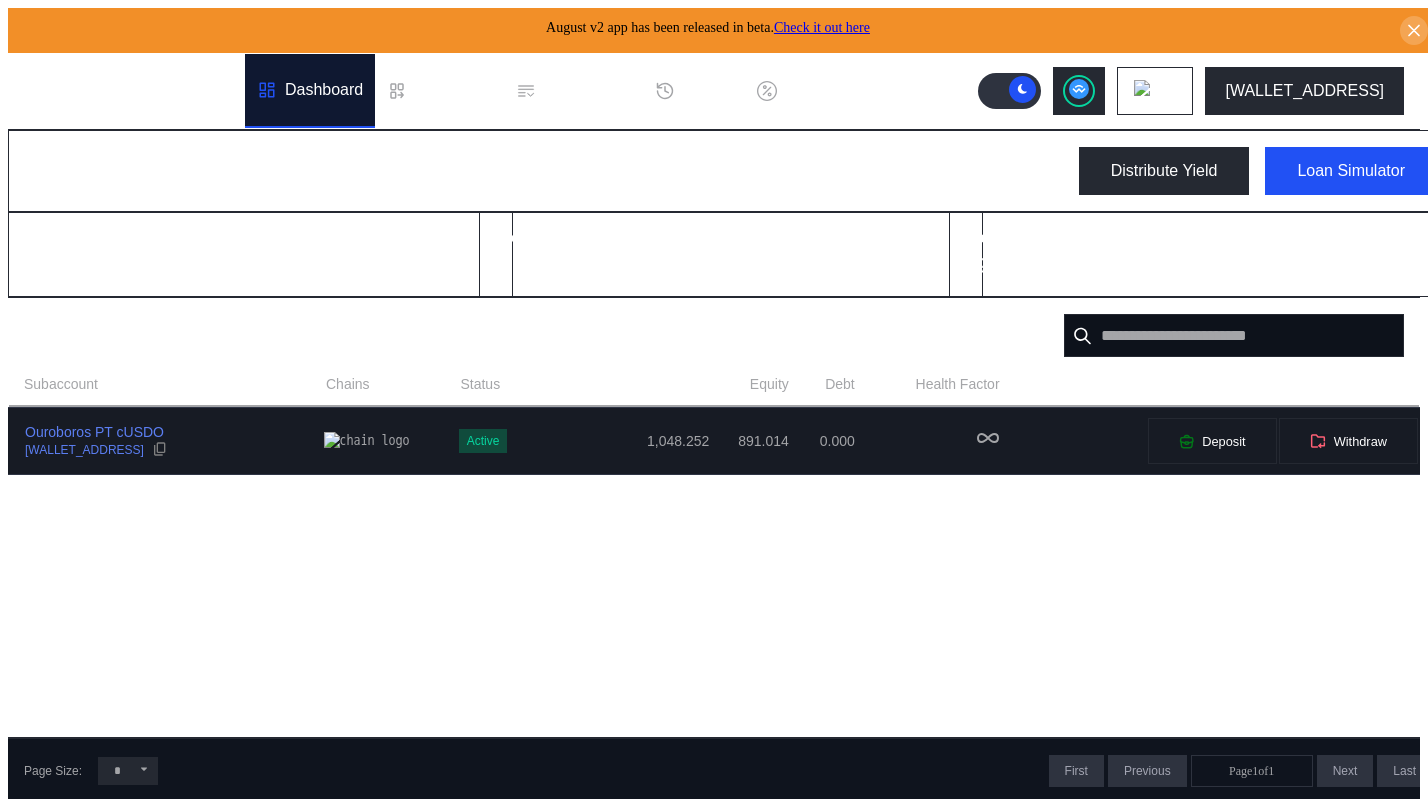 click on "Ouroboros PT cUSDO 0x09...4342" at bounding box center [166, 441] 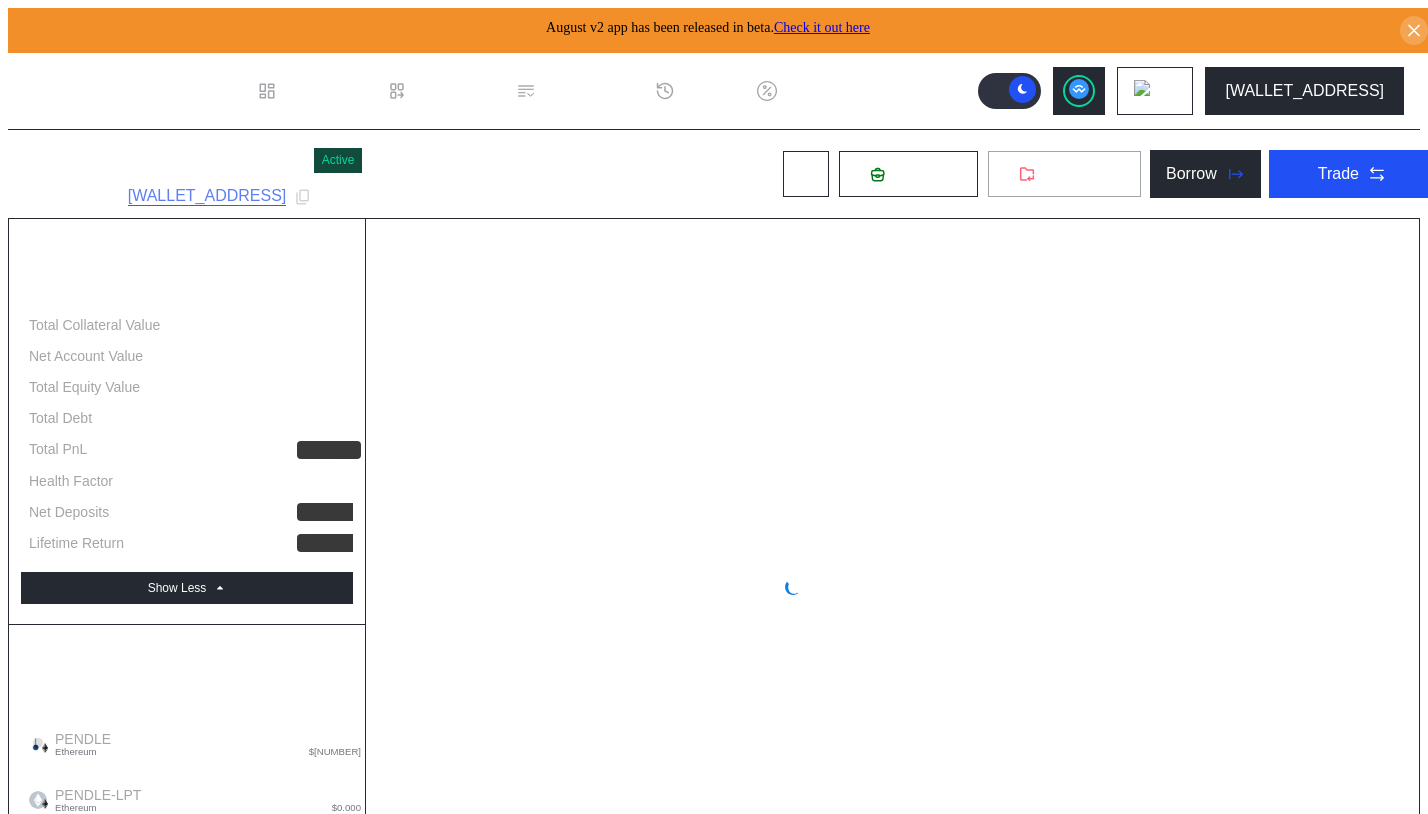 click on "Withdraw" at bounding box center (1076, 174) 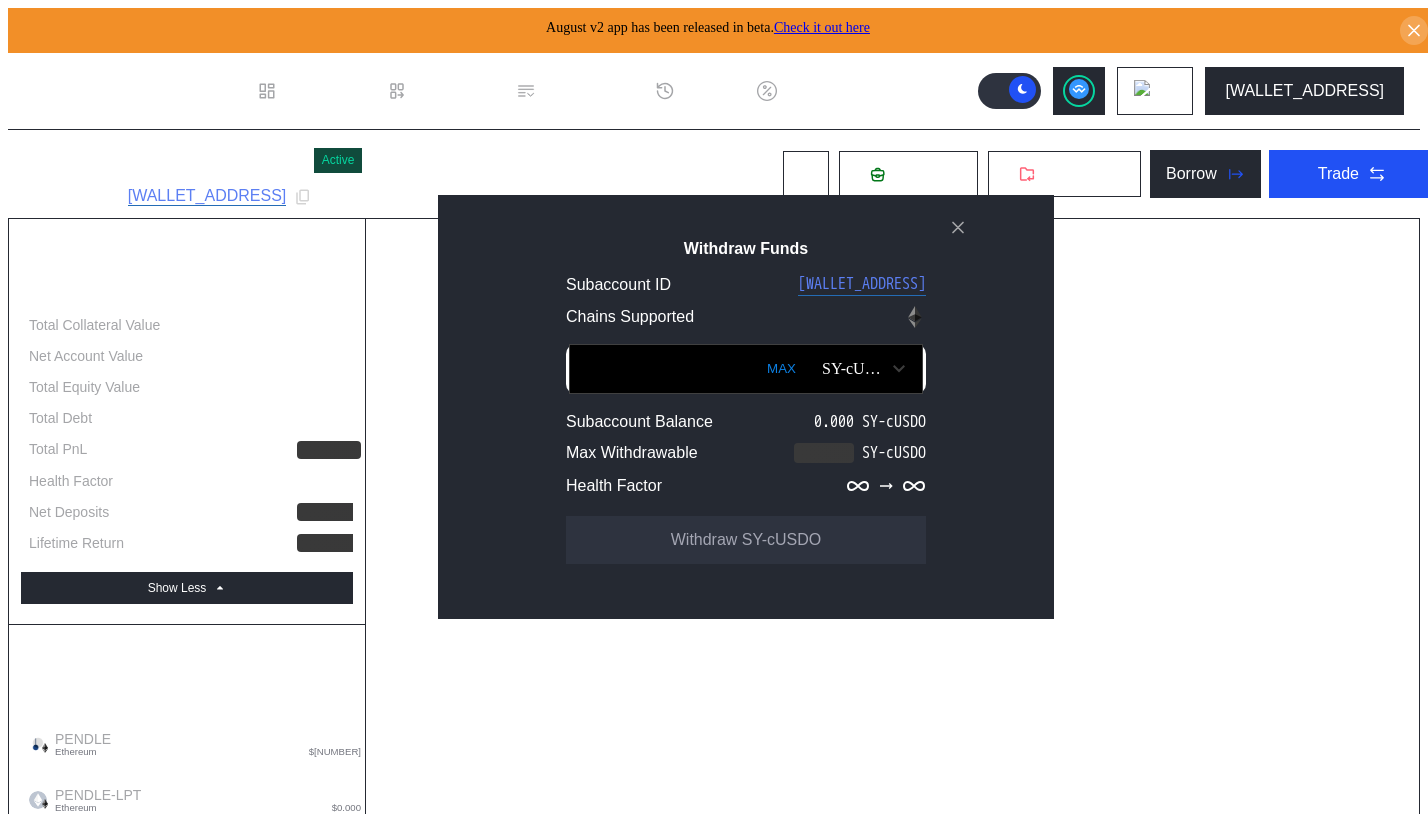 click on "SY-cUSDO" at bounding box center [854, 369] 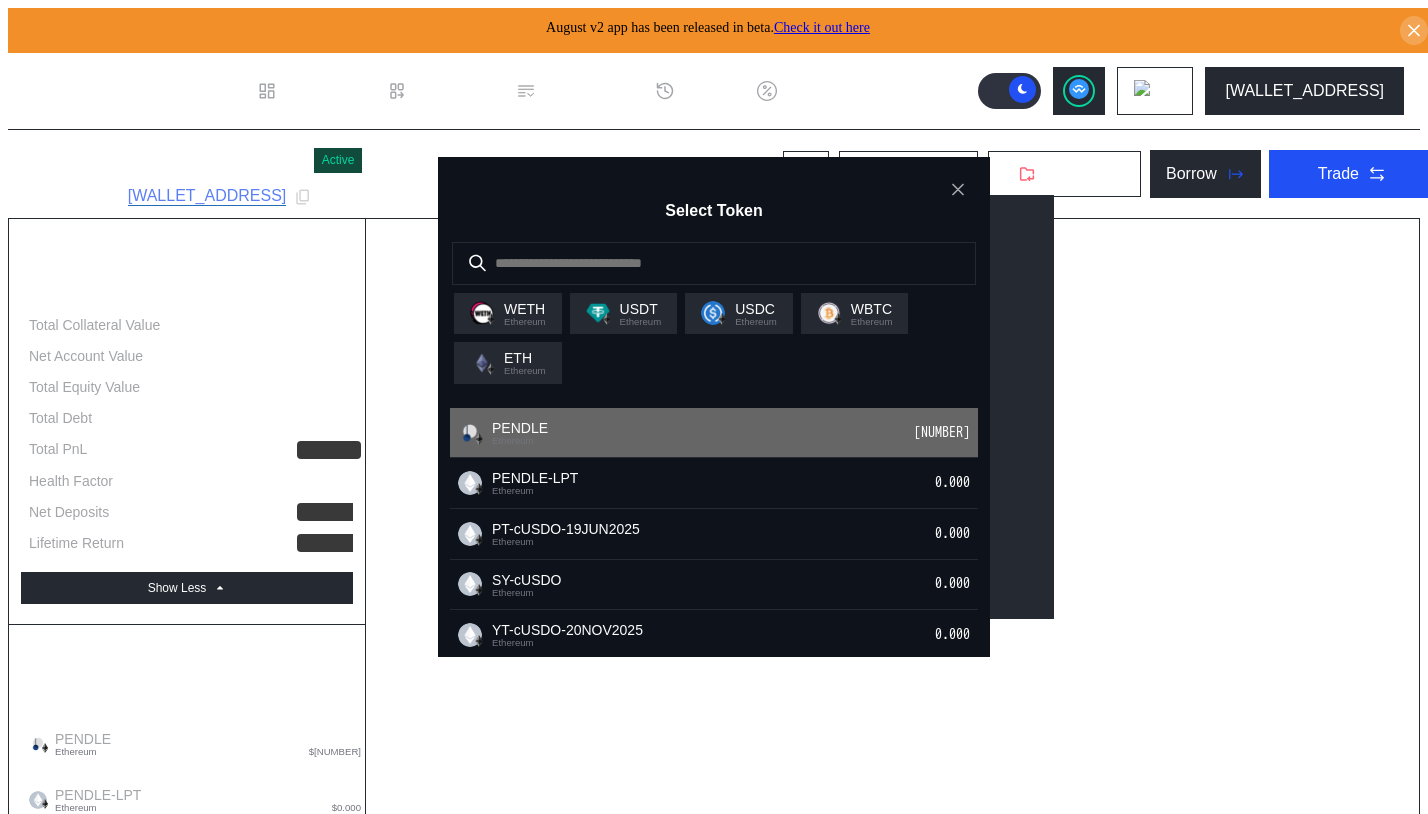 click on "PENDLE Ethereum 290.452" at bounding box center (714, 433) 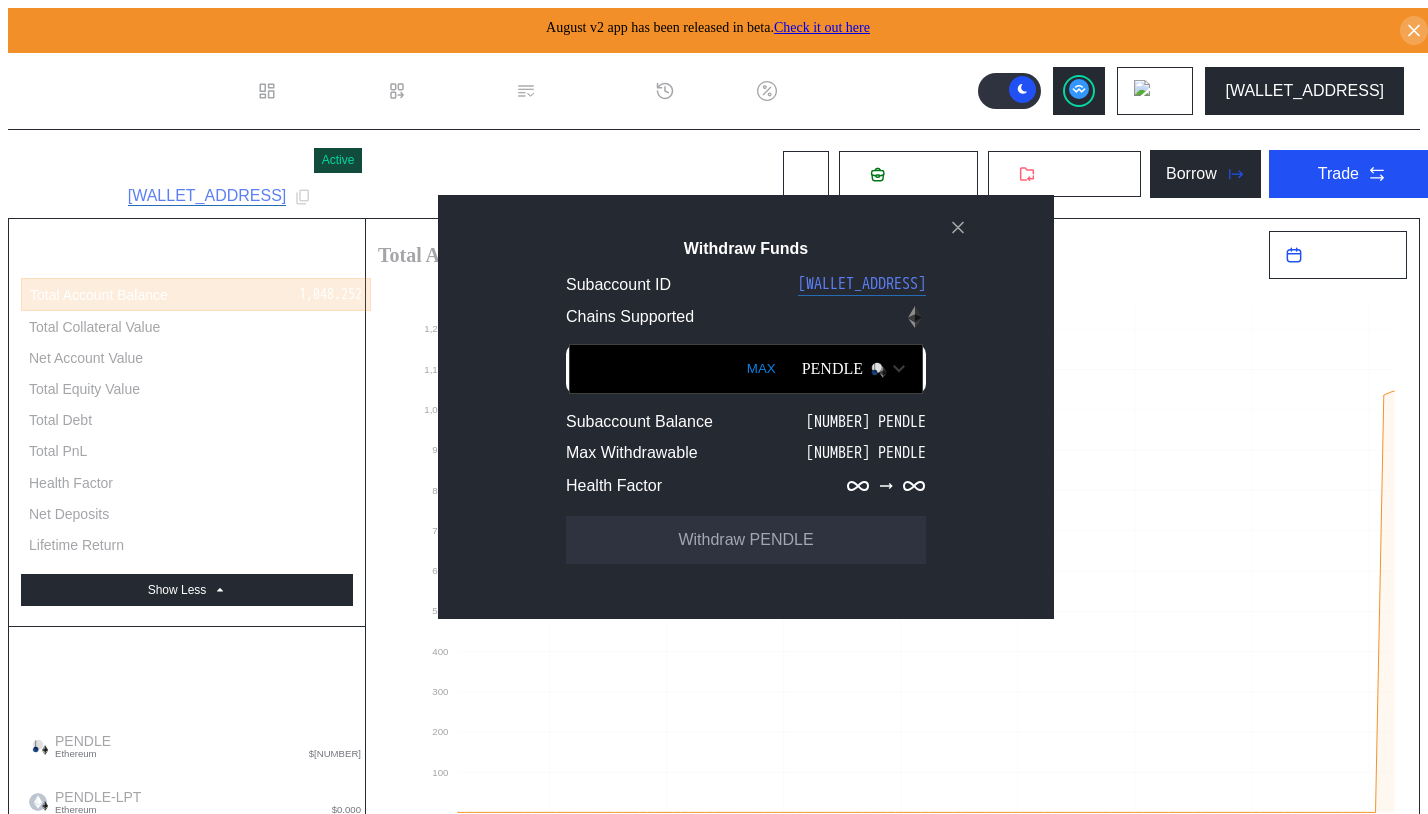 click on "MAX" at bounding box center [761, 369] 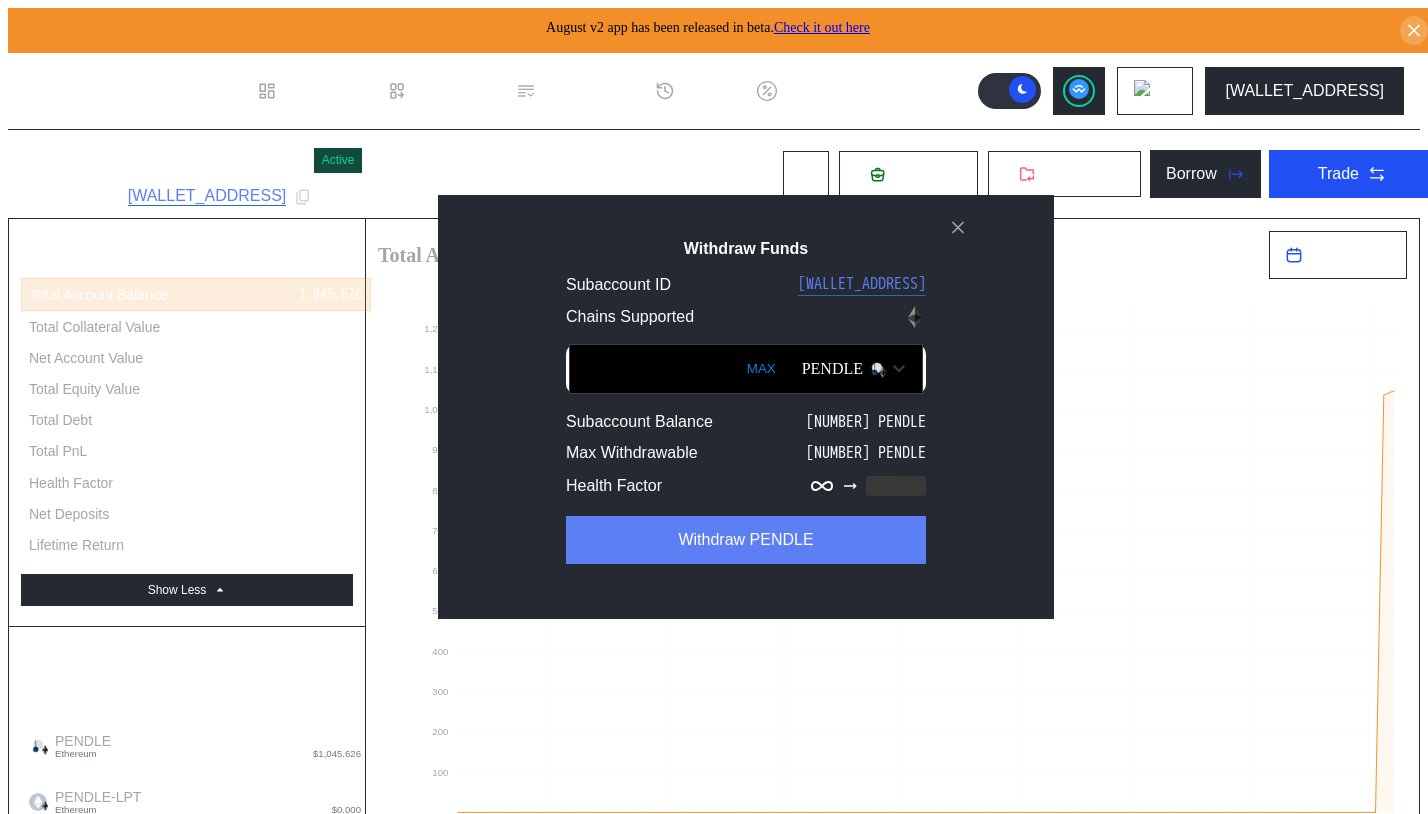 click on "Withdraw PENDLE" at bounding box center [746, 540] 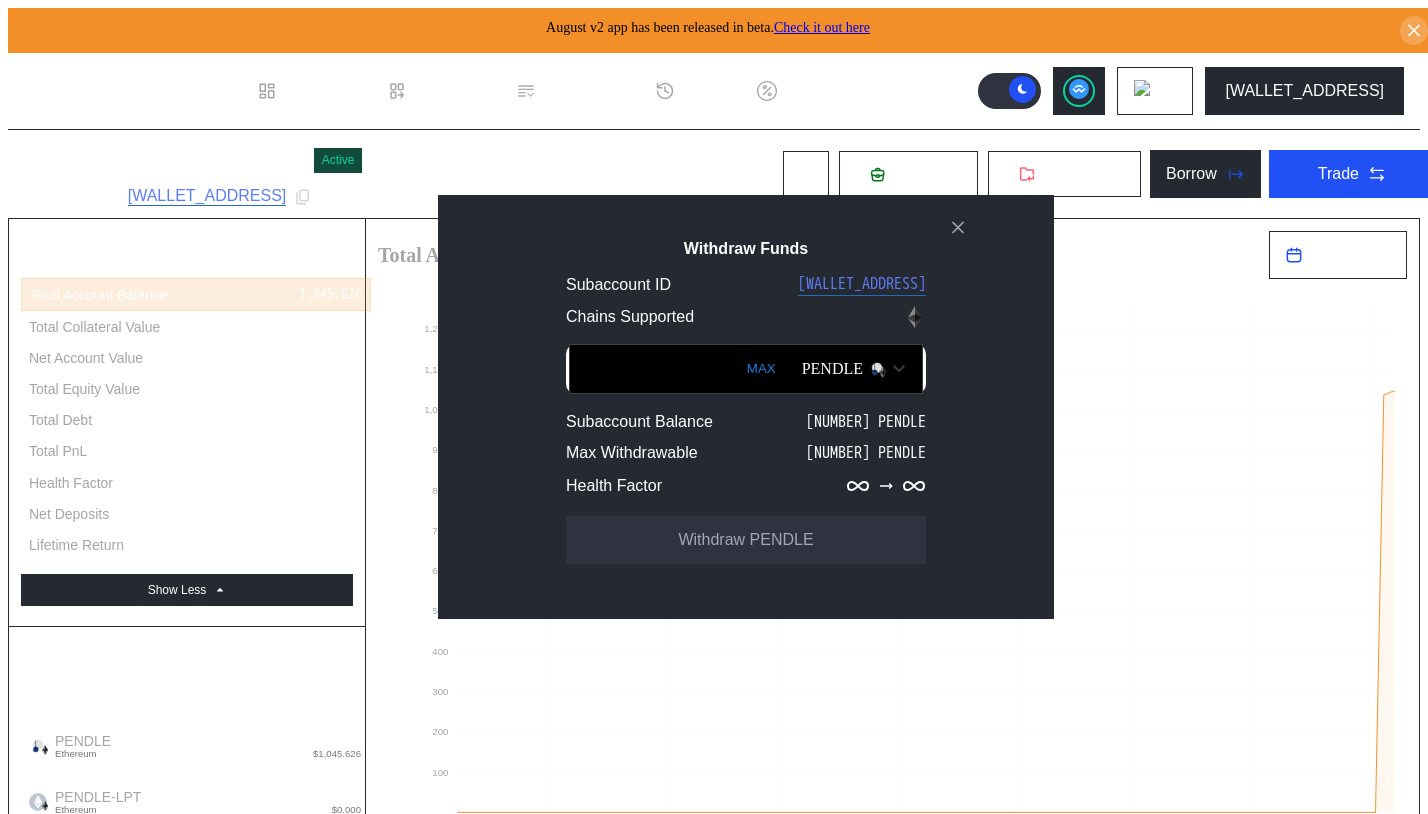 click on "MAX" at bounding box center (761, 369) 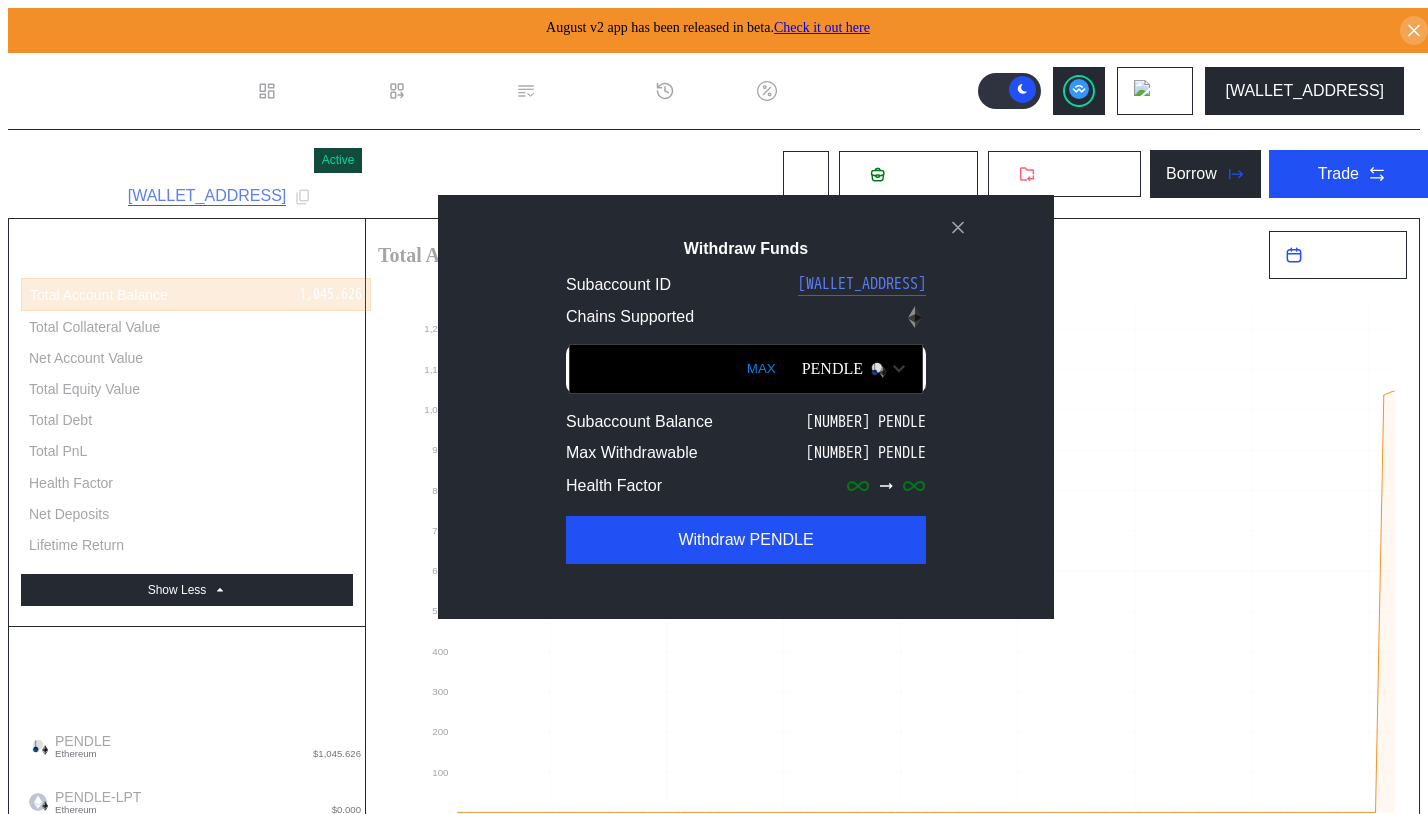 scroll, scrollTop: 0, scrollLeft: 36, axis: horizontal 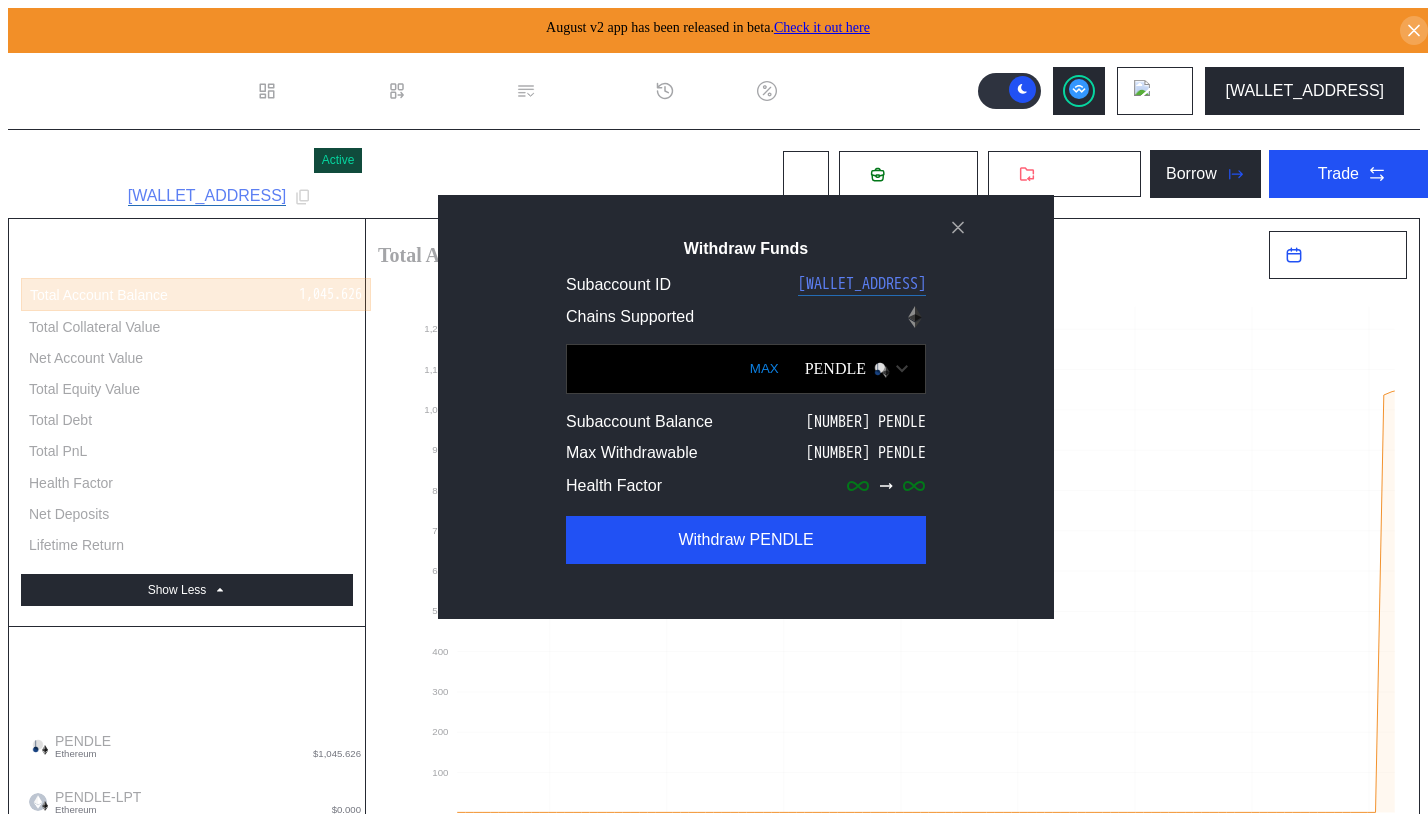 drag, startPoint x: 659, startPoint y: 379, endPoint x: 906, endPoint y: 384, distance: 247.0506 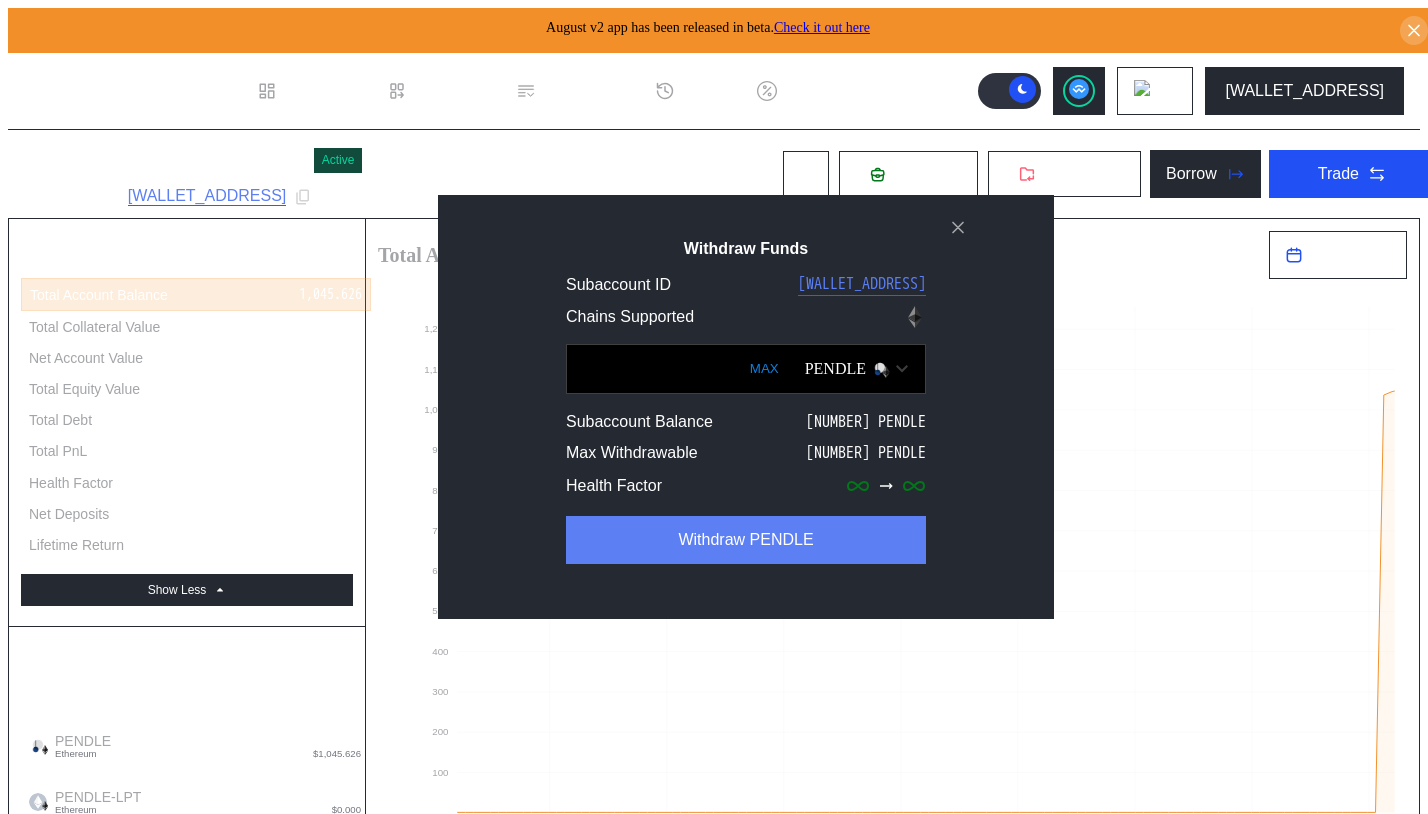 type on "**********" 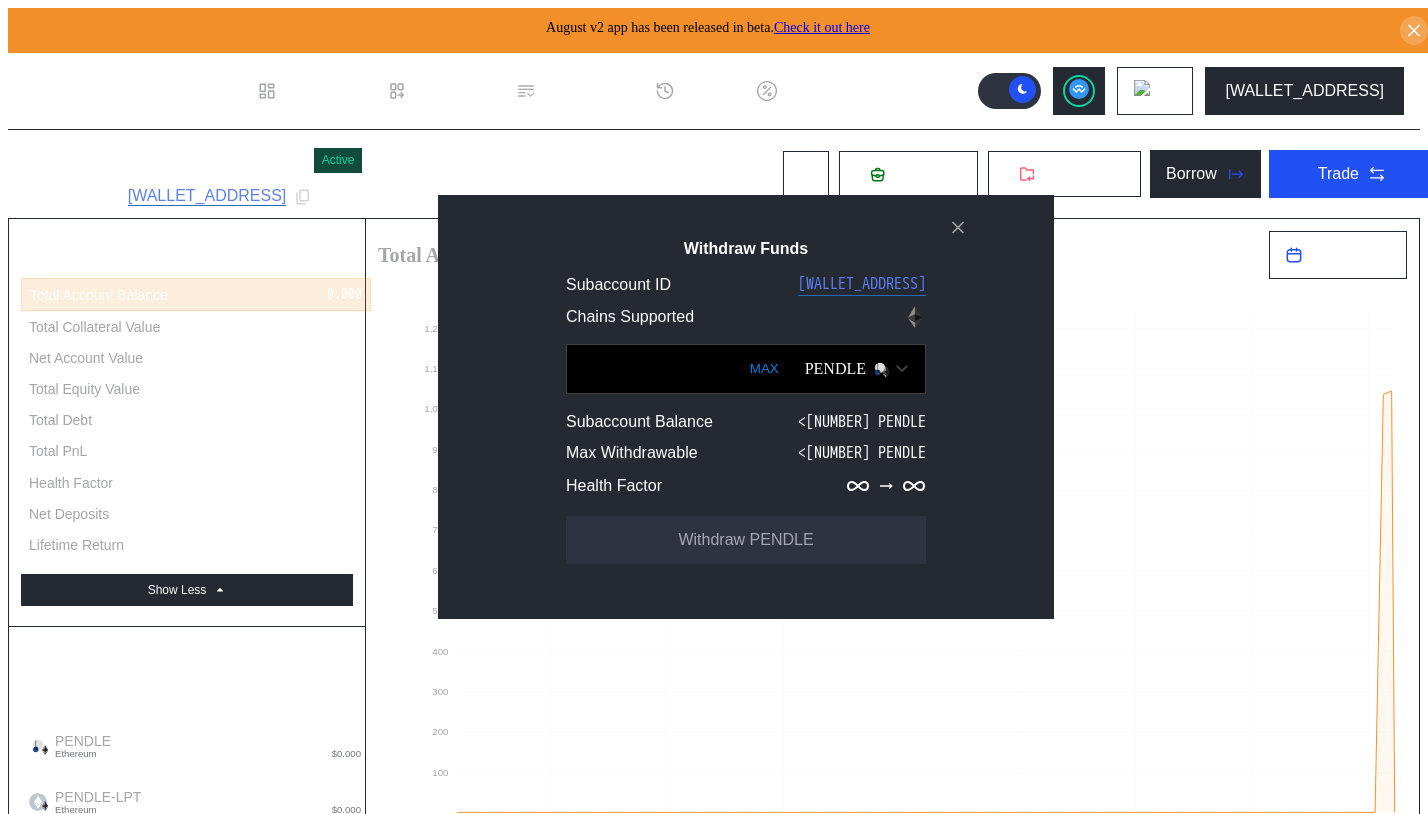 click on "Withdraw Funds Subaccount ID 0x09...4342 Chains Supported MAX PENDLE Subaccount Balance <0.001 PENDLE Max Withdrawable <0.001 PENDLE Health Factor Withdraw PENDLE" at bounding box center (714, 1694) 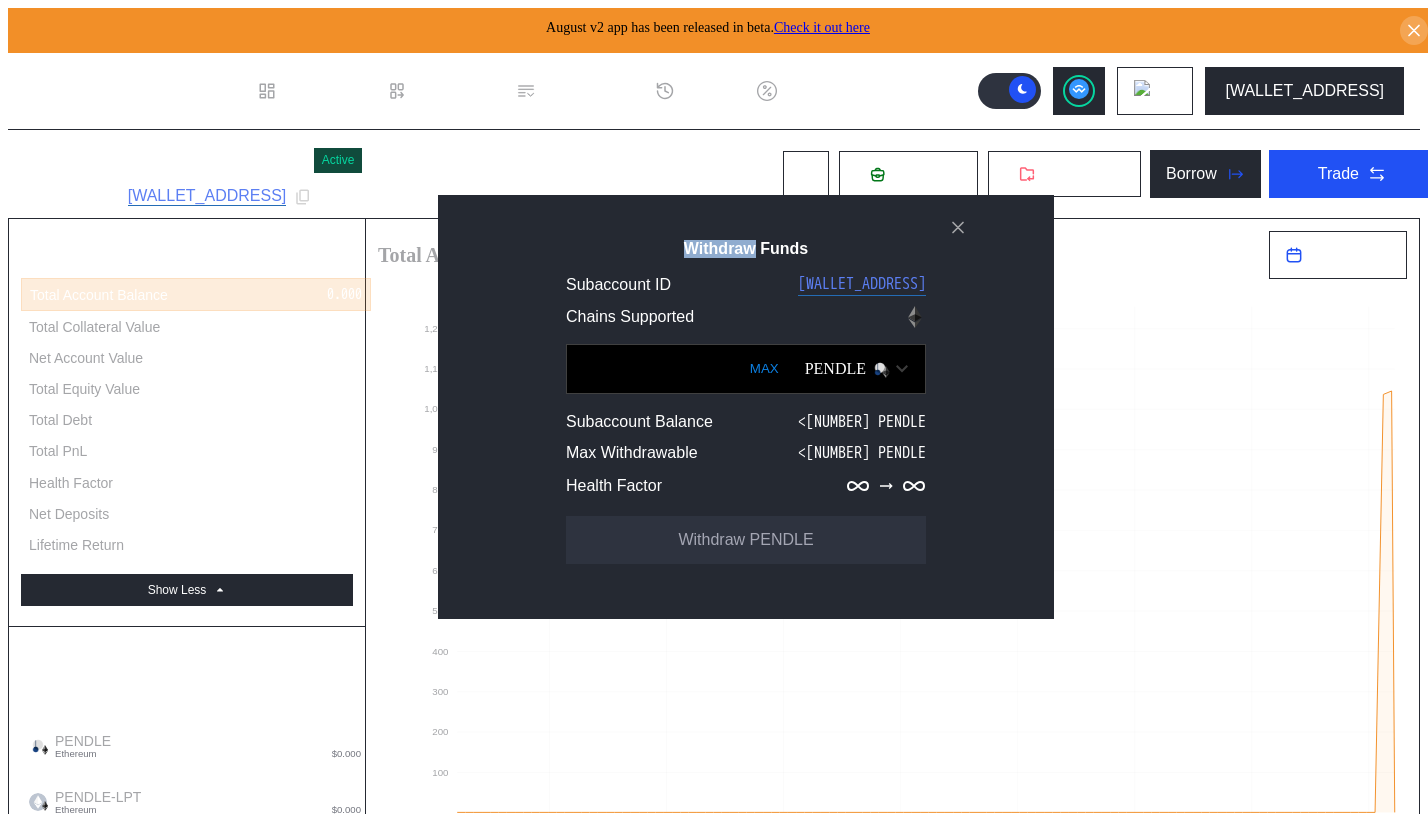 click on "Withdraw Funds Subaccount ID 0x09...4342 Chains Supported MAX PENDLE Subaccount Balance <0.001 PENDLE Max Withdrawable <0.001 PENDLE Health Factor Withdraw PENDLE" at bounding box center (714, 1694) 